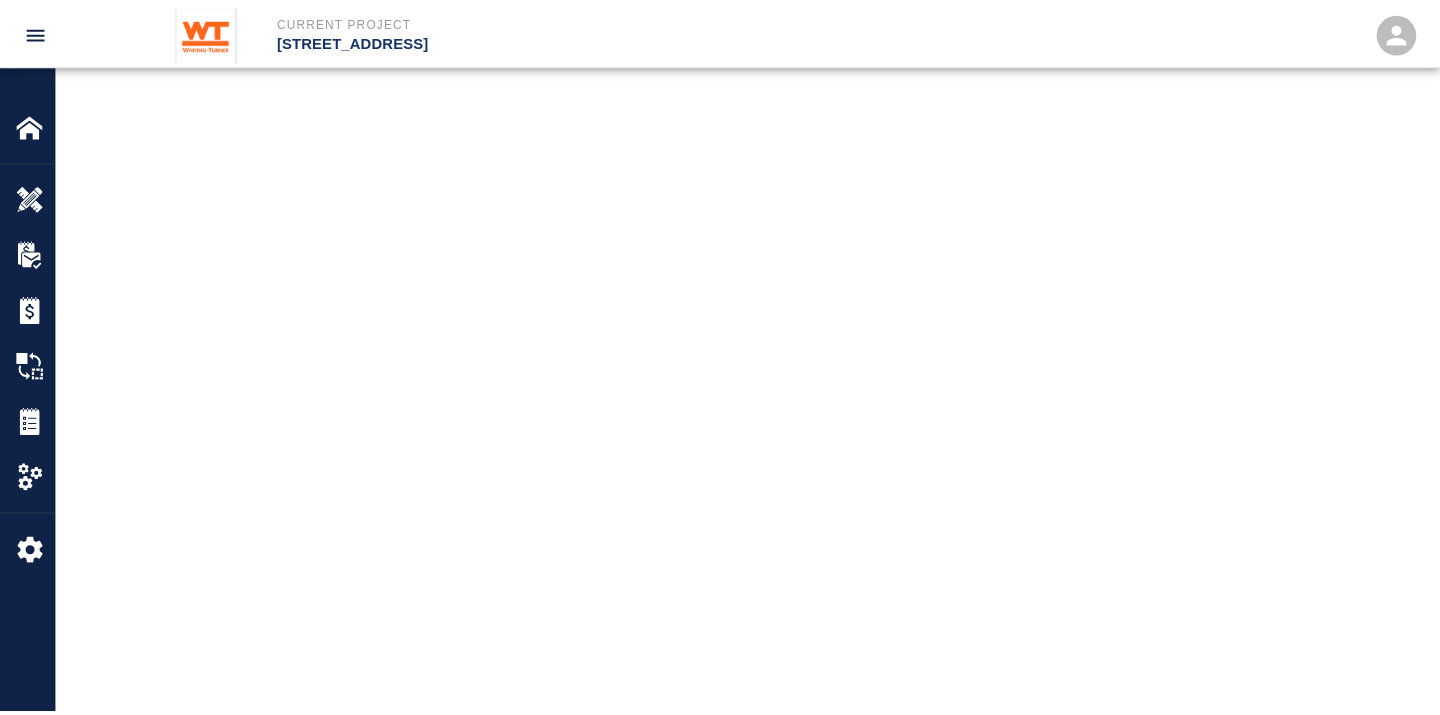 scroll, scrollTop: 0, scrollLeft: 0, axis: both 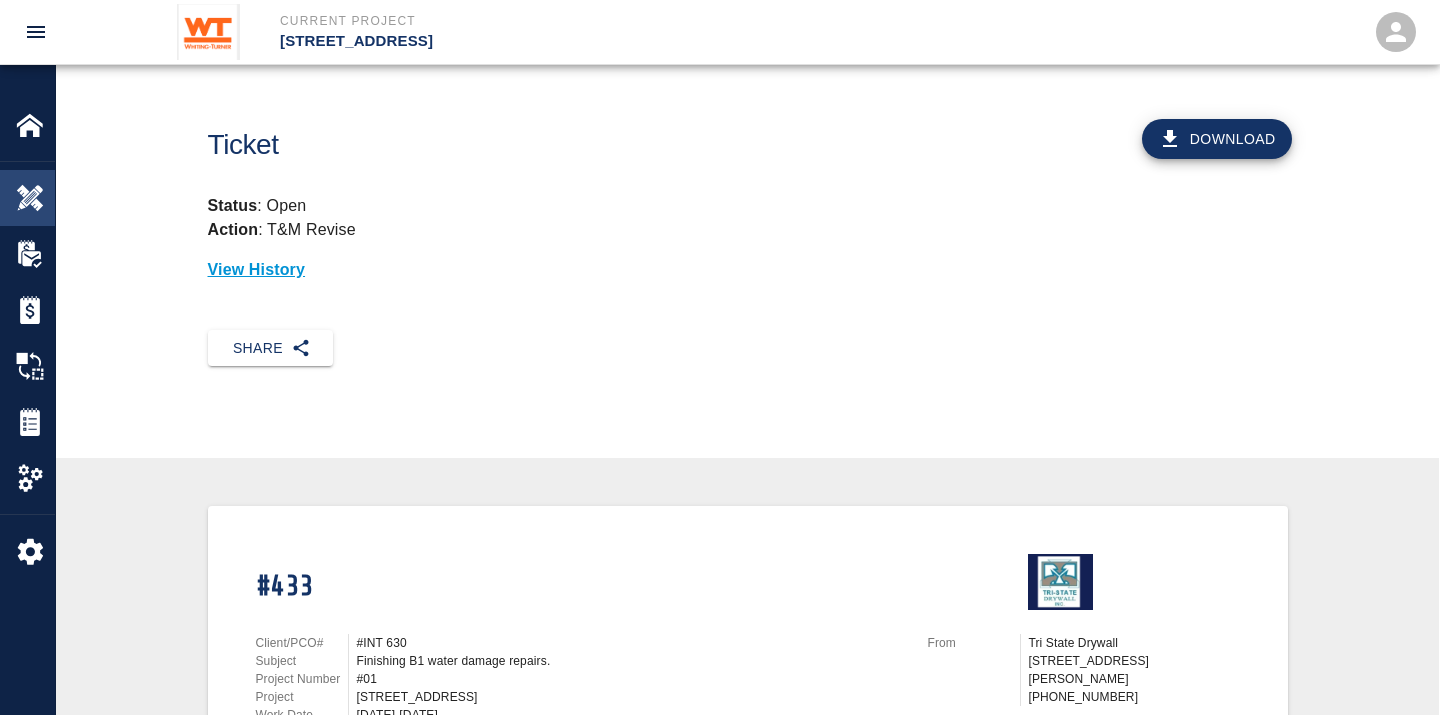 click at bounding box center [30, 198] 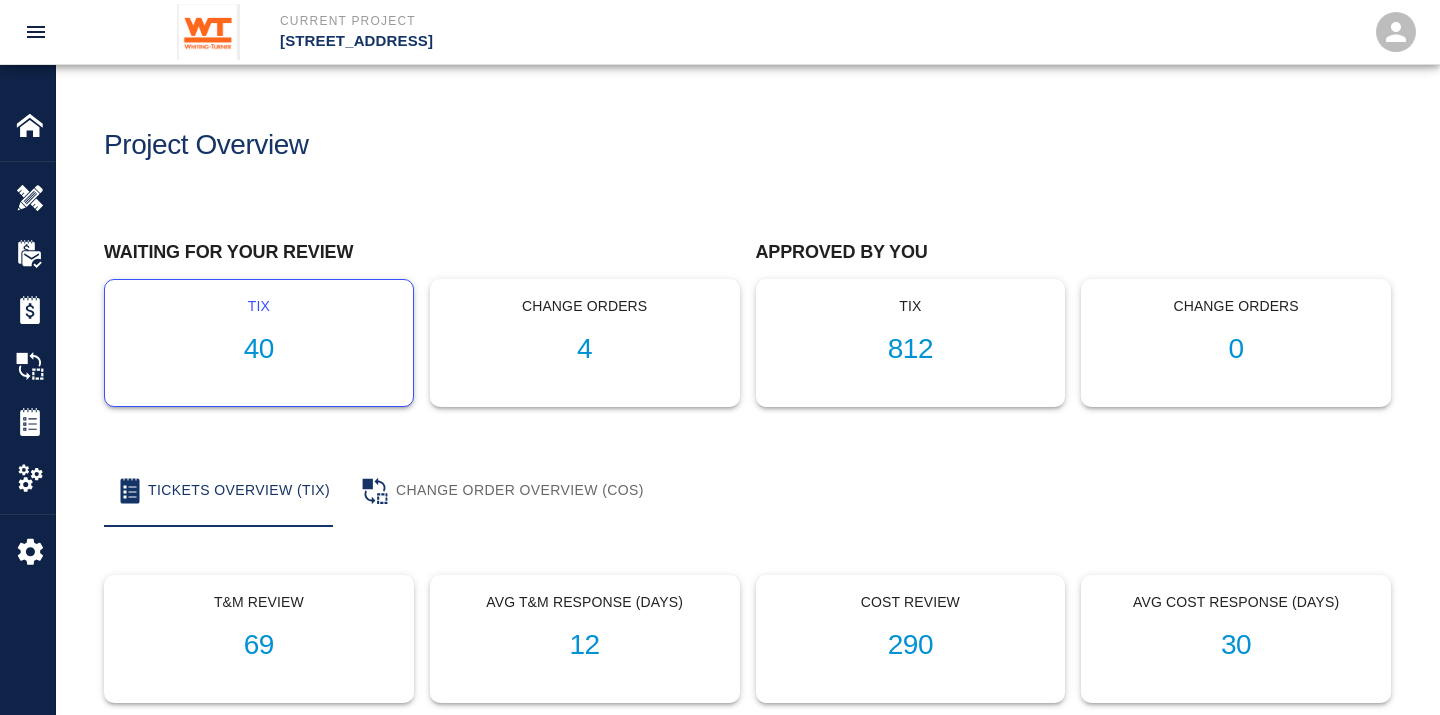 click on "tix 40" at bounding box center (259, 343) 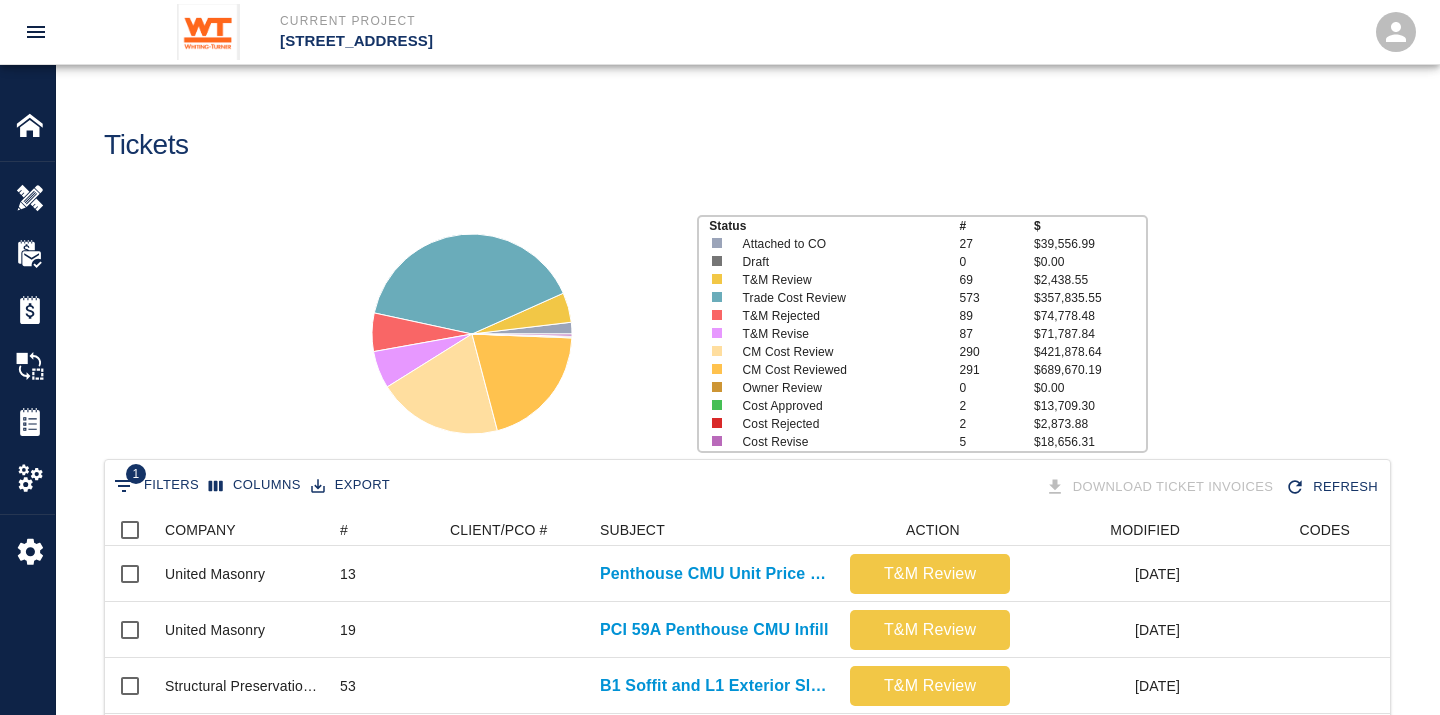 scroll, scrollTop: 17, scrollLeft: 17, axis: both 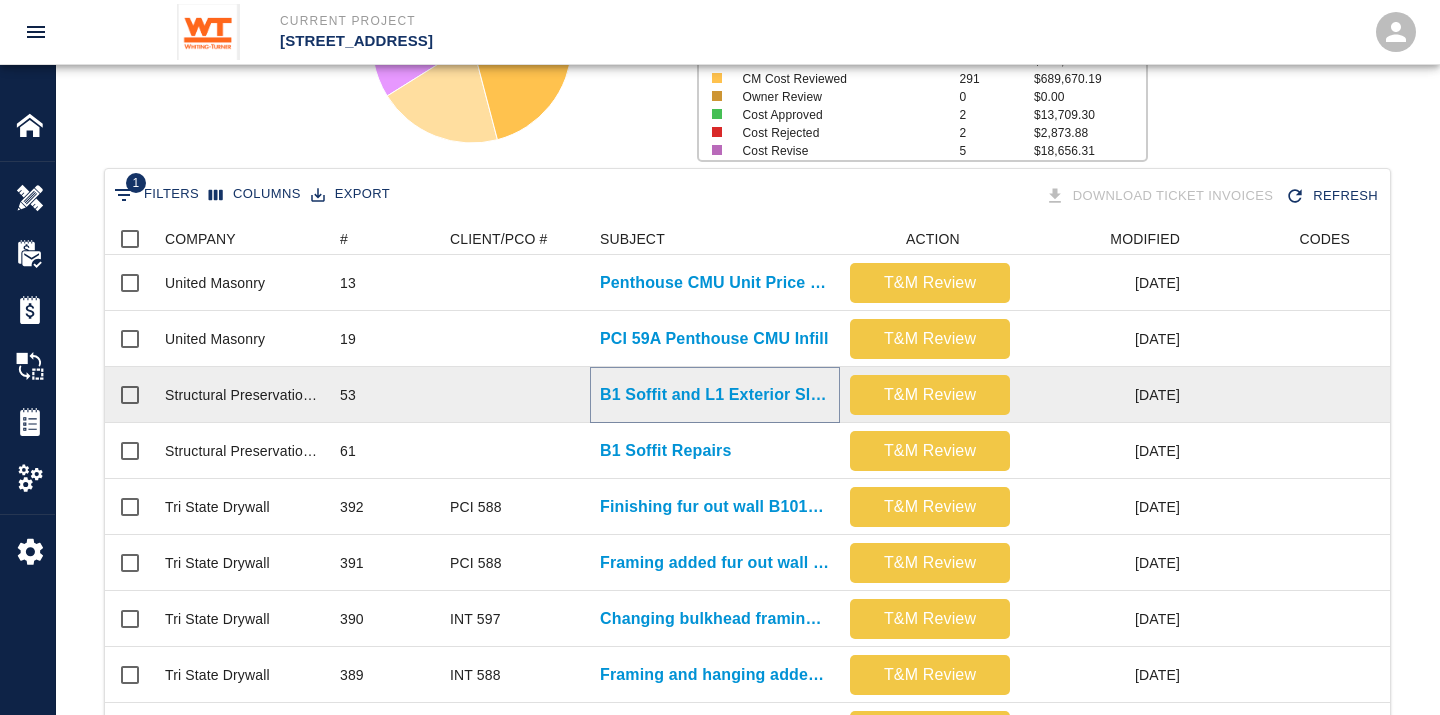 click on "B1 Soffit and L1 Exterior Slab Repair" at bounding box center (715, 395) 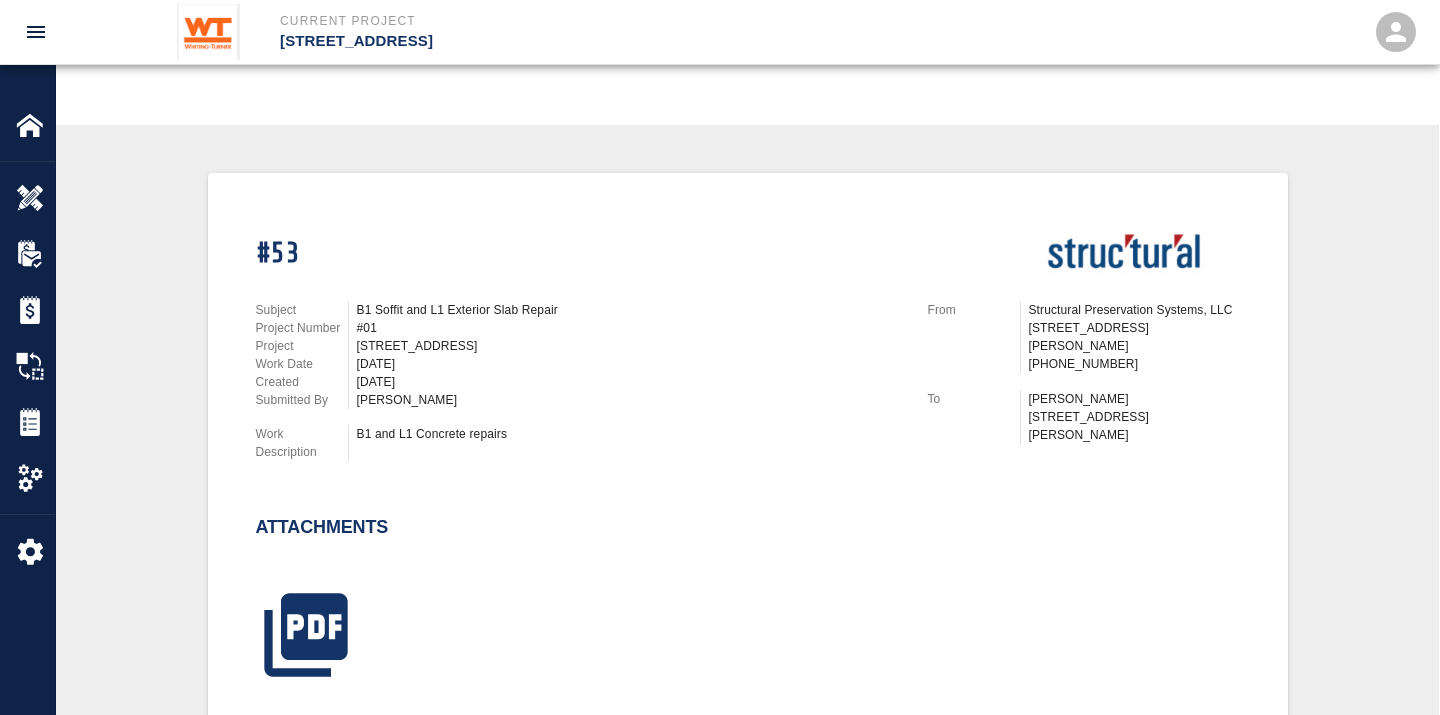 scroll, scrollTop: 444, scrollLeft: 0, axis: vertical 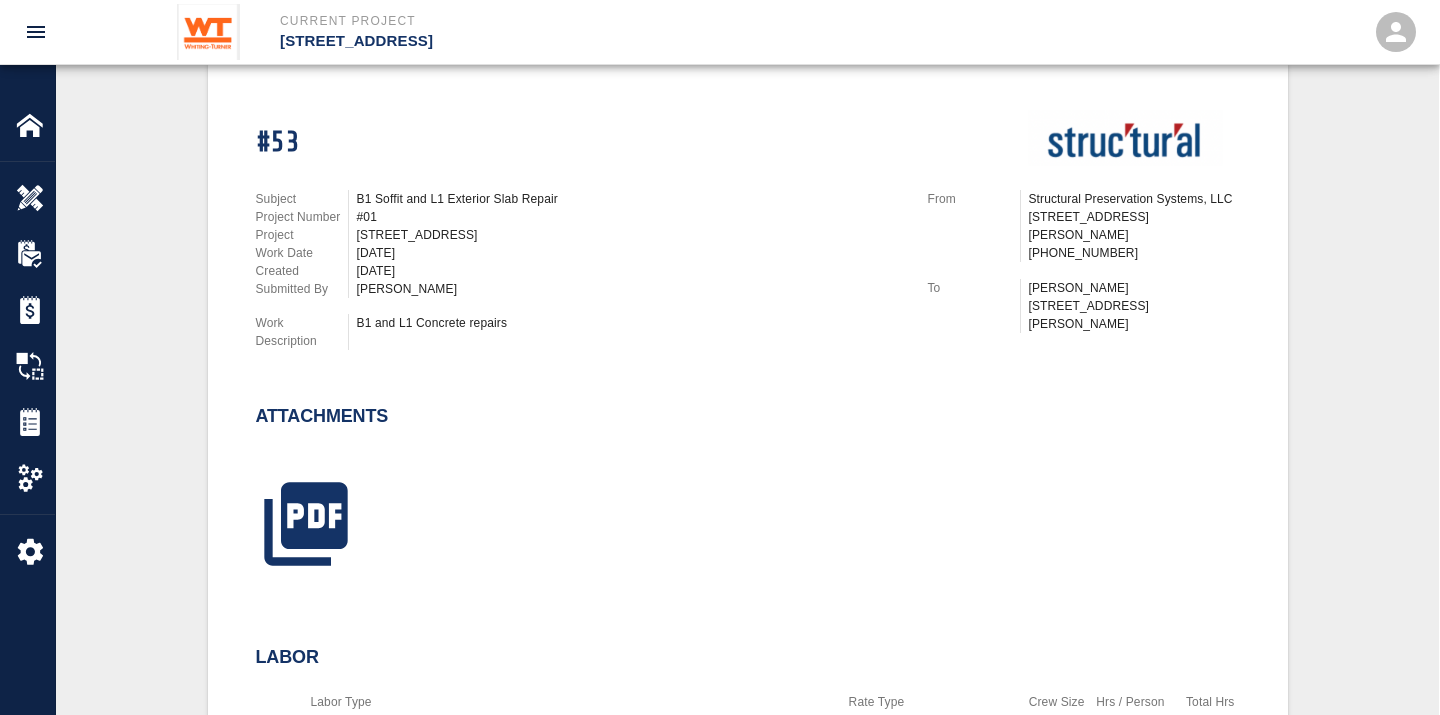 drag, startPoint x: 418, startPoint y: 242, endPoint x: 347, endPoint y: 243, distance: 71.00704 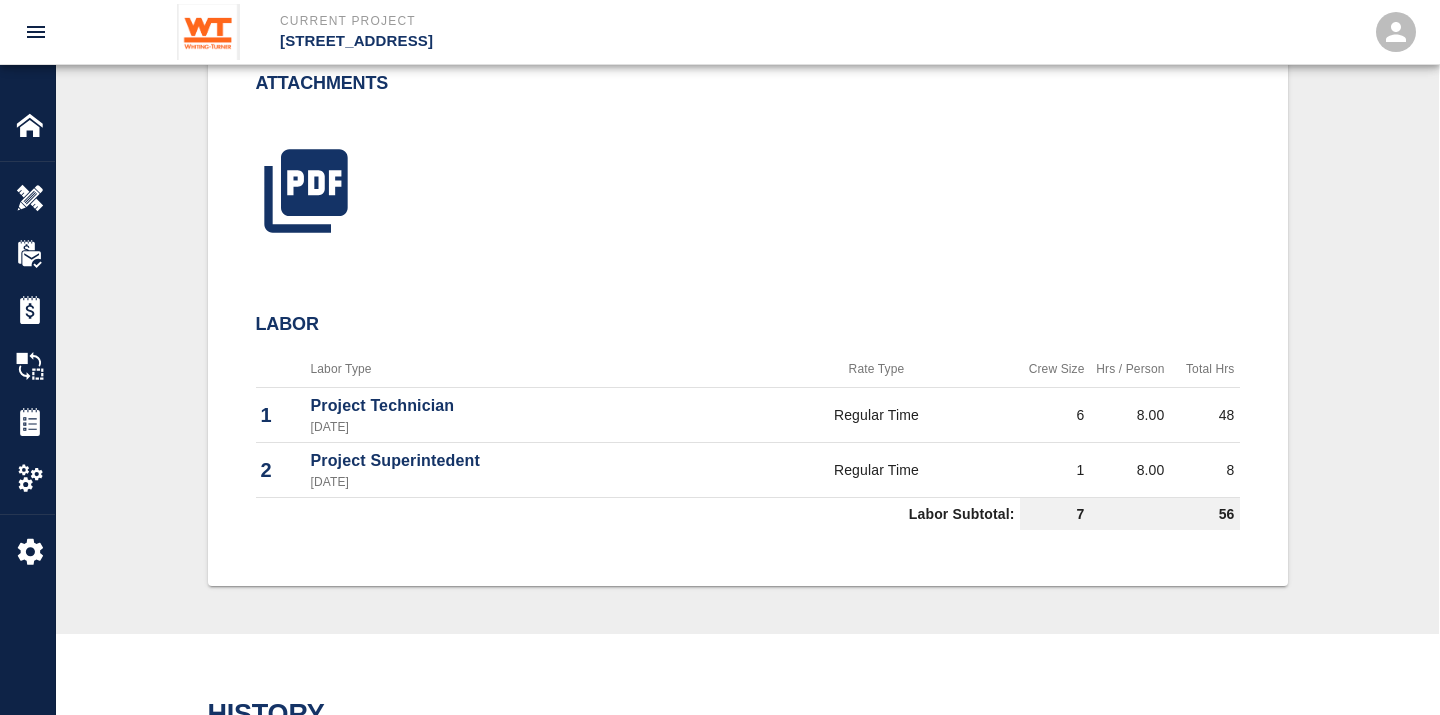 scroll, scrollTop: 666, scrollLeft: 0, axis: vertical 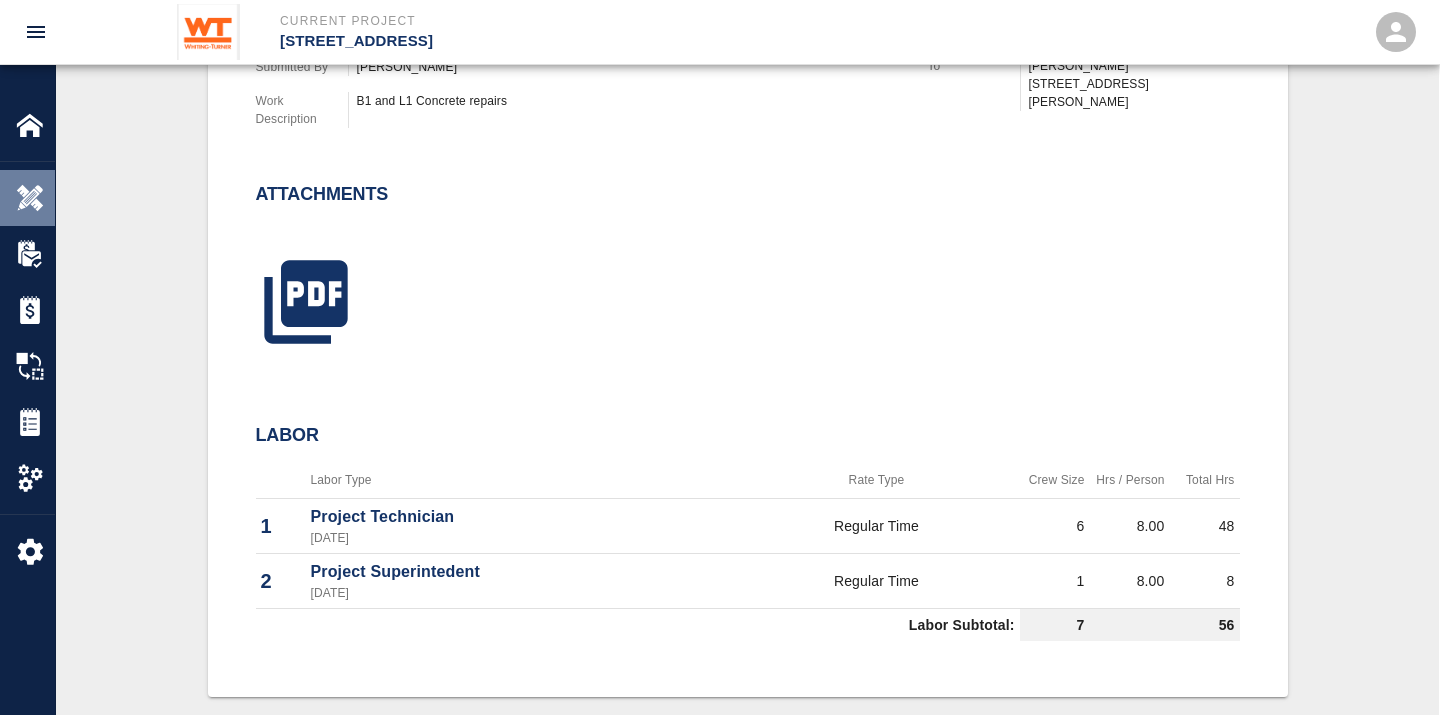 click at bounding box center (30, 198) 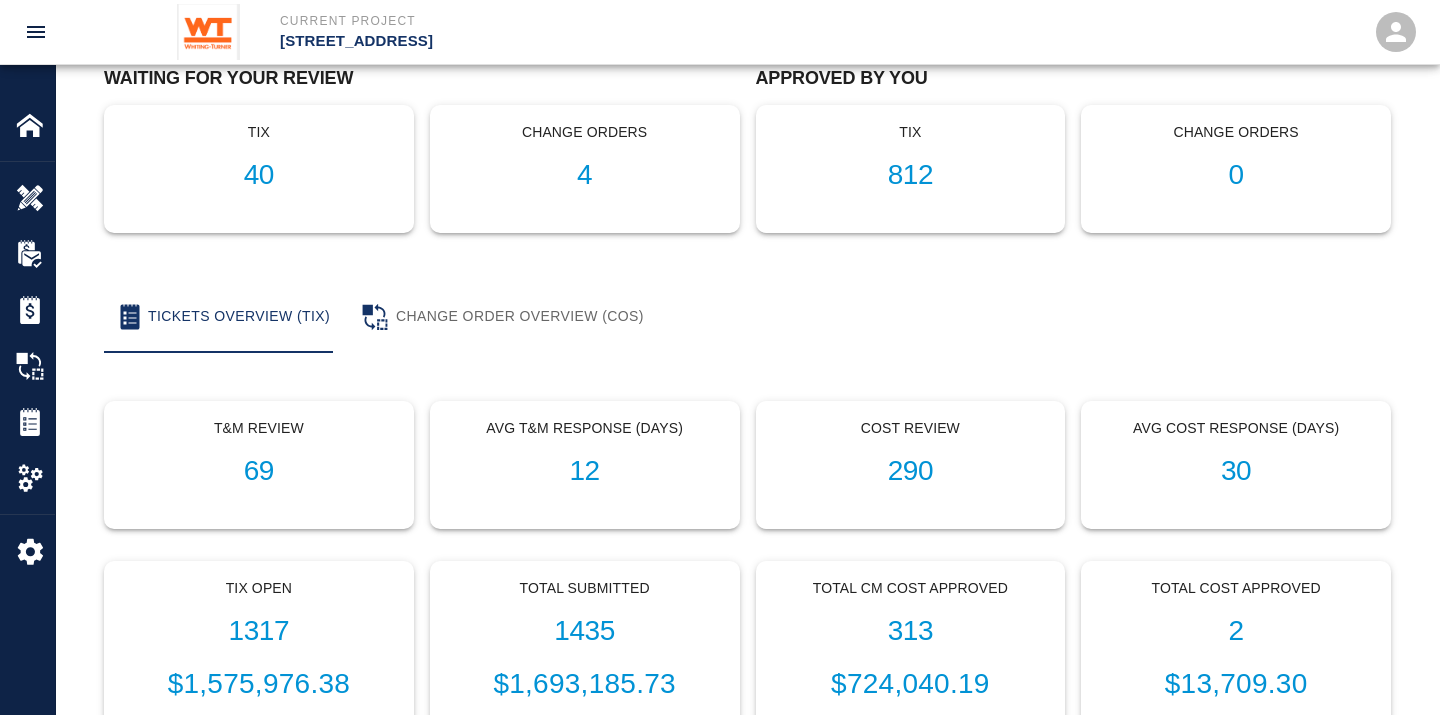 scroll, scrollTop: 0, scrollLeft: 0, axis: both 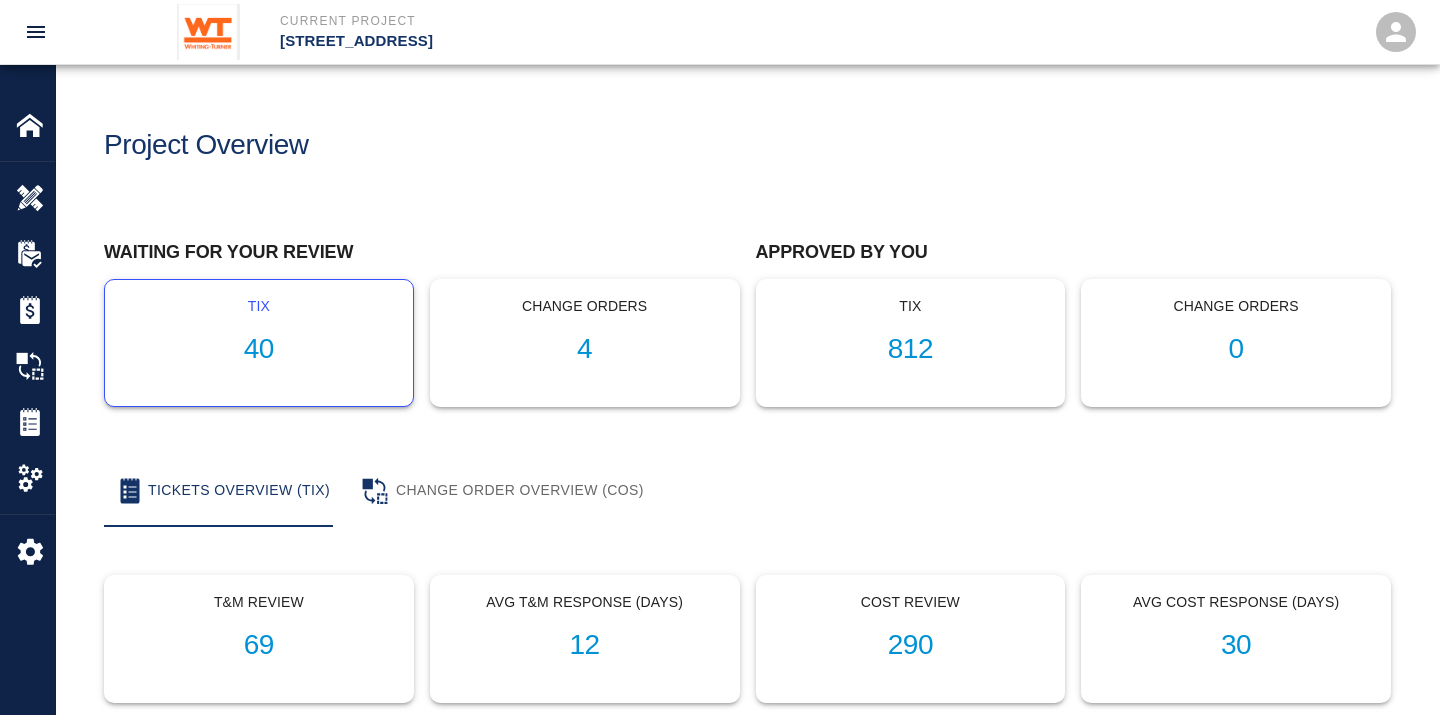 click on "40" at bounding box center [259, 349] 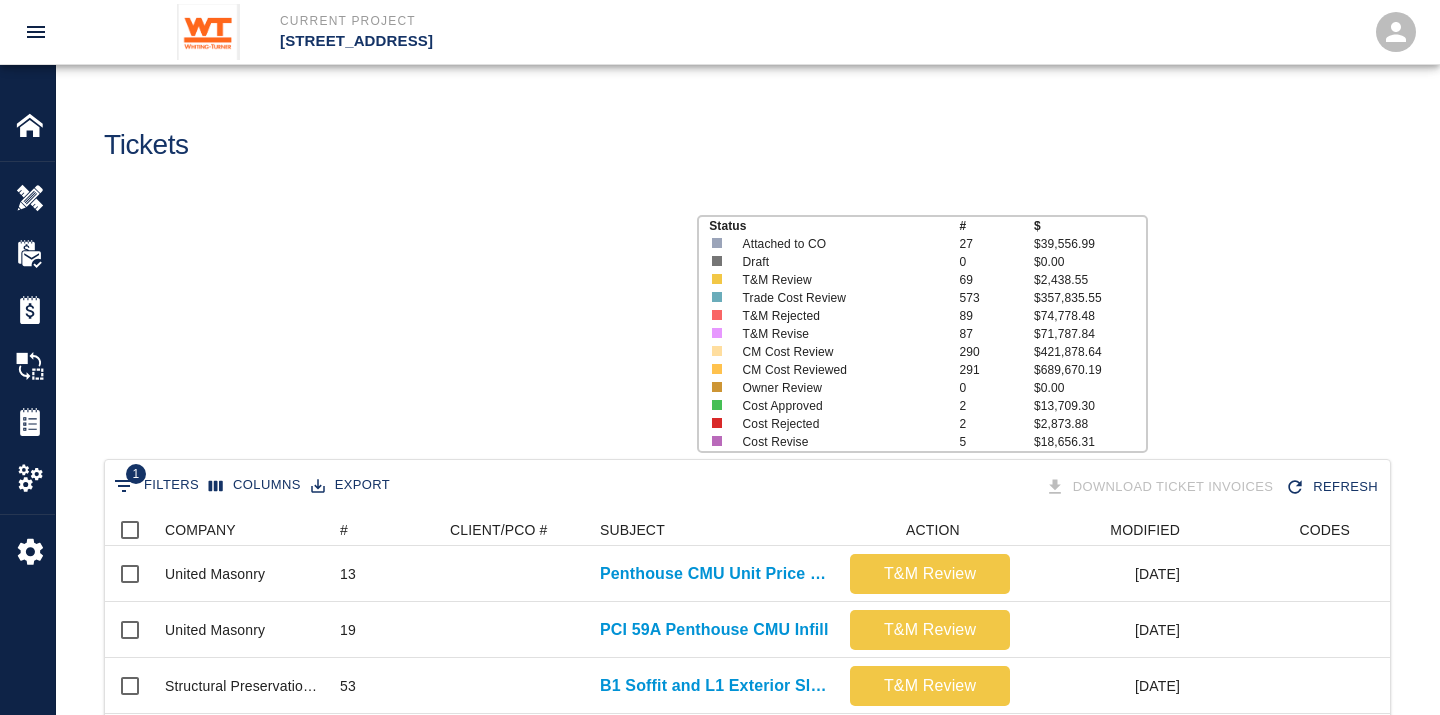 scroll, scrollTop: 17, scrollLeft: 17, axis: both 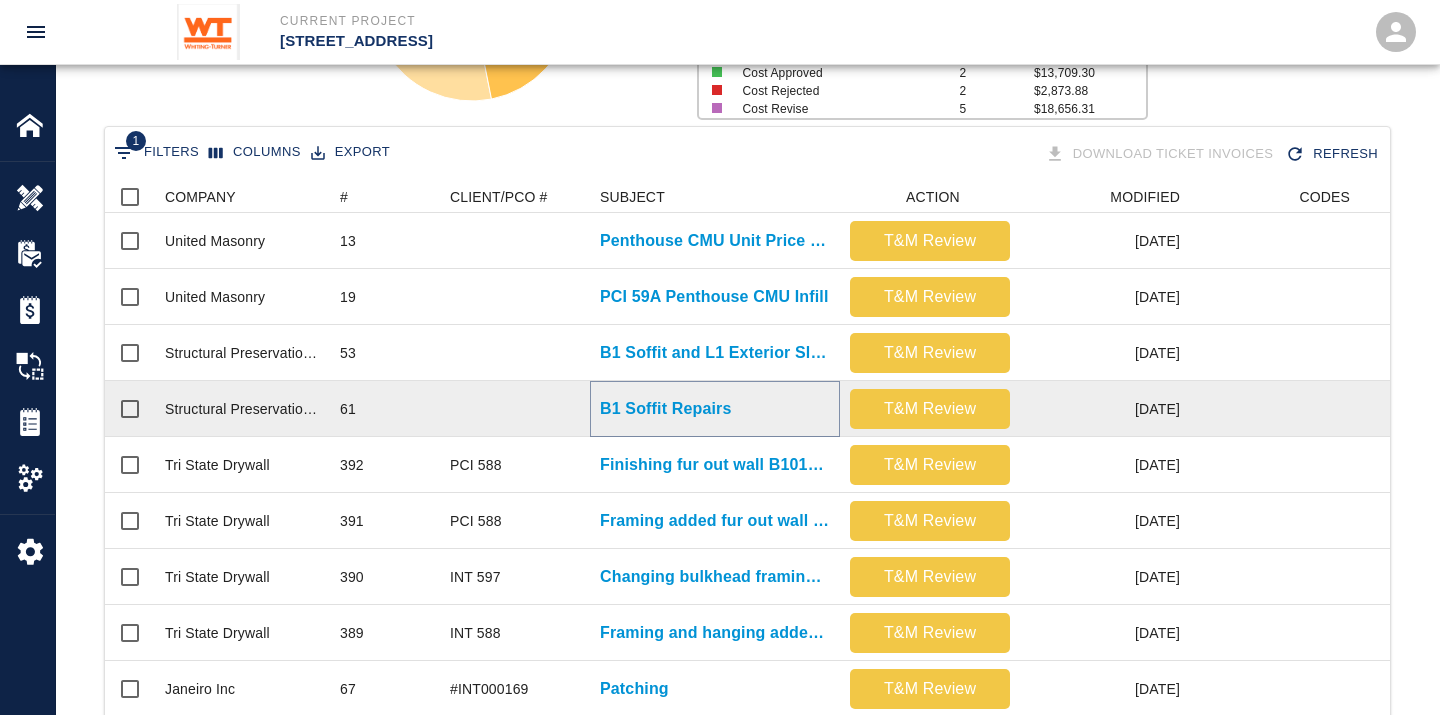 click on "B1 Soffit Repairs" at bounding box center [665, 409] 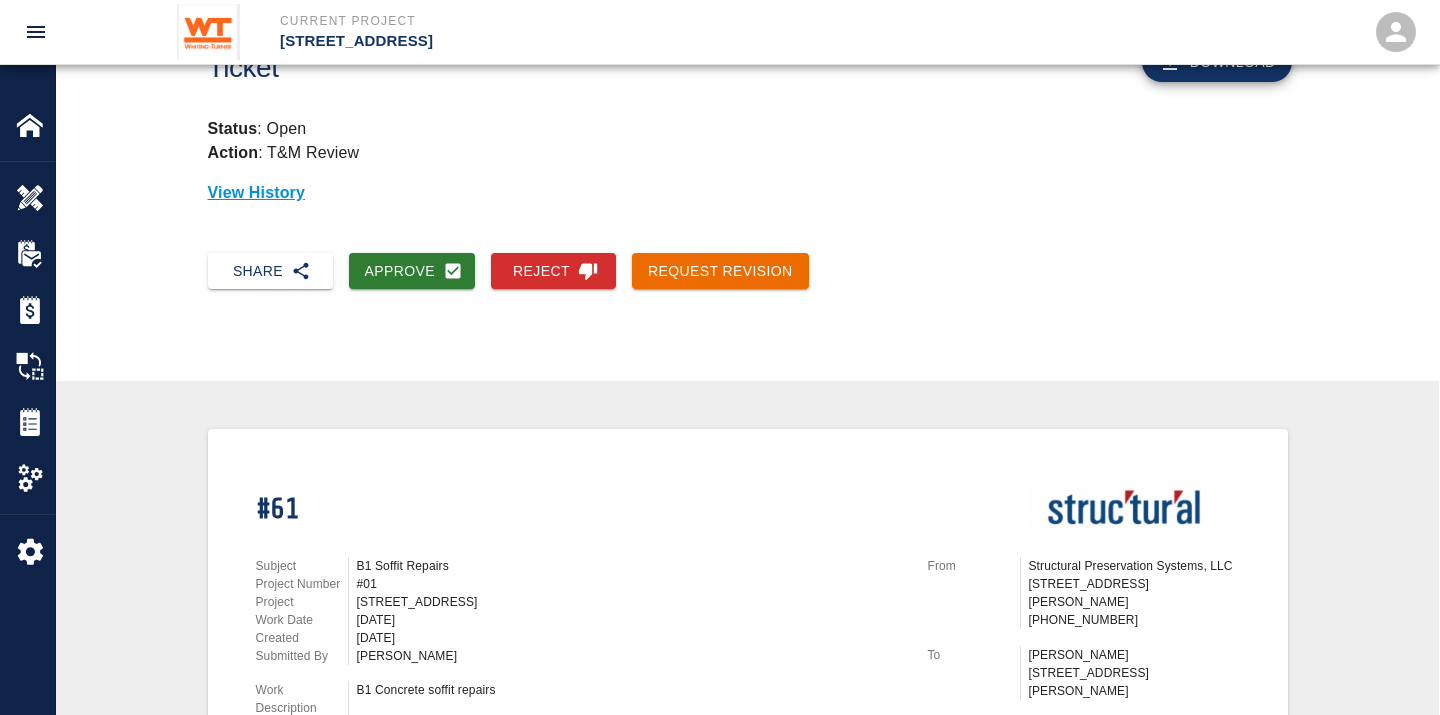 scroll, scrollTop: 222, scrollLeft: 0, axis: vertical 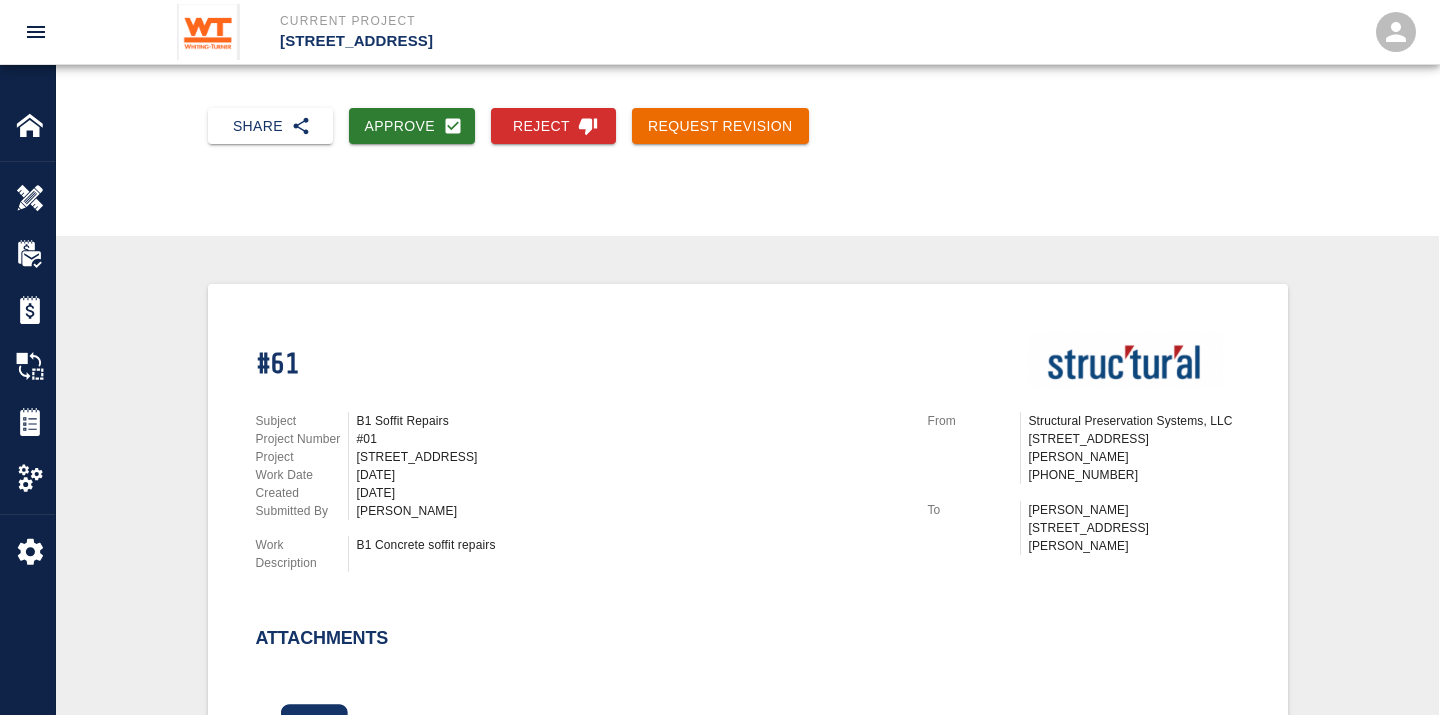 drag, startPoint x: 426, startPoint y: 468, endPoint x: 325, endPoint y: 465, distance: 101.04455 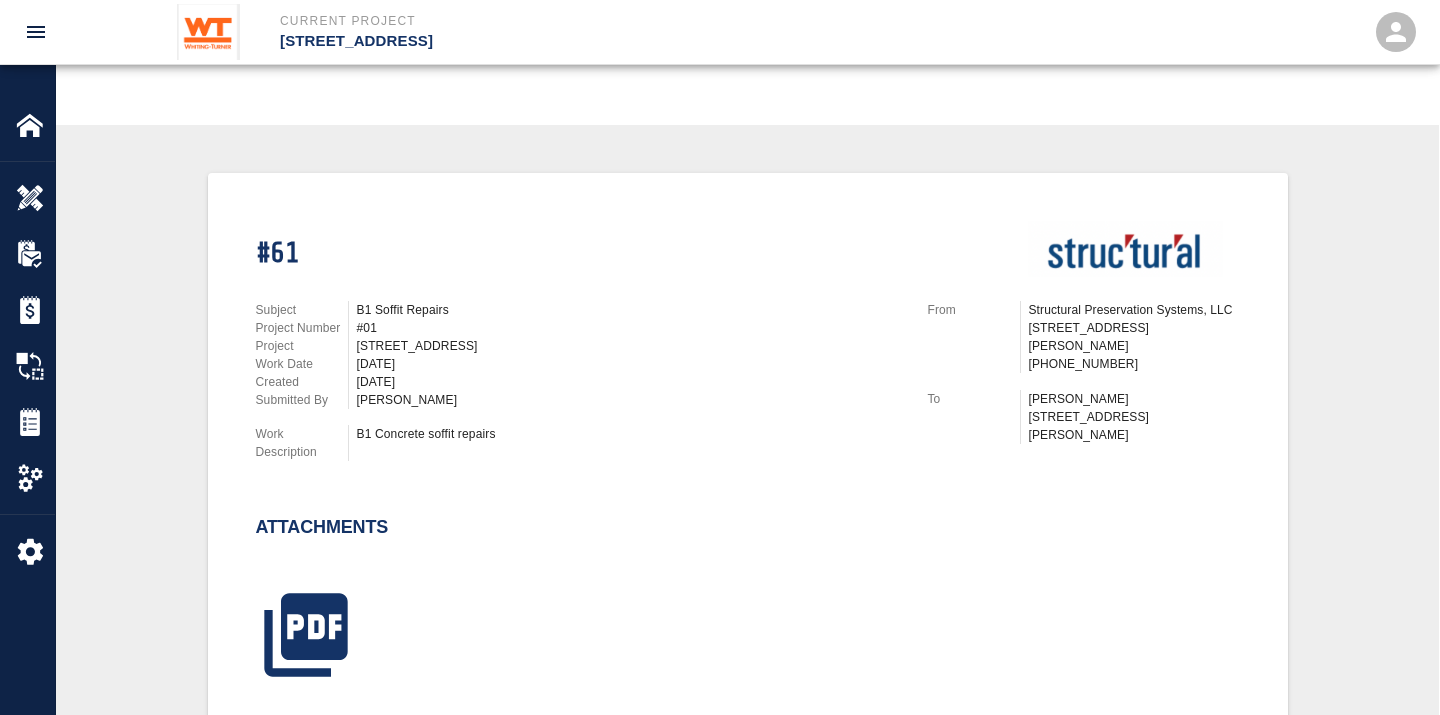 drag, startPoint x: 514, startPoint y: 424, endPoint x: 358, endPoint y: 427, distance: 156.02884 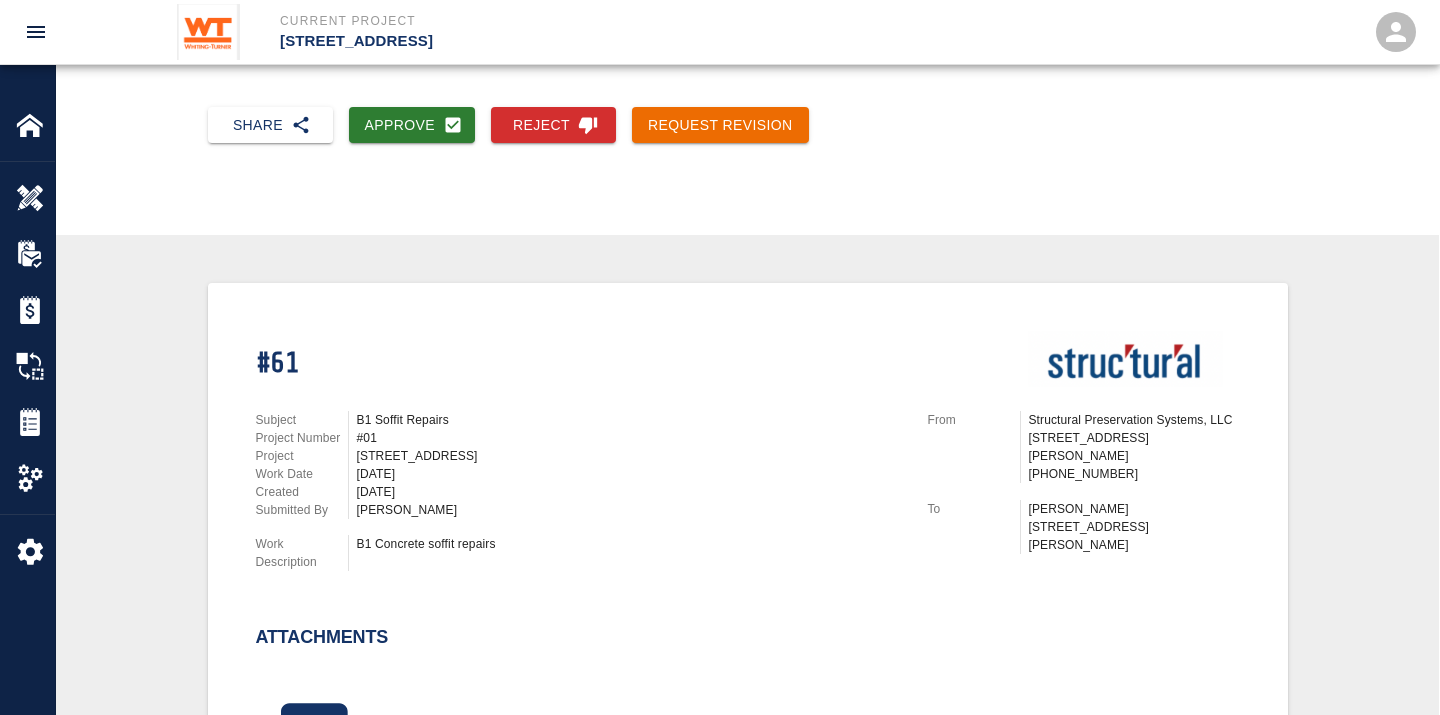 scroll, scrollTop: 222, scrollLeft: 0, axis: vertical 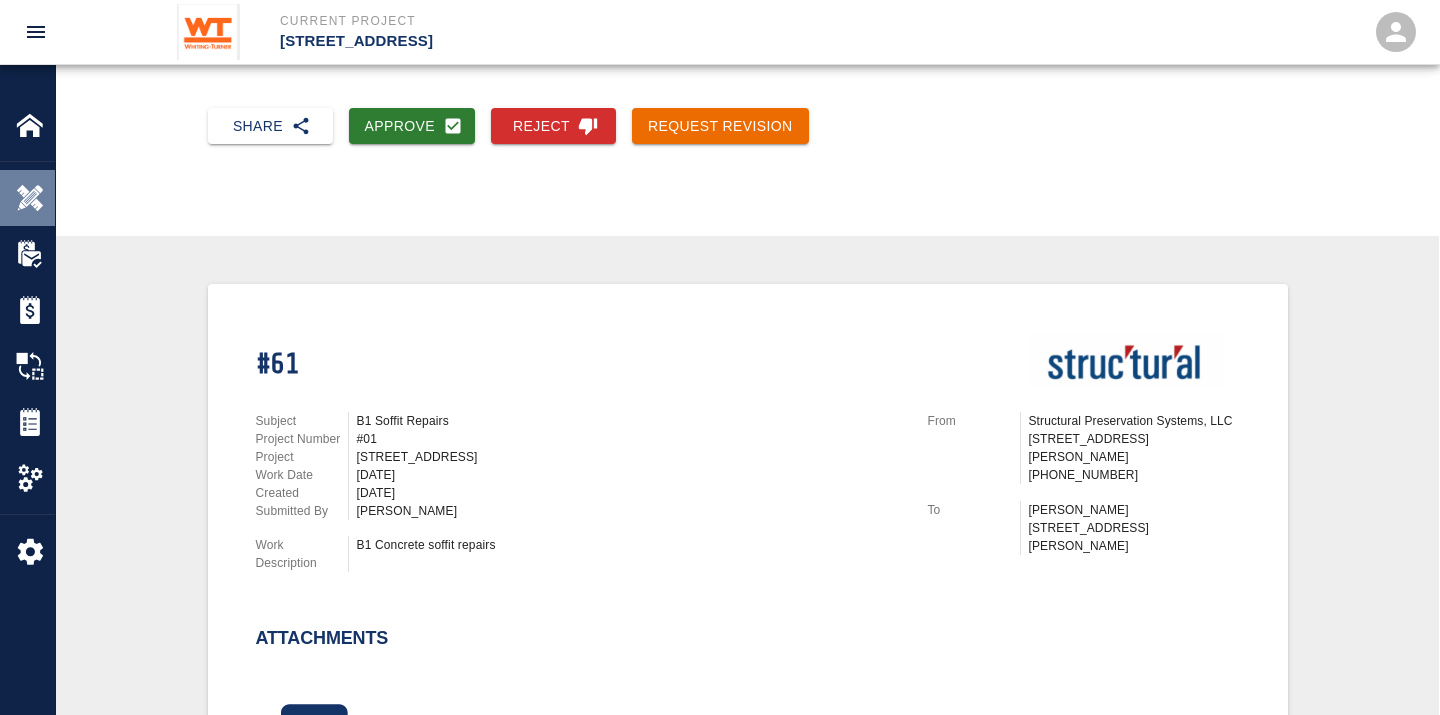 click at bounding box center [30, 198] 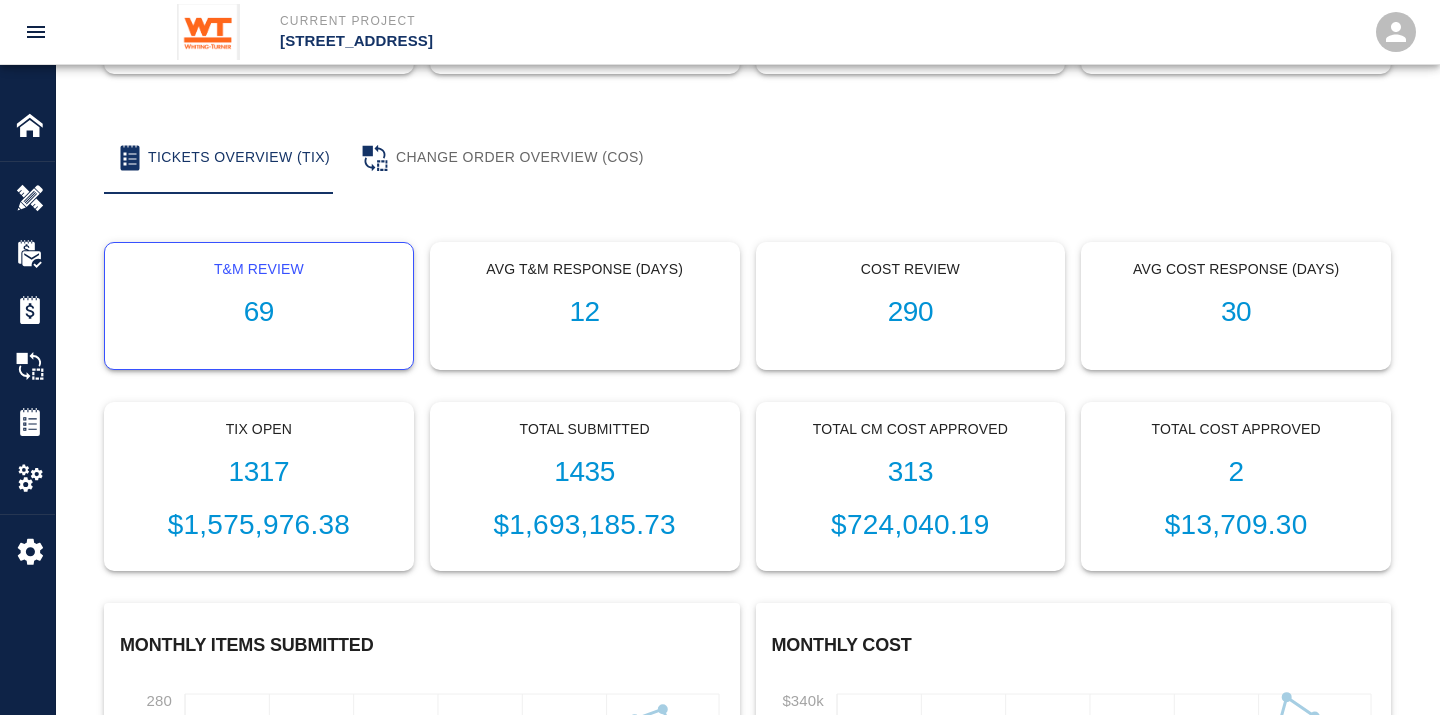 scroll, scrollTop: 0, scrollLeft: 0, axis: both 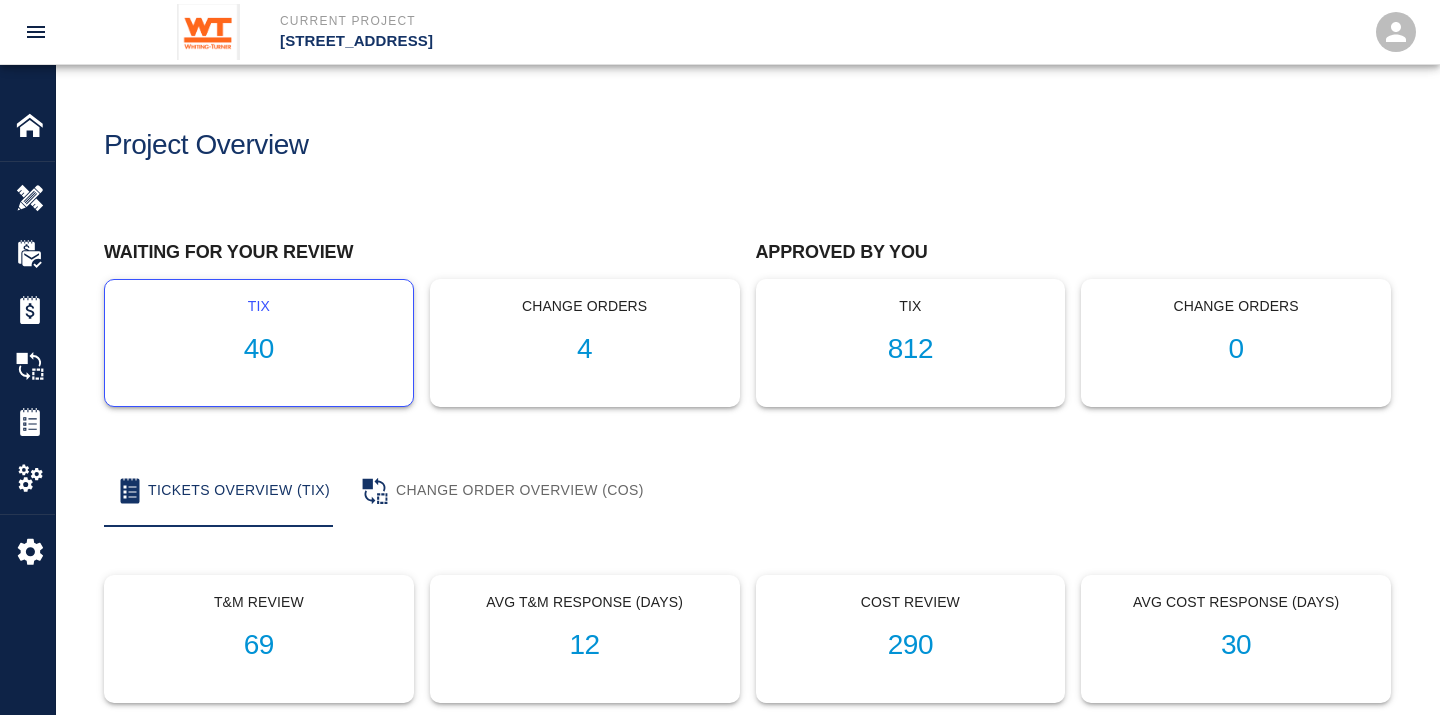 click on "40" at bounding box center (259, 349) 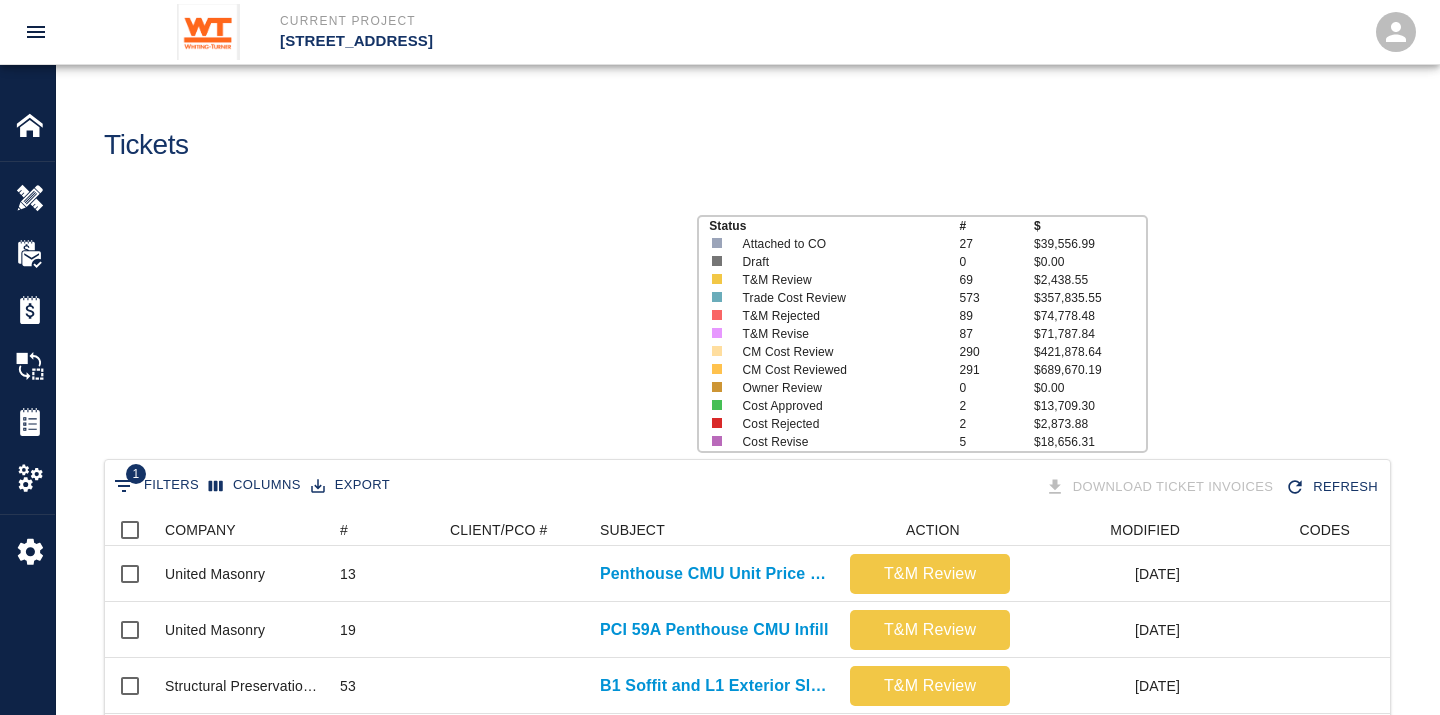 scroll, scrollTop: 17, scrollLeft: 17, axis: both 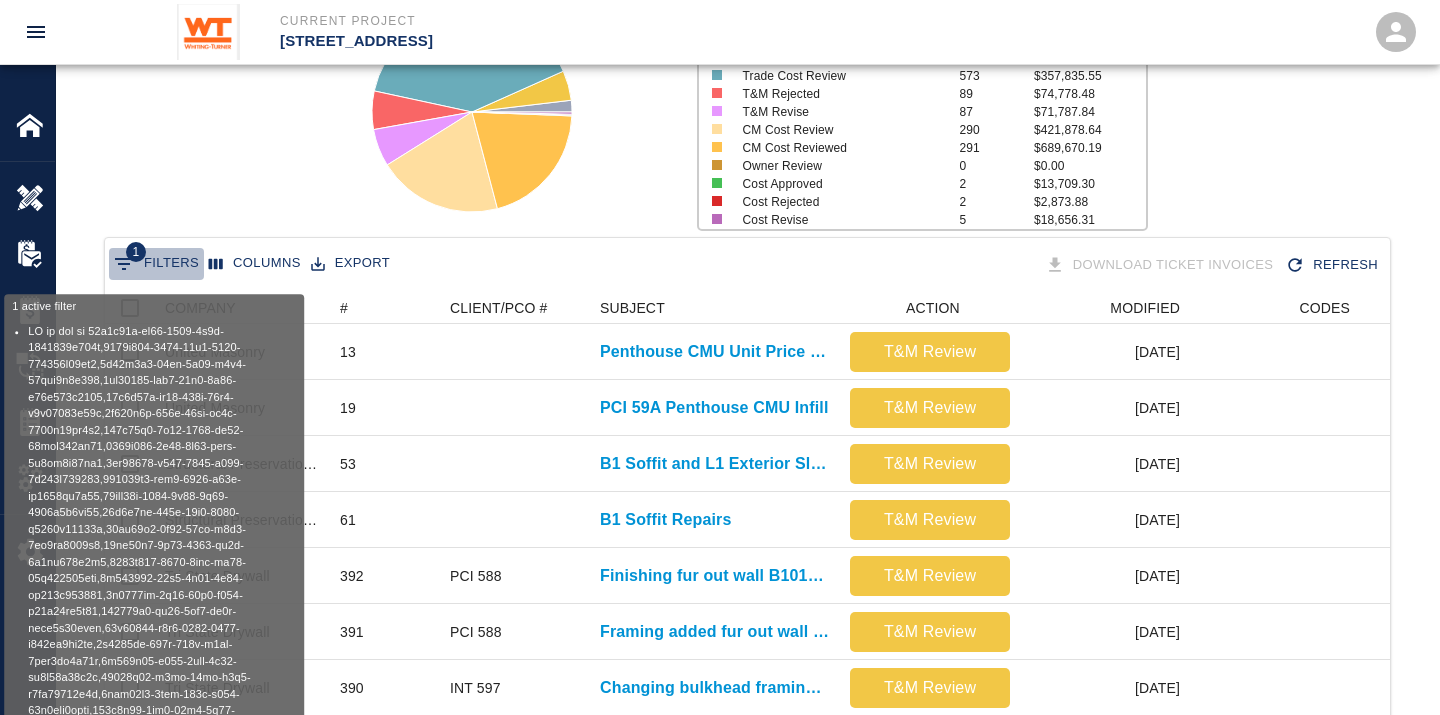 click on "1 Filters" at bounding box center [156, 264] 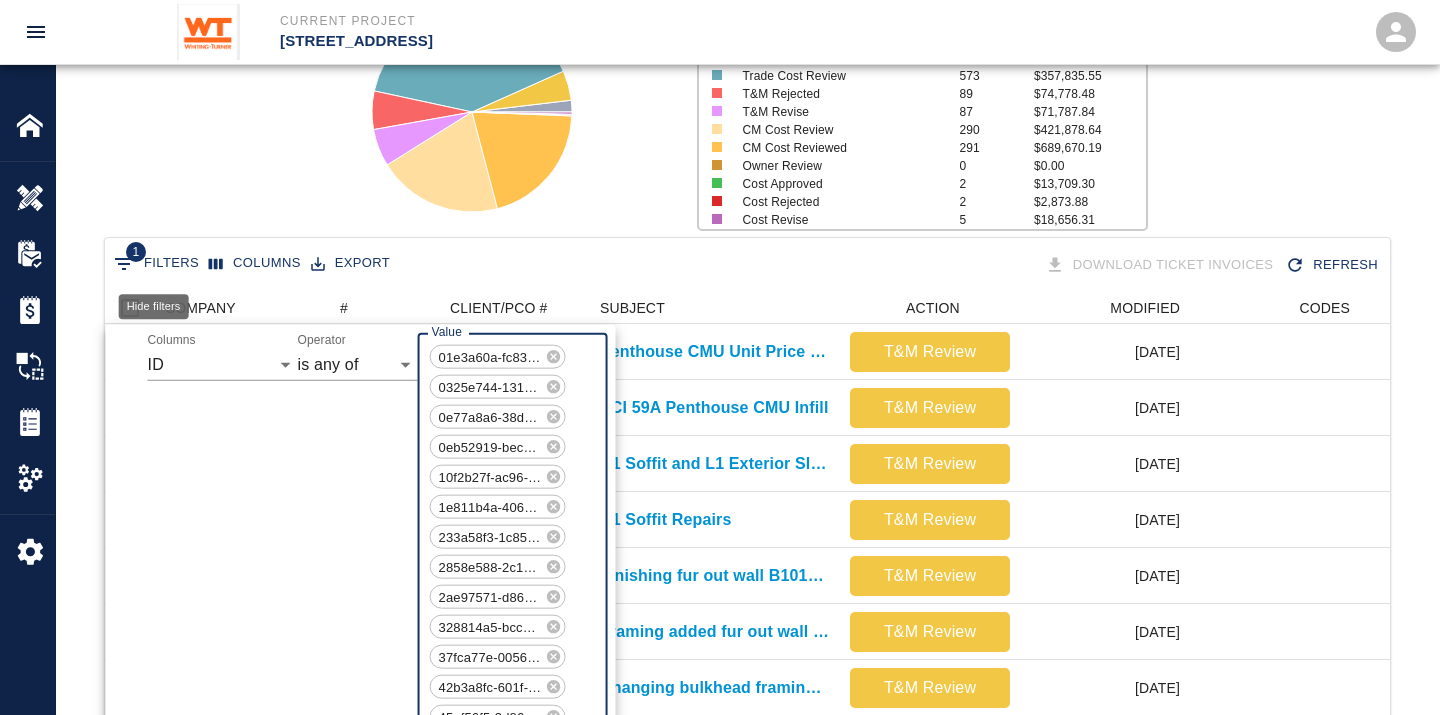 scroll, scrollTop: 275, scrollLeft: 0, axis: vertical 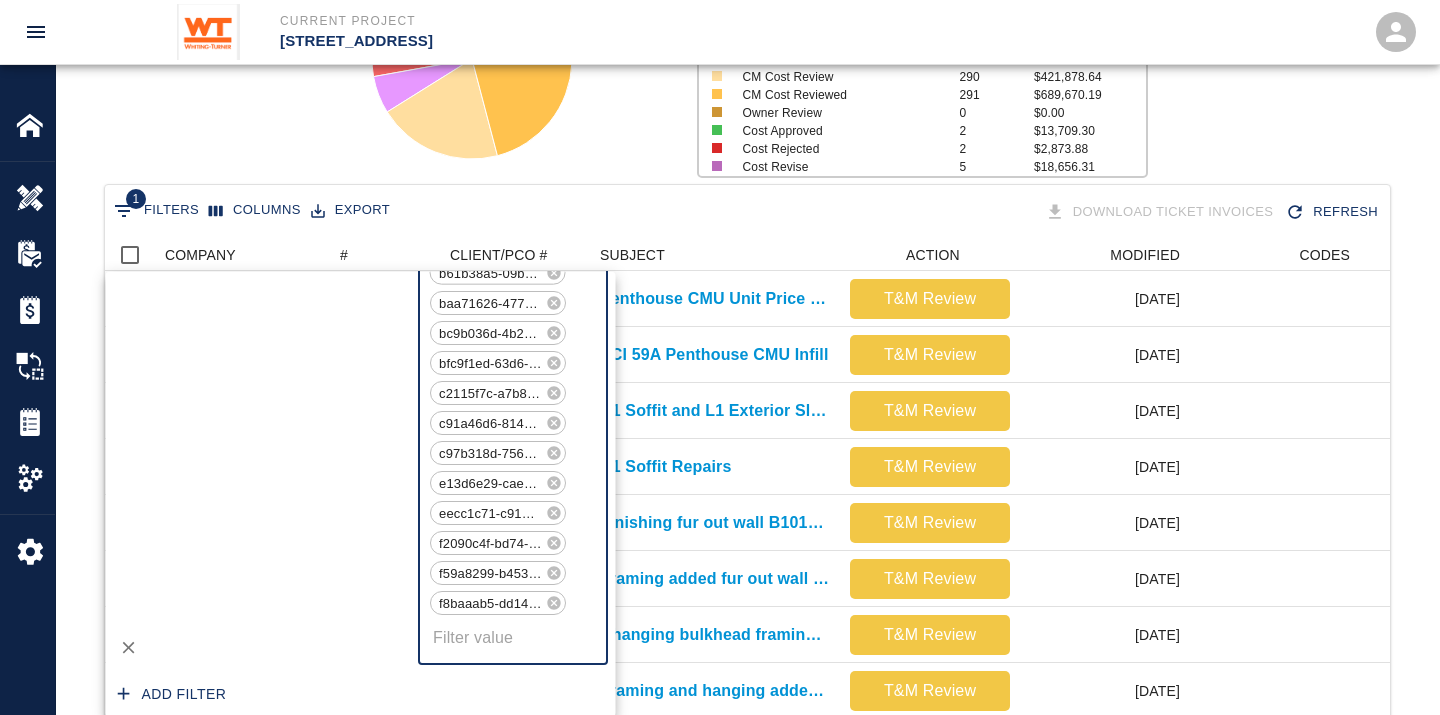 click on "1 Filters Columns Export Download Ticket Invoices Refresh" at bounding box center (747, 212) 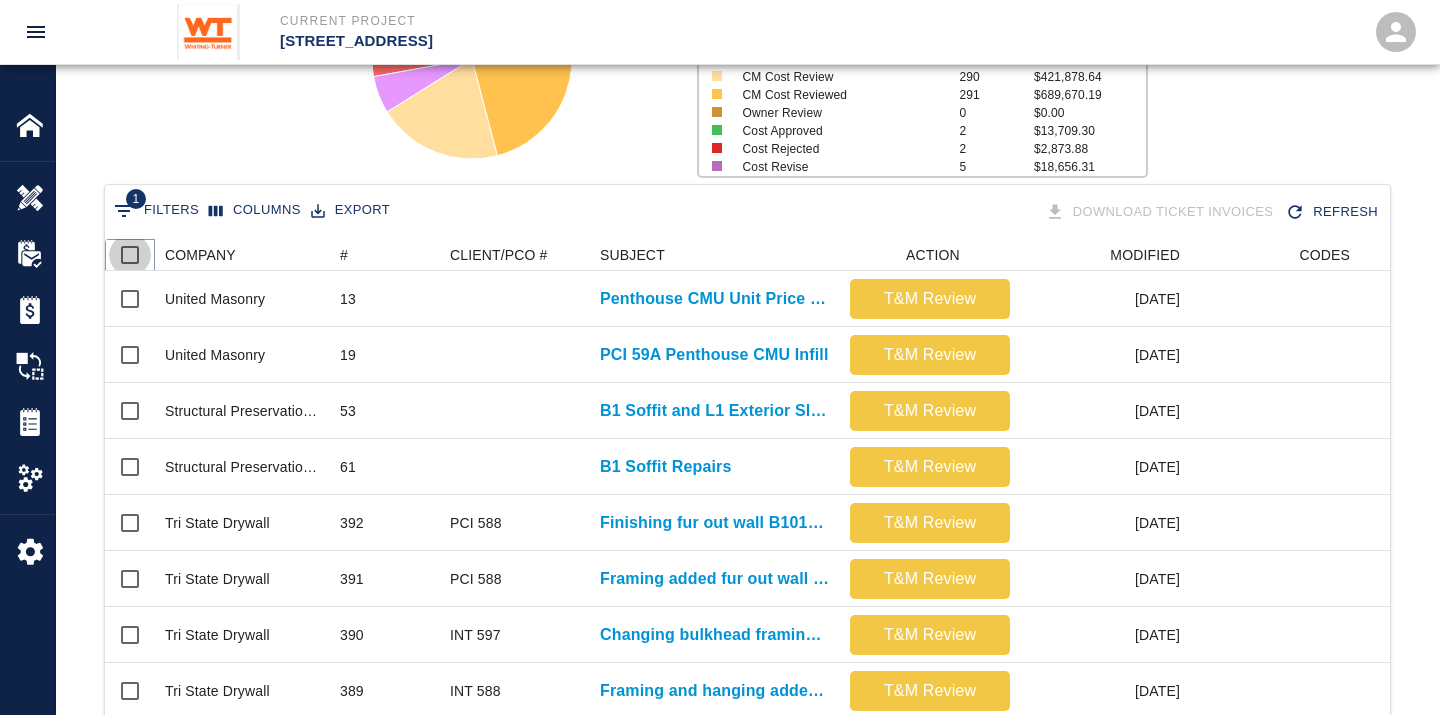 click at bounding box center [130, 255] 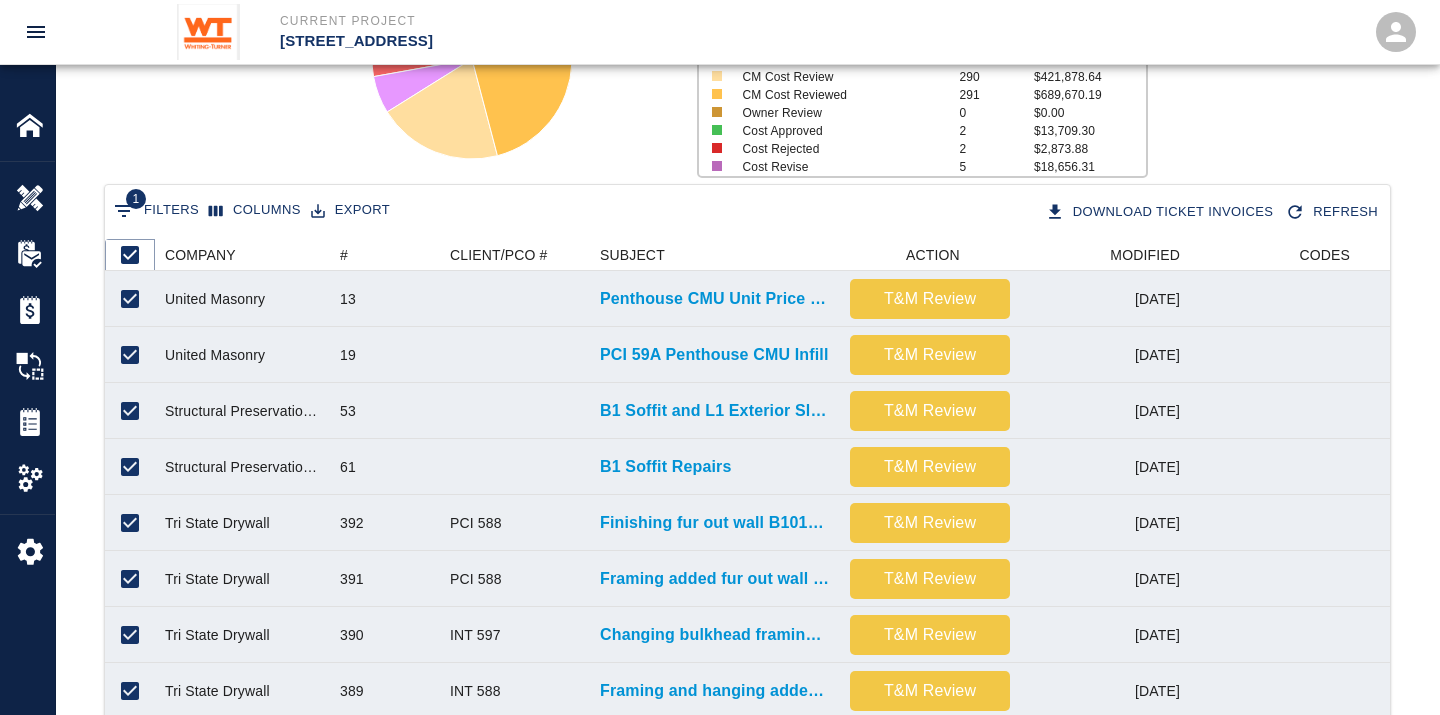 click at bounding box center [130, 255] 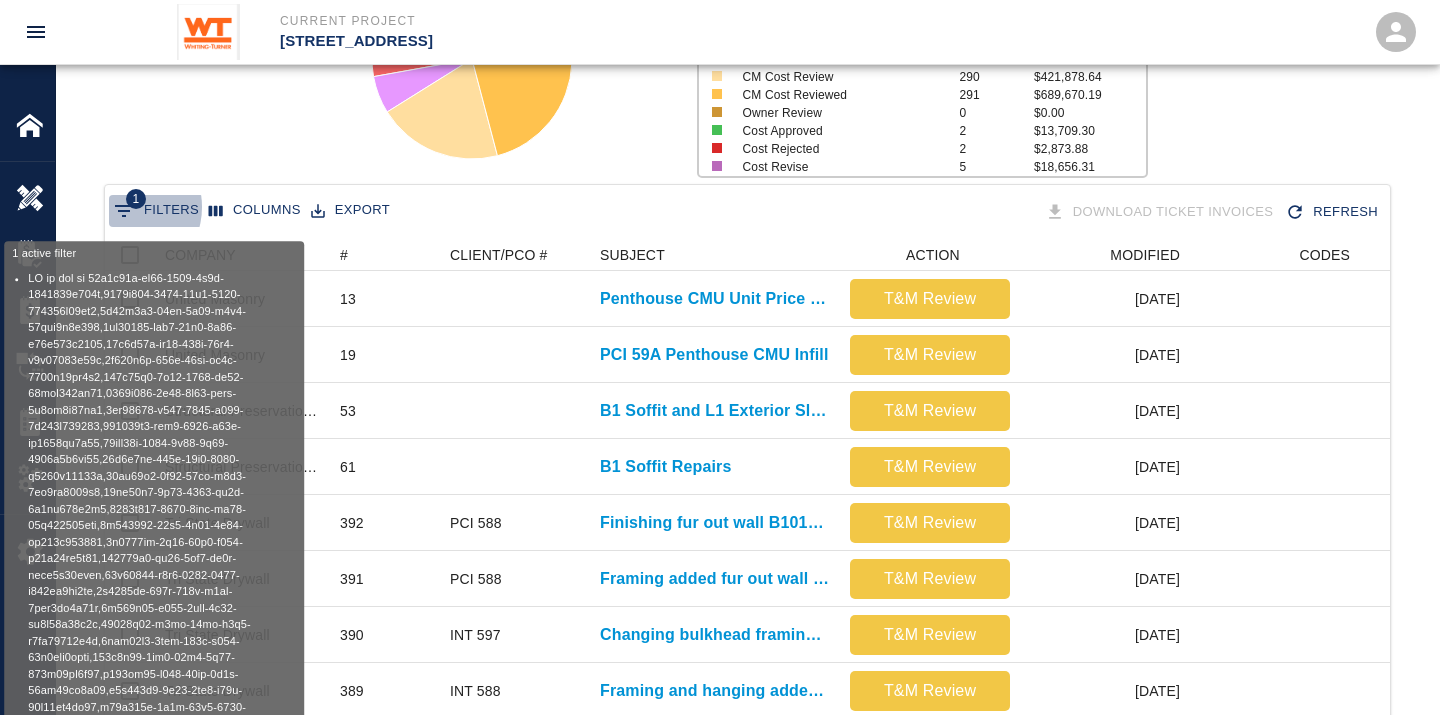 click 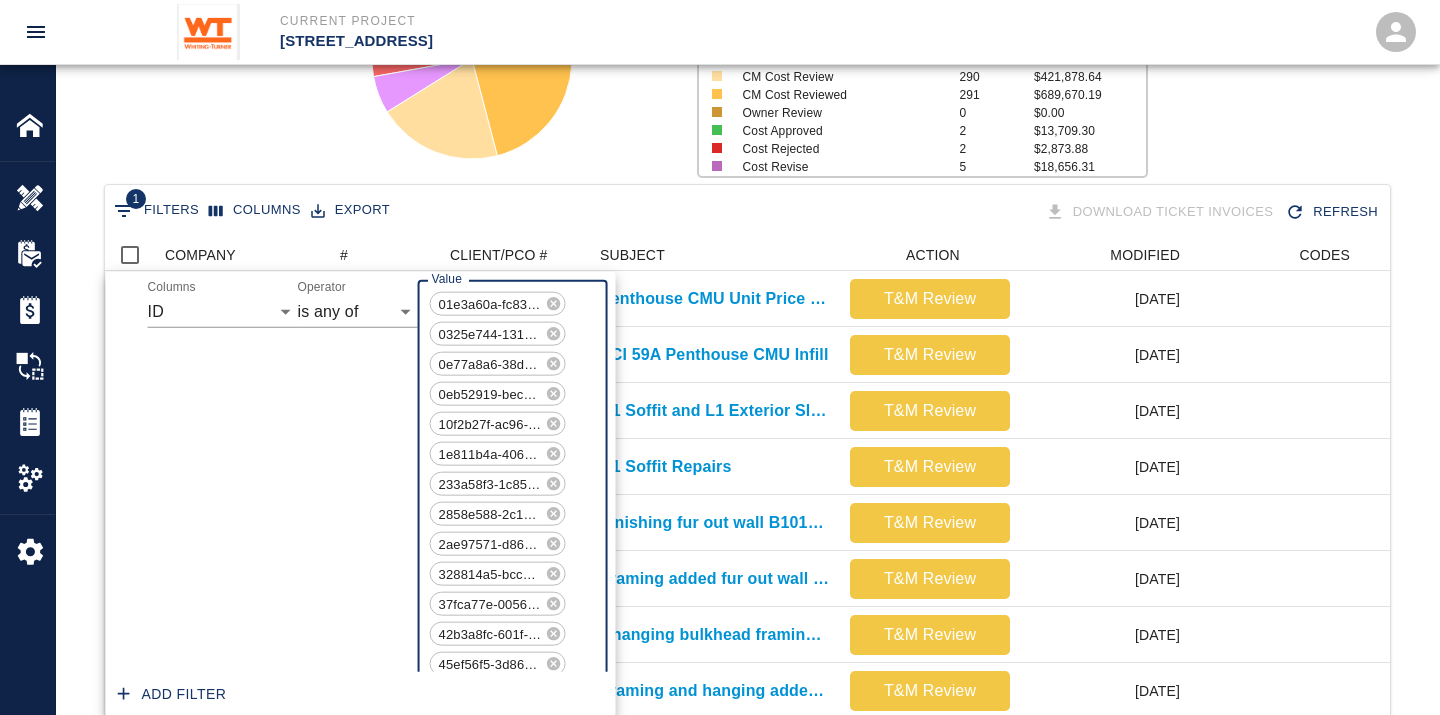 scroll, scrollTop: 871, scrollLeft: 0, axis: vertical 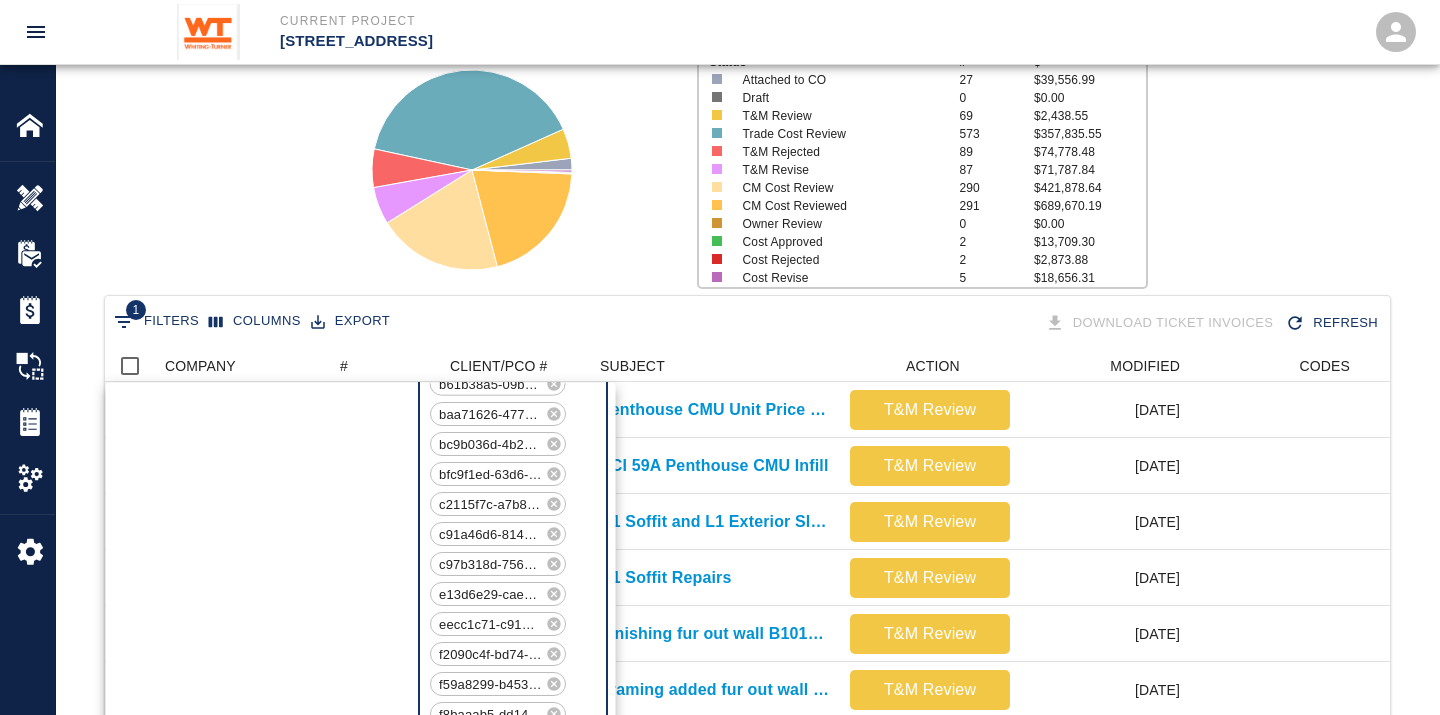 click on "Status # $ Attached to CO 27 $39,556.99 Draft 0 $0.00 T&M Review 69 $2,438.55 Trade Cost Review 573 $357,835.55 T&M Rejected 89 $74,778.48 T&M Revise 87 $71,787.84 CM Cost Review 290 $421,878.64 CM Cost Reviewed 291 $689,670.19 Owner Review 0 $0.00 Cost Approved 2 $13,709.30 Cost Rejected 2 $2,873.88 Cost Revise 5 $18,656.31" at bounding box center [739, 162] 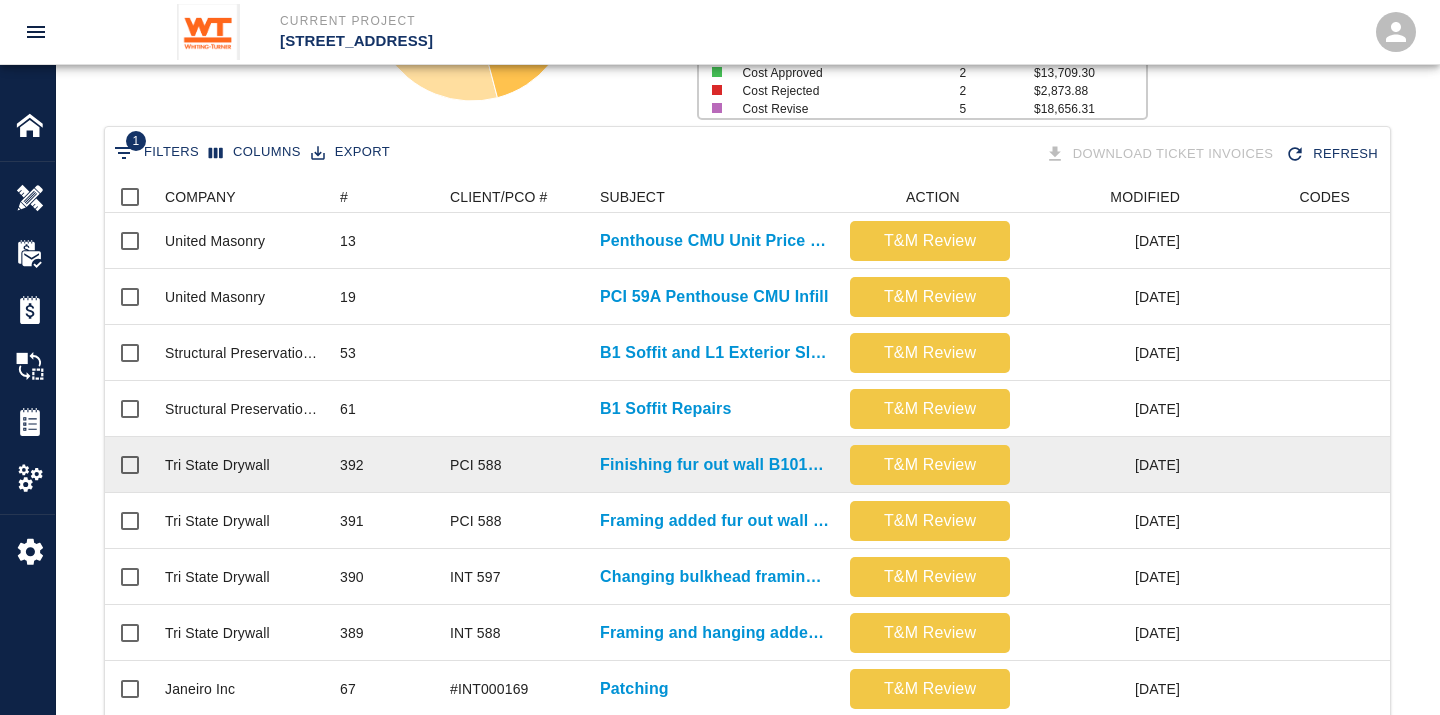 scroll, scrollTop: 386, scrollLeft: 0, axis: vertical 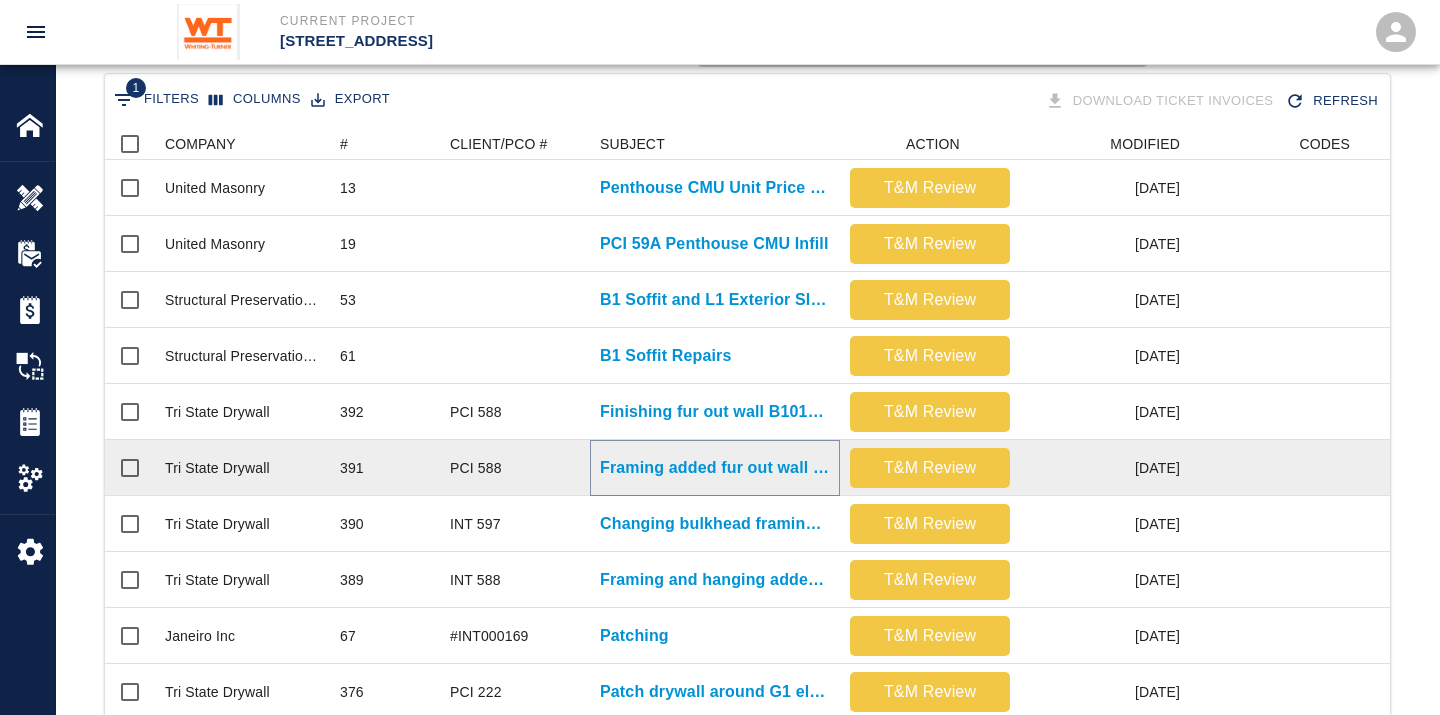 click on "Framing added fur out wall in room B1014 on B1." at bounding box center (715, 468) 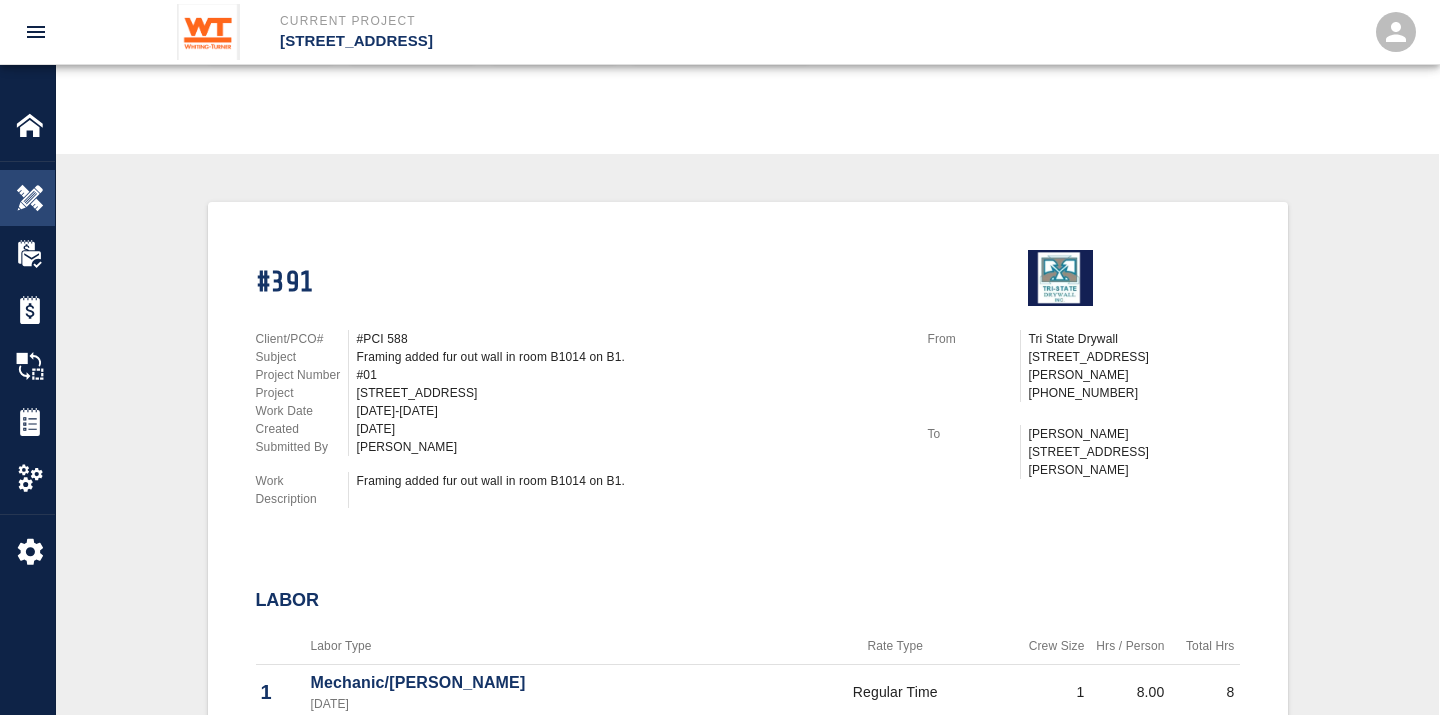scroll, scrollTop: 222, scrollLeft: 0, axis: vertical 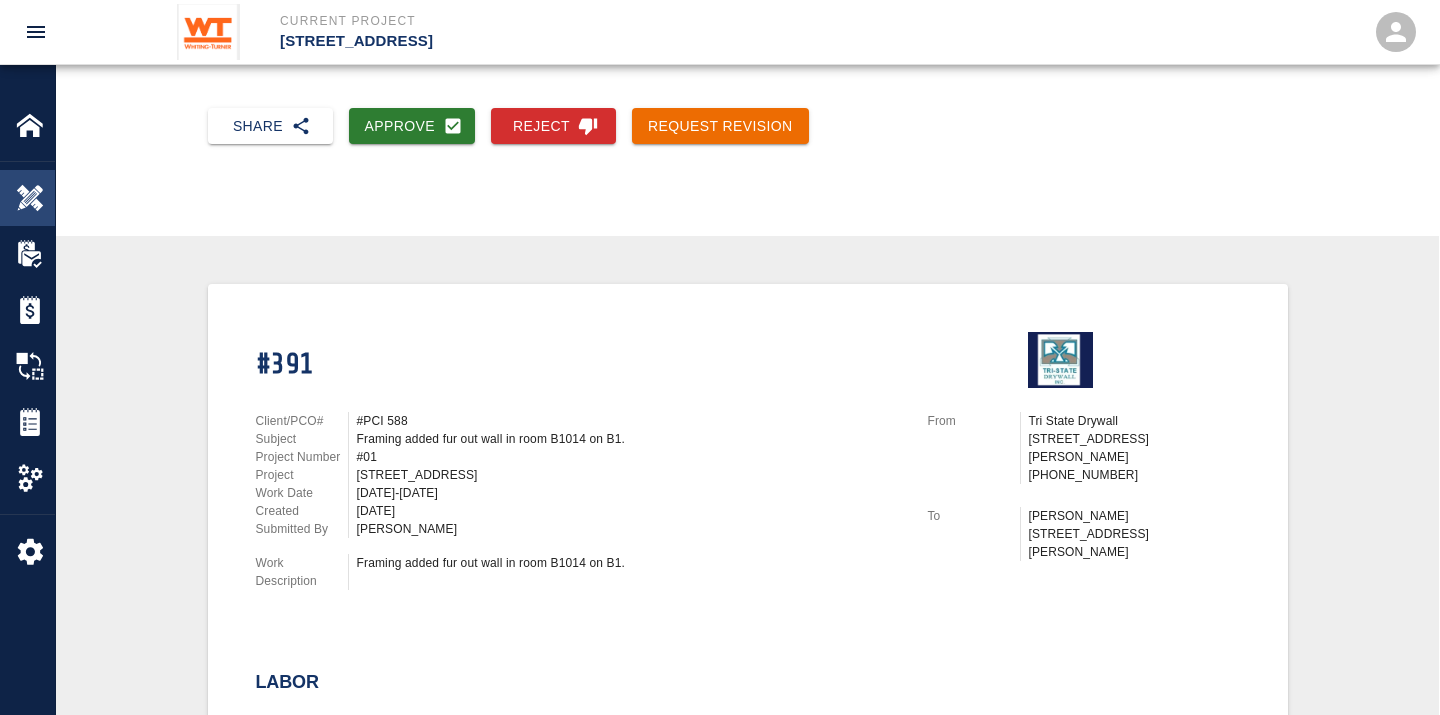 click at bounding box center [30, 198] 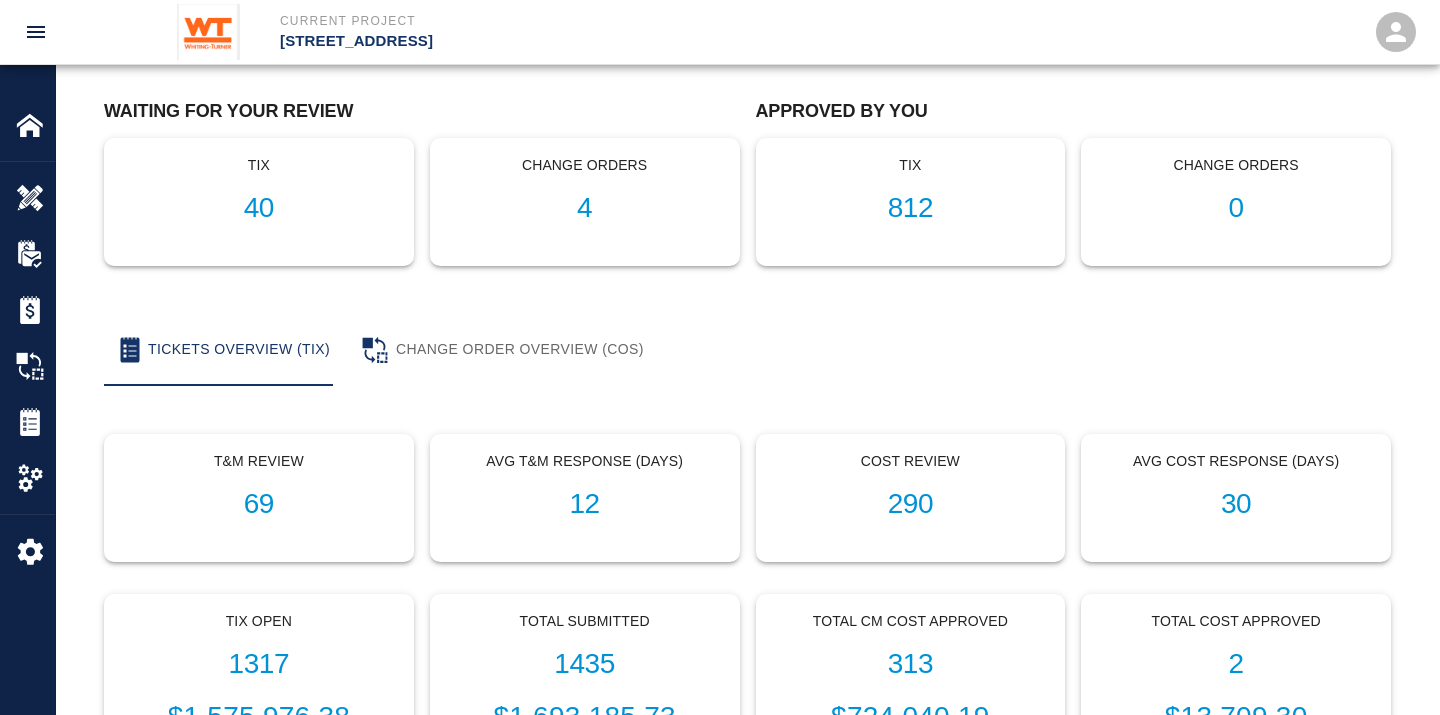 scroll, scrollTop: 0, scrollLeft: 0, axis: both 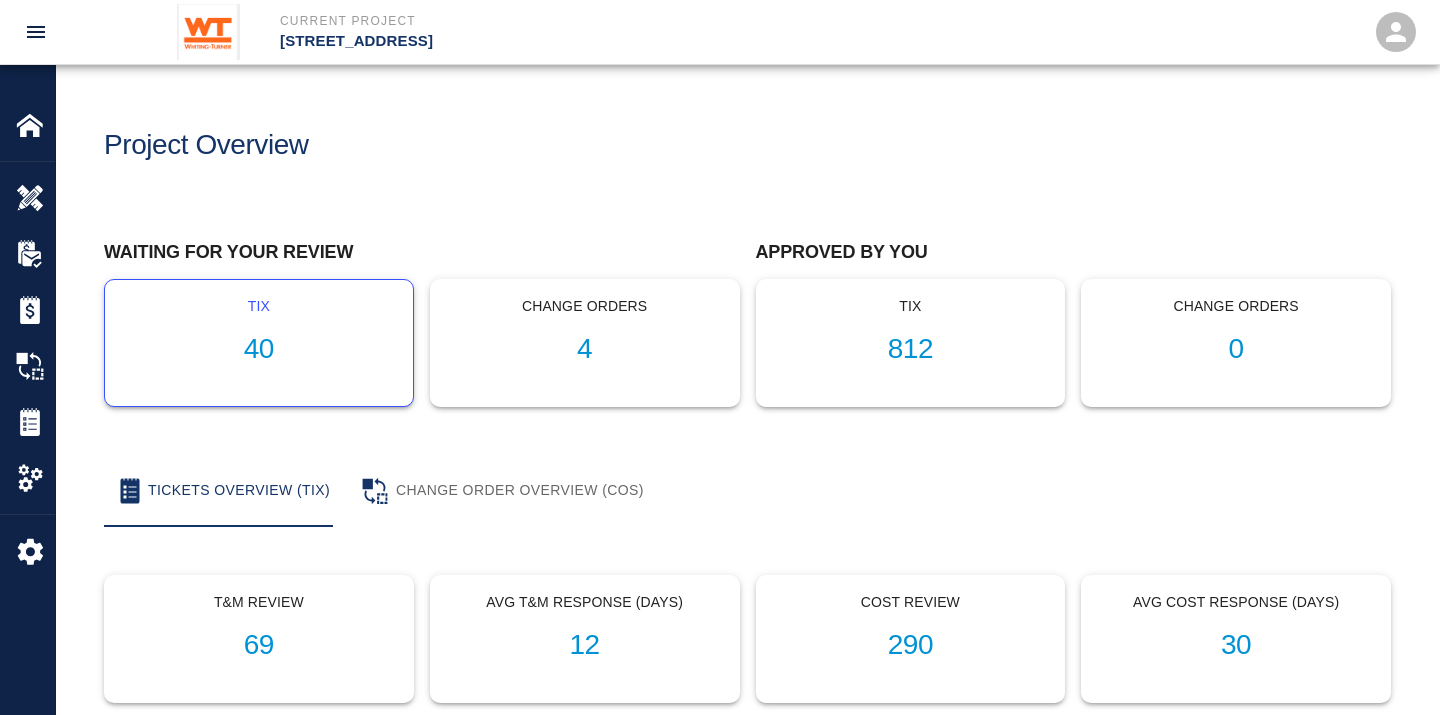 click on "40" at bounding box center (259, 349) 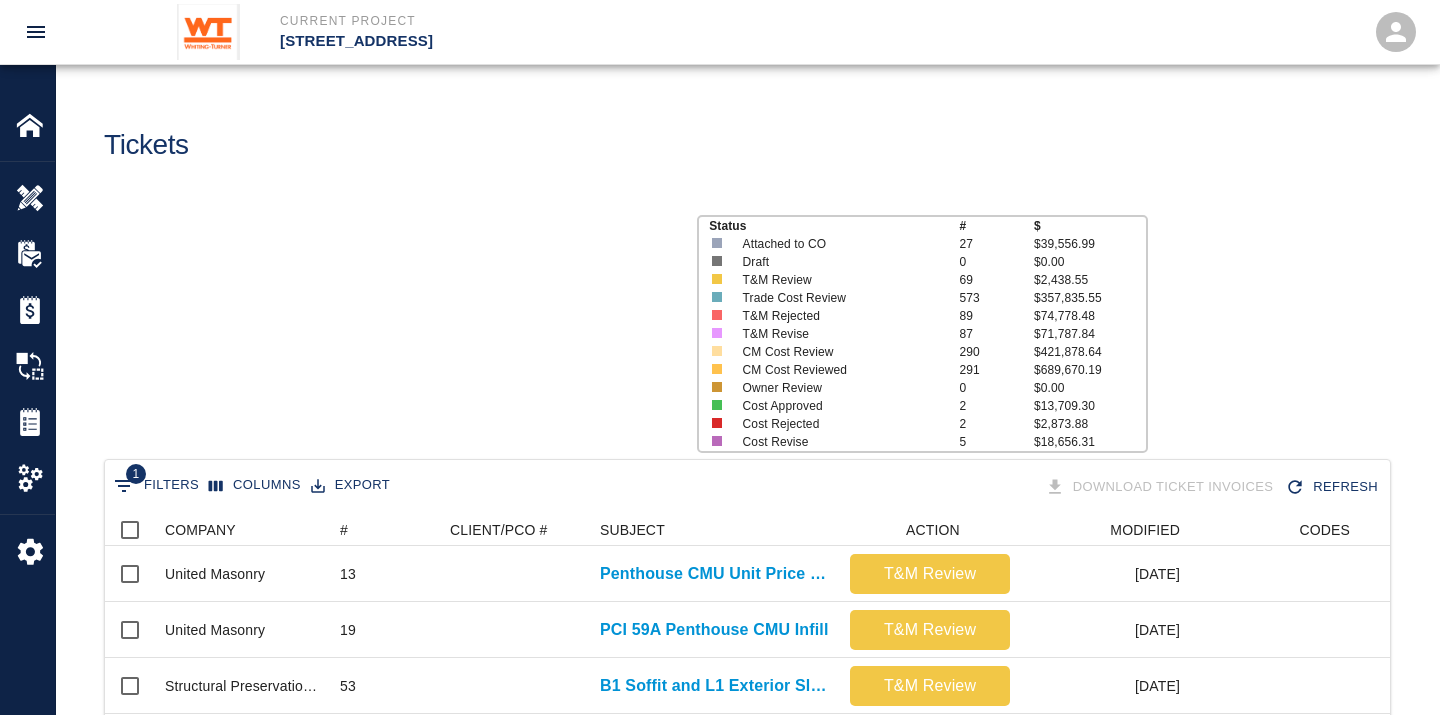 scroll, scrollTop: 17, scrollLeft: 17, axis: both 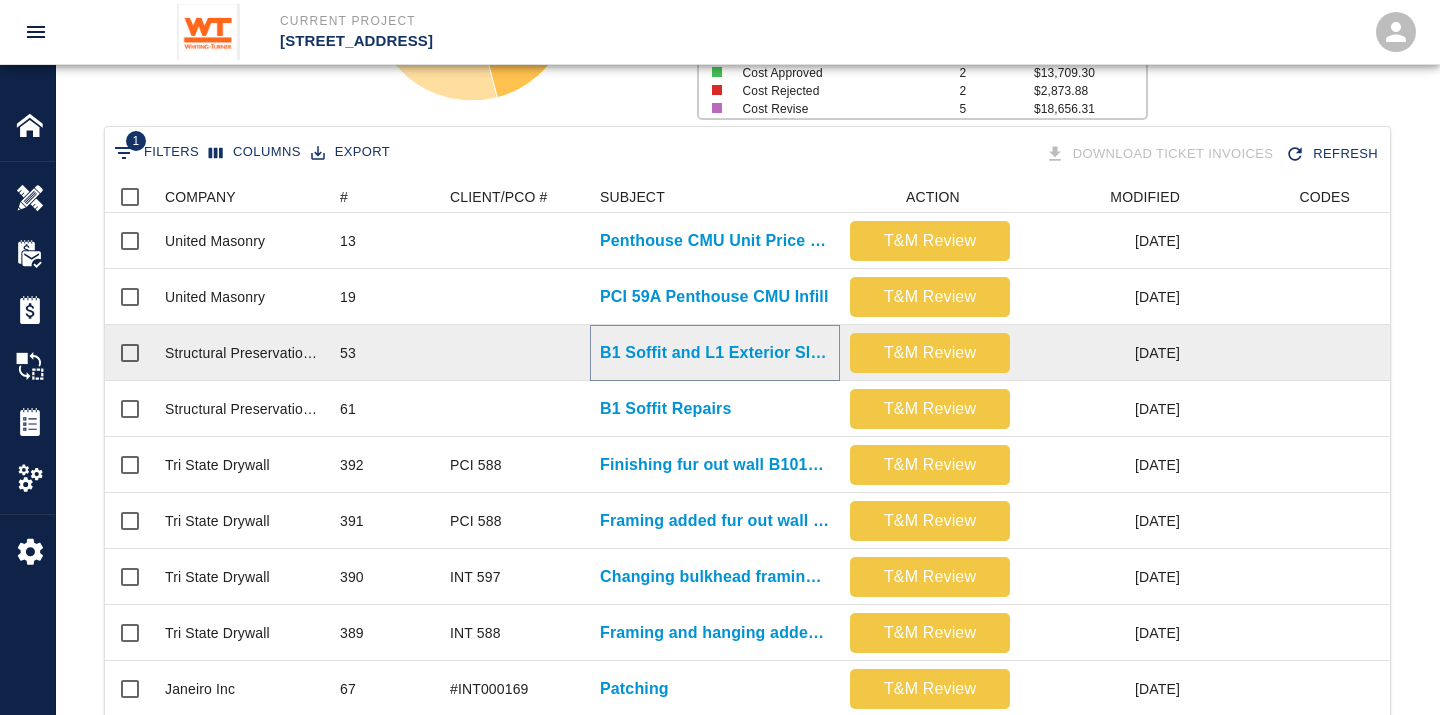 click on "B1 Soffit and L1 Exterior Slab Repair" at bounding box center (715, 353) 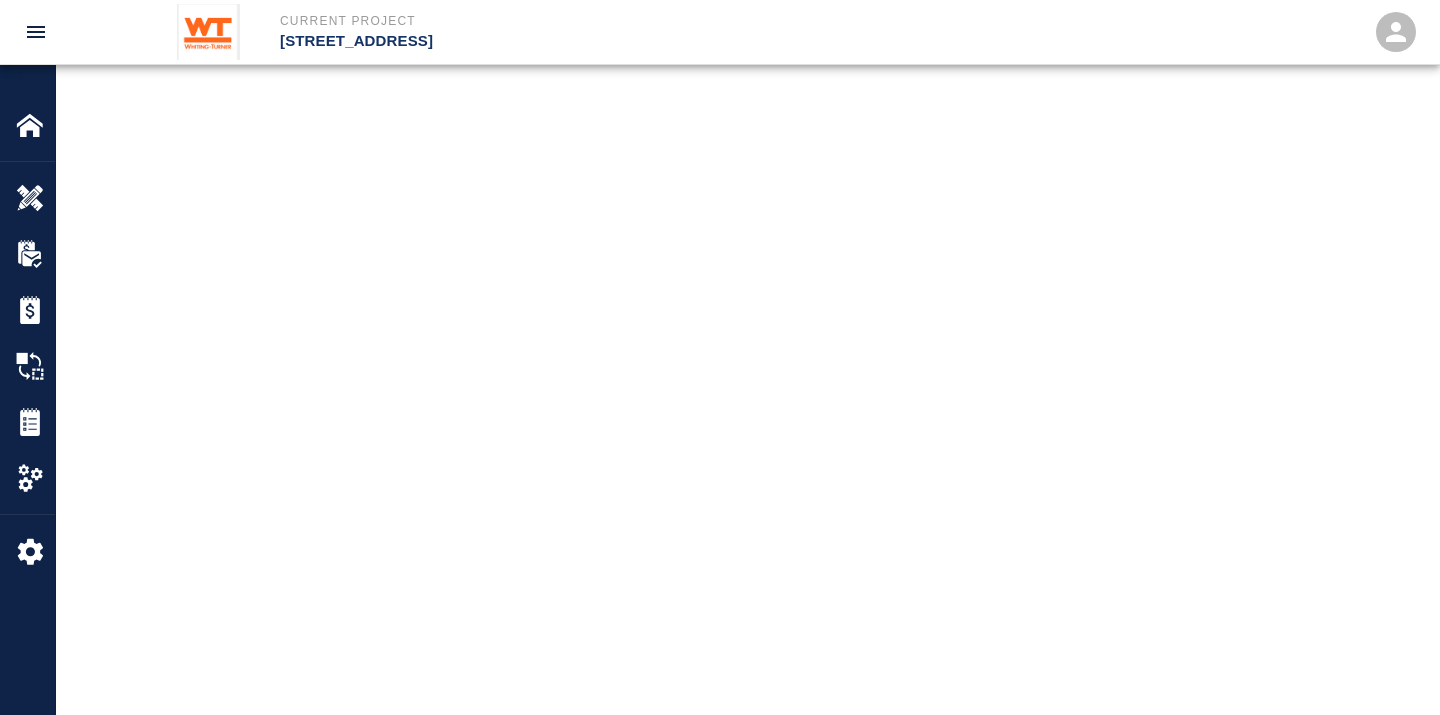 scroll, scrollTop: 0, scrollLeft: 0, axis: both 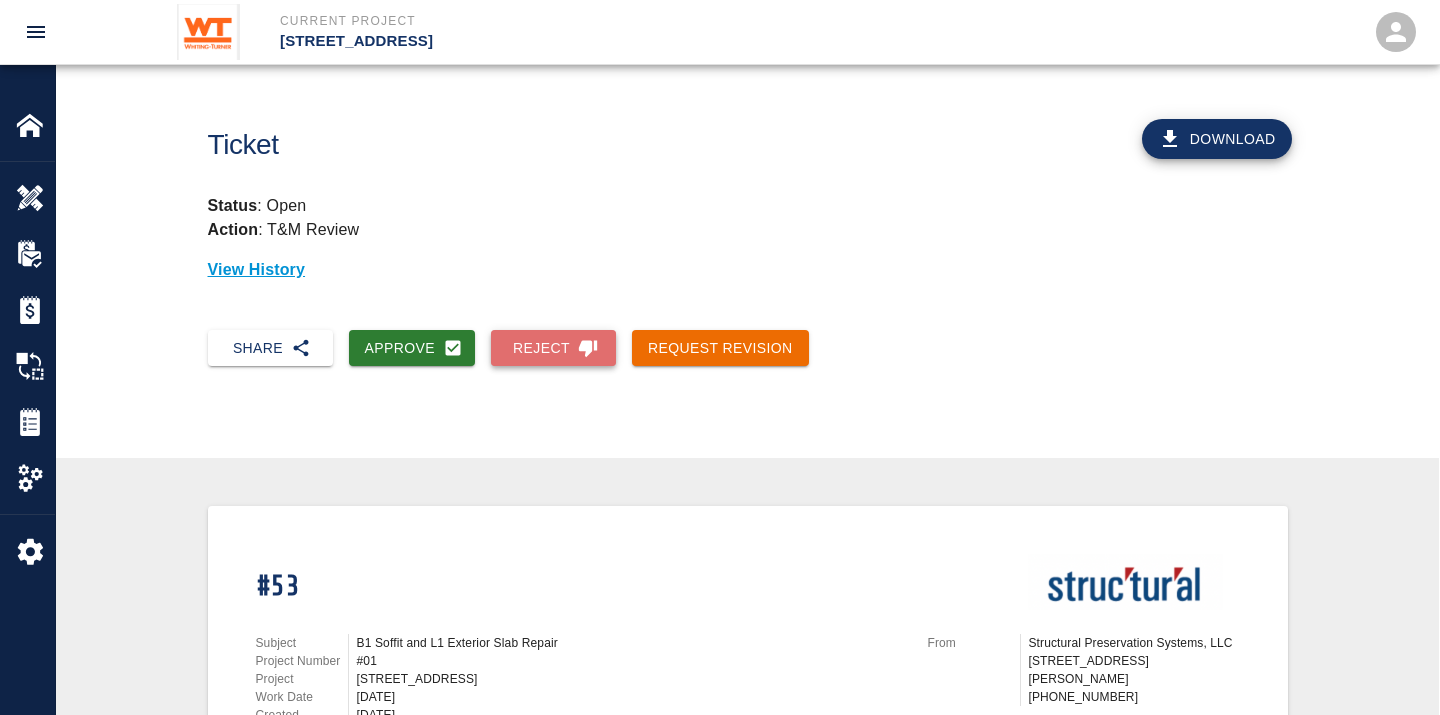 click on "Reject" at bounding box center [553, 348] 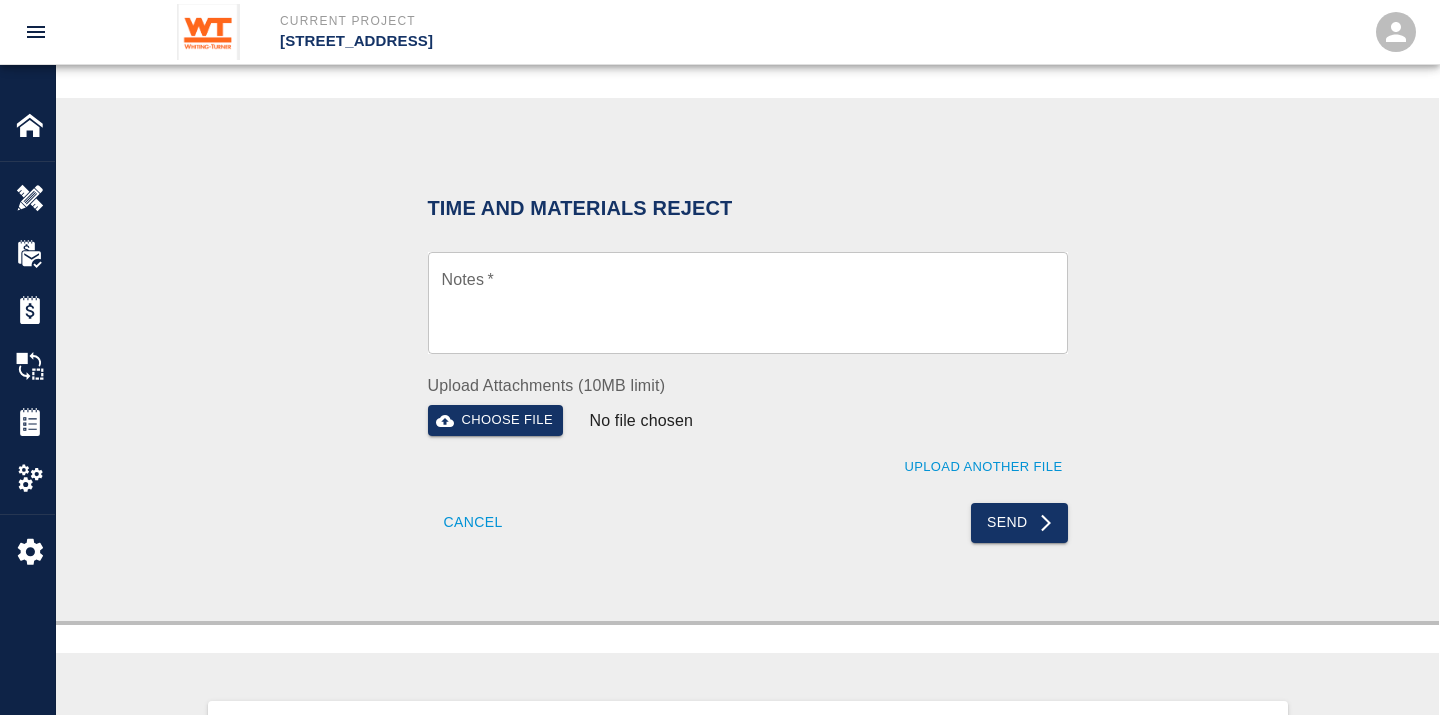 scroll, scrollTop: 333, scrollLeft: 0, axis: vertical 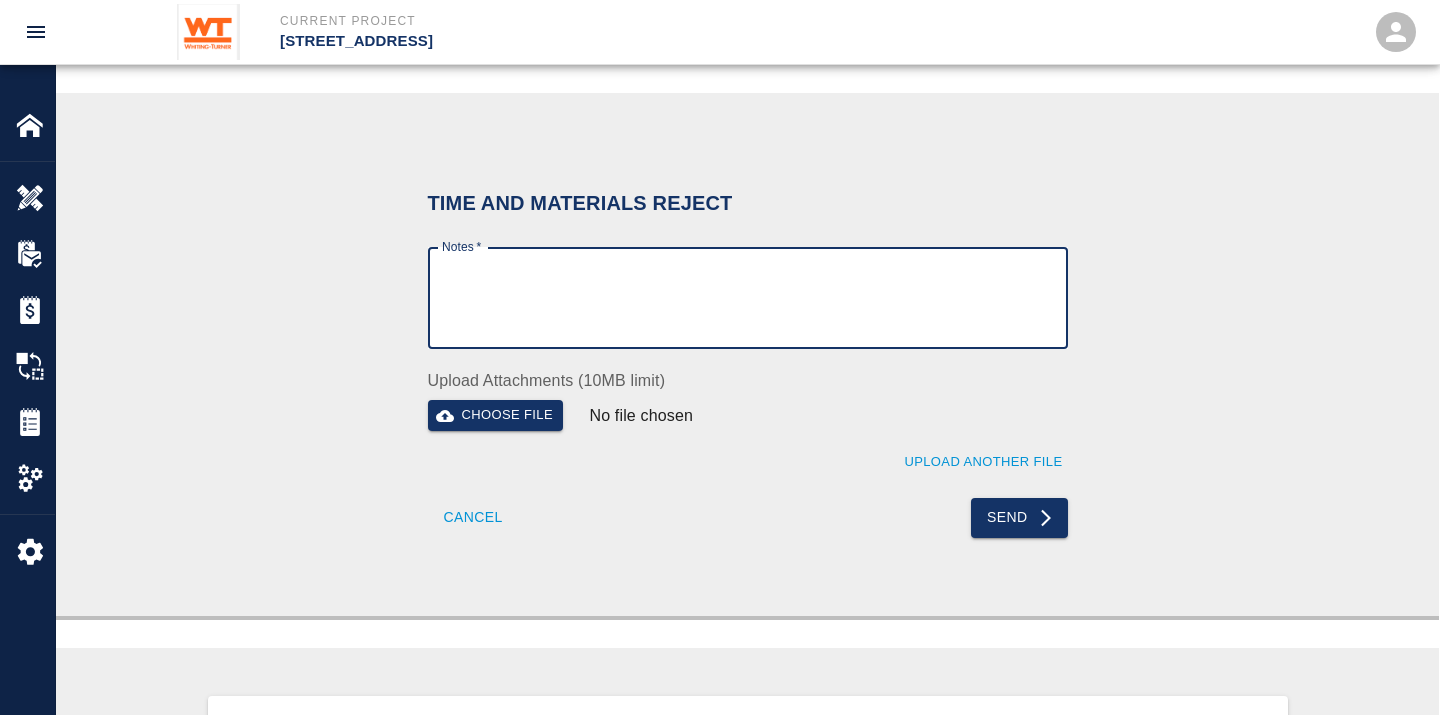 click on "Notes   *" at bounding box center [748, 298] 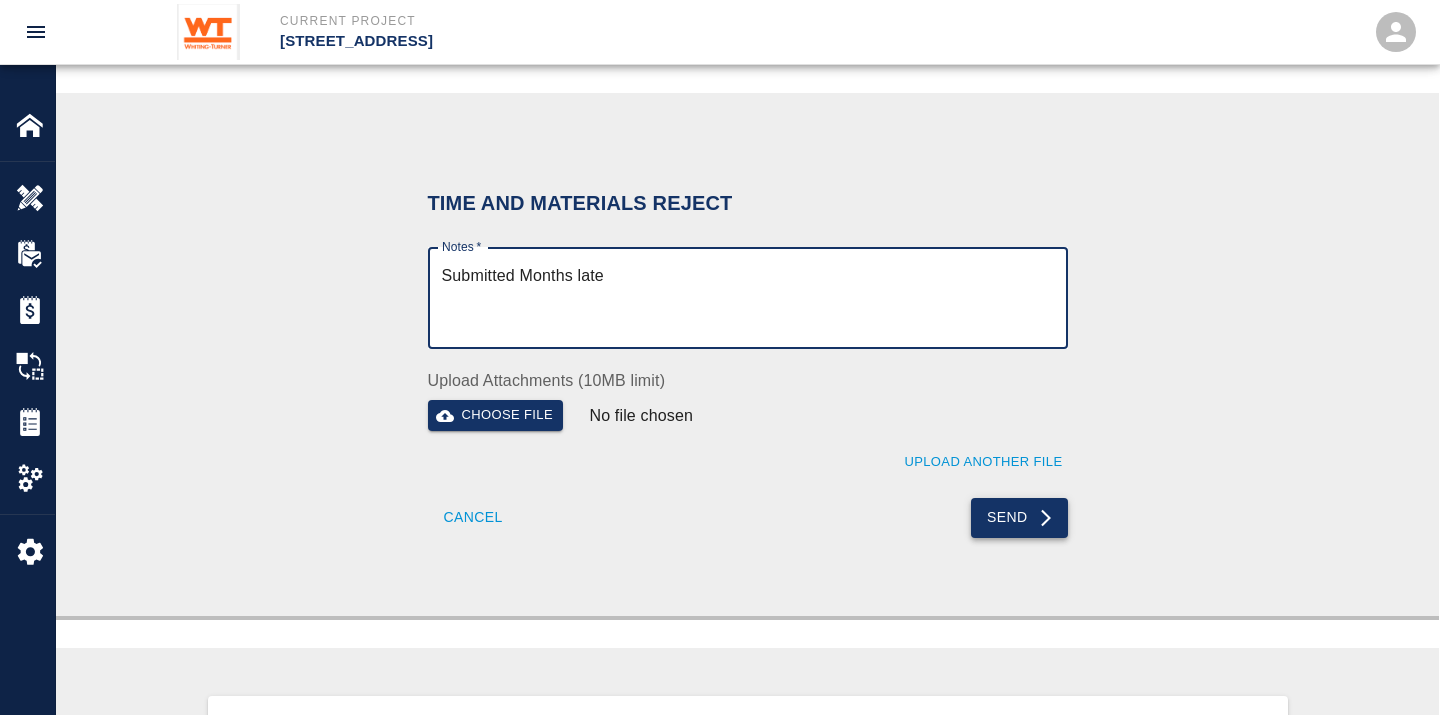 type on "Submitted Months late" 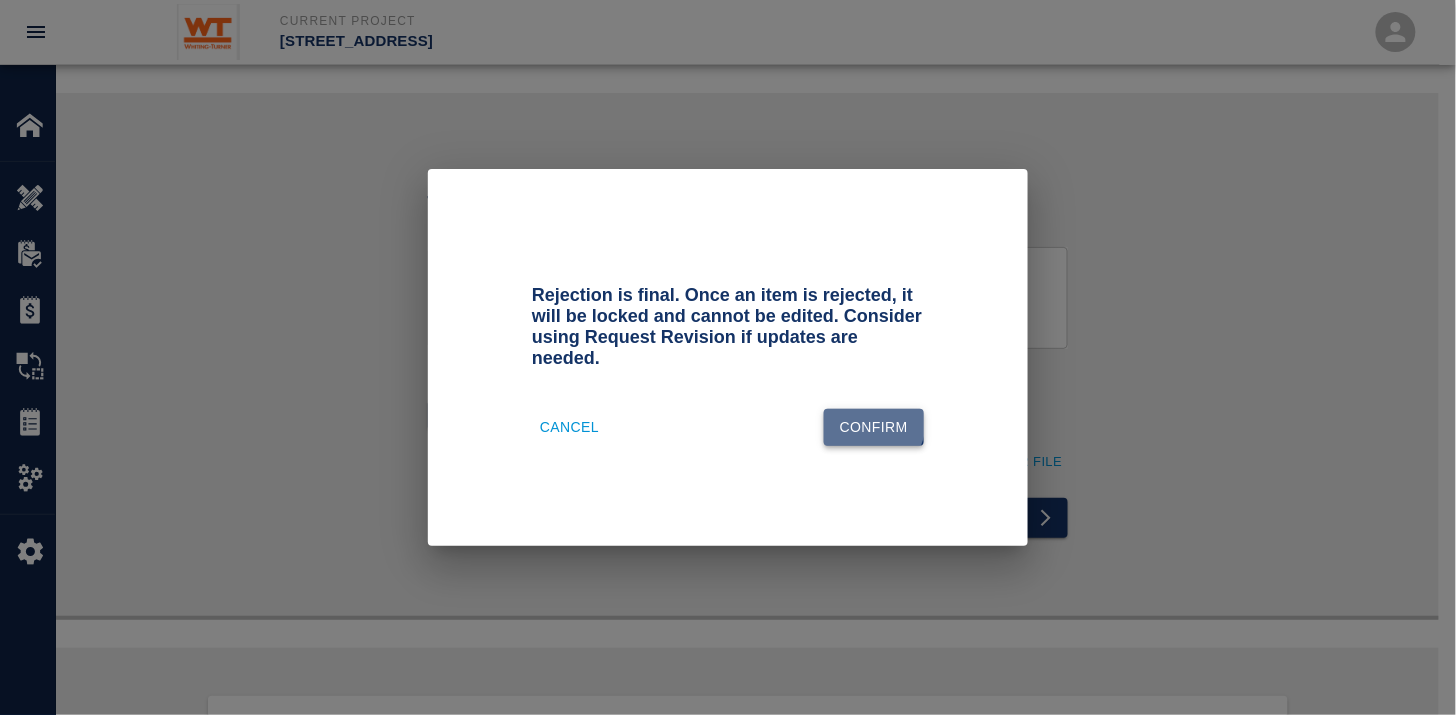 click on "Confirm" at bounding box center [874, 427] 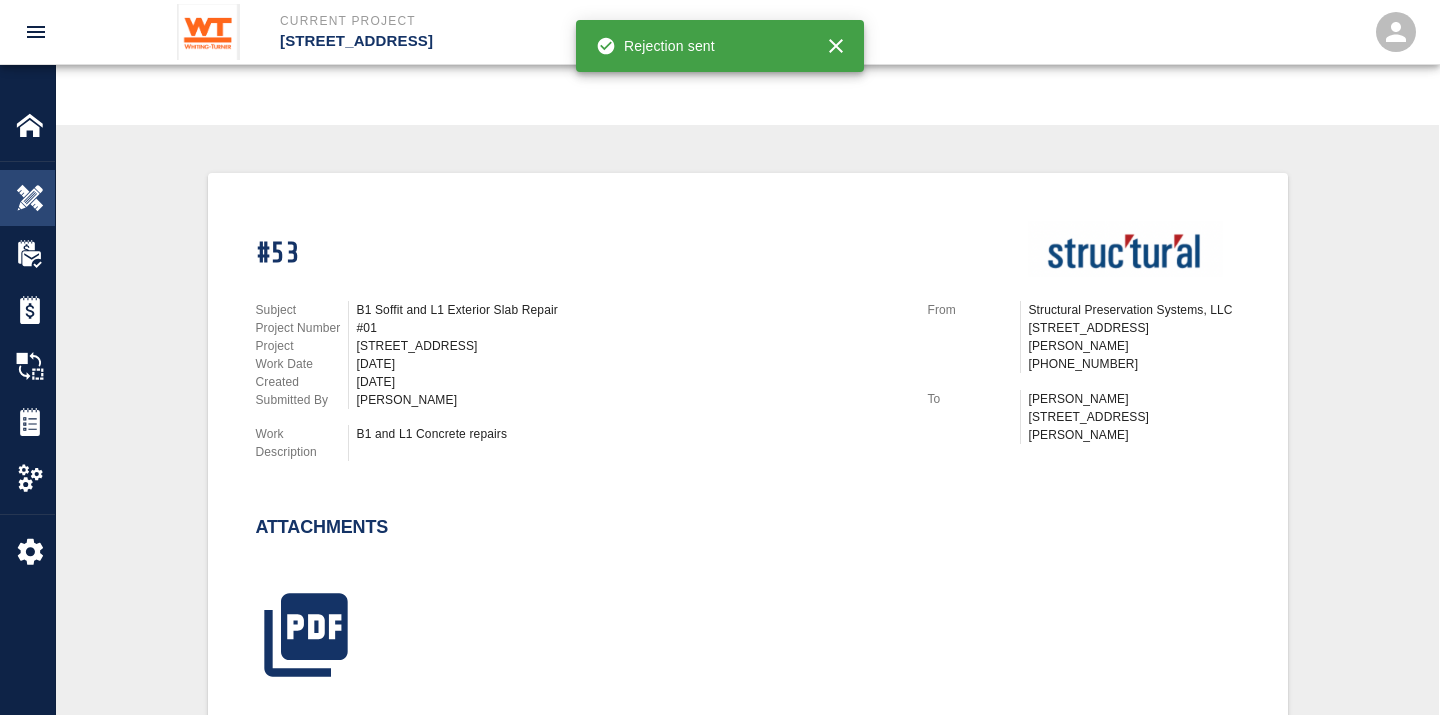 click at bounding box center [30, 198] 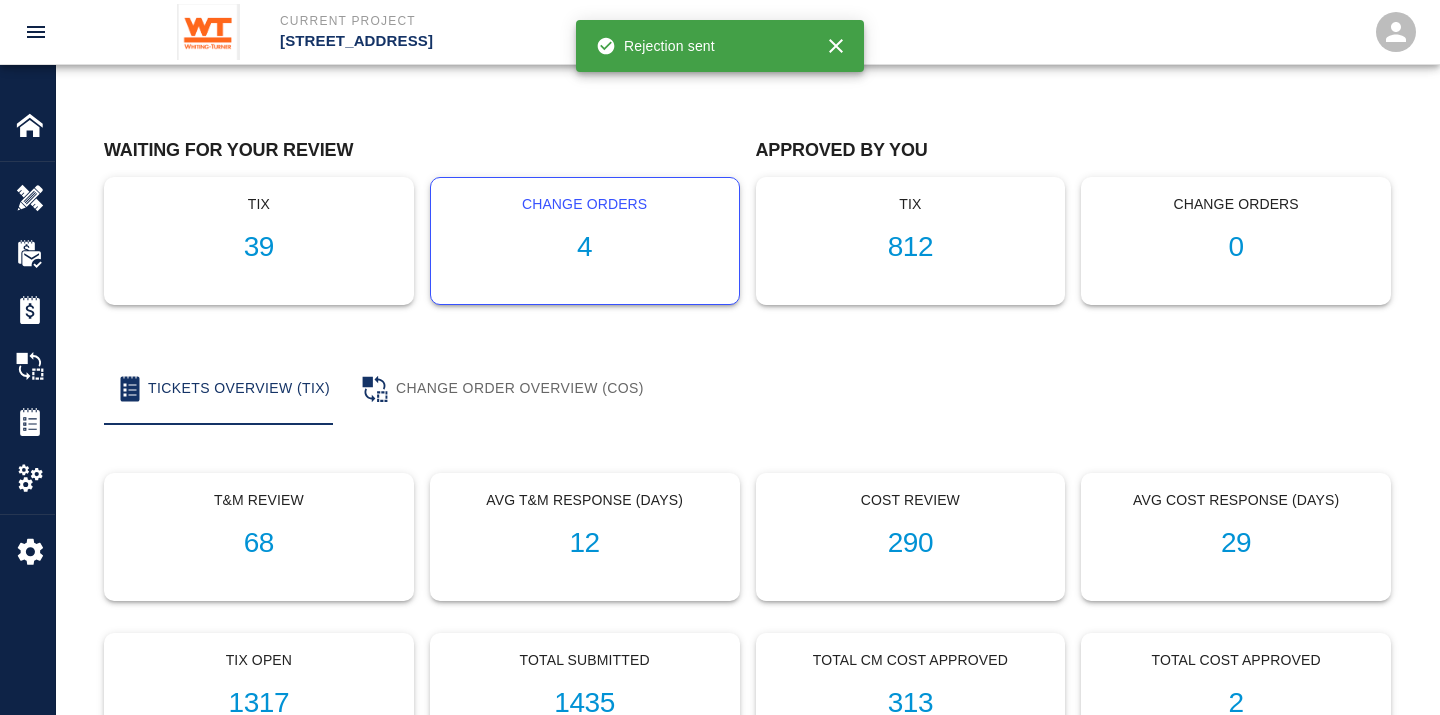 scroll, scrollTop: 0, scrollLeft: 0, axis: both 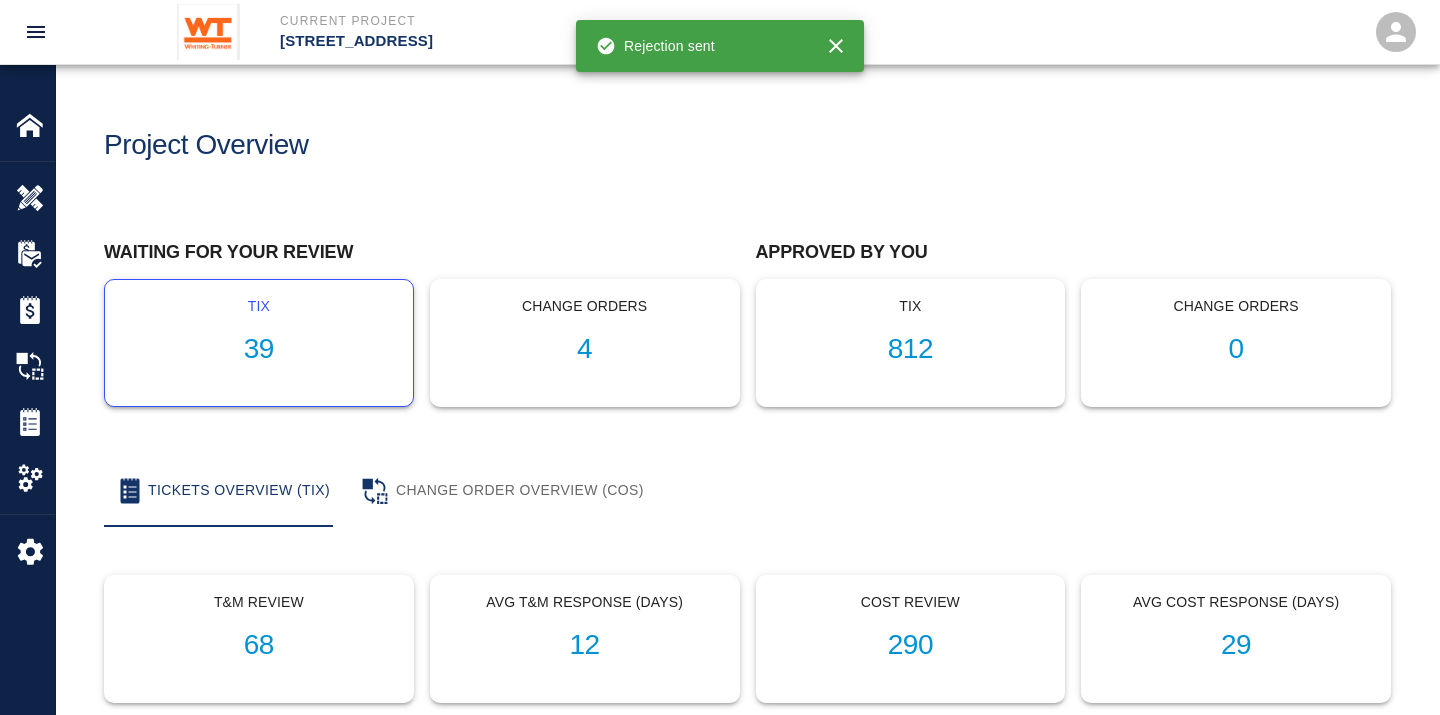 click on "39" at bounding box center [259, 349] 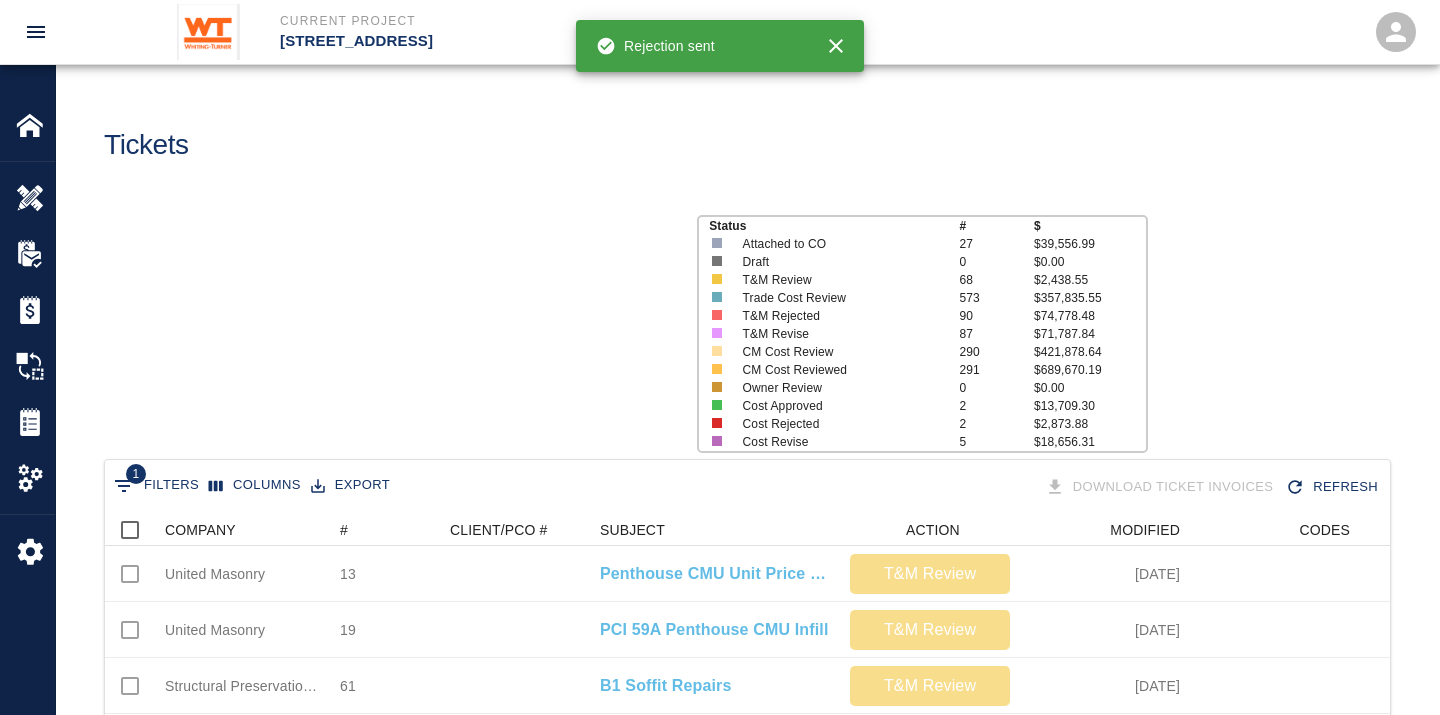 scroll, scrollTop: 17, scrollLeft: 17, axis: both 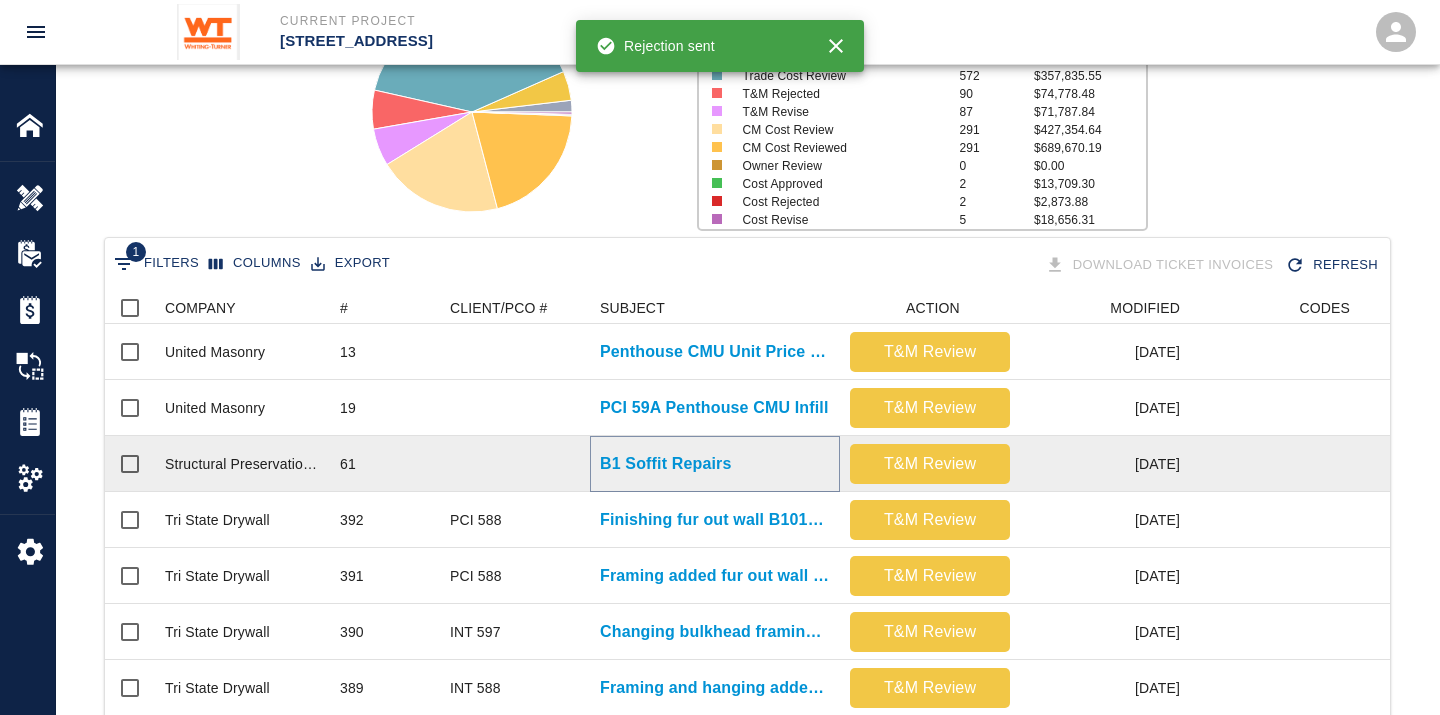 click on "B1 Soffit Repairs" at bounding box center (665, 464) 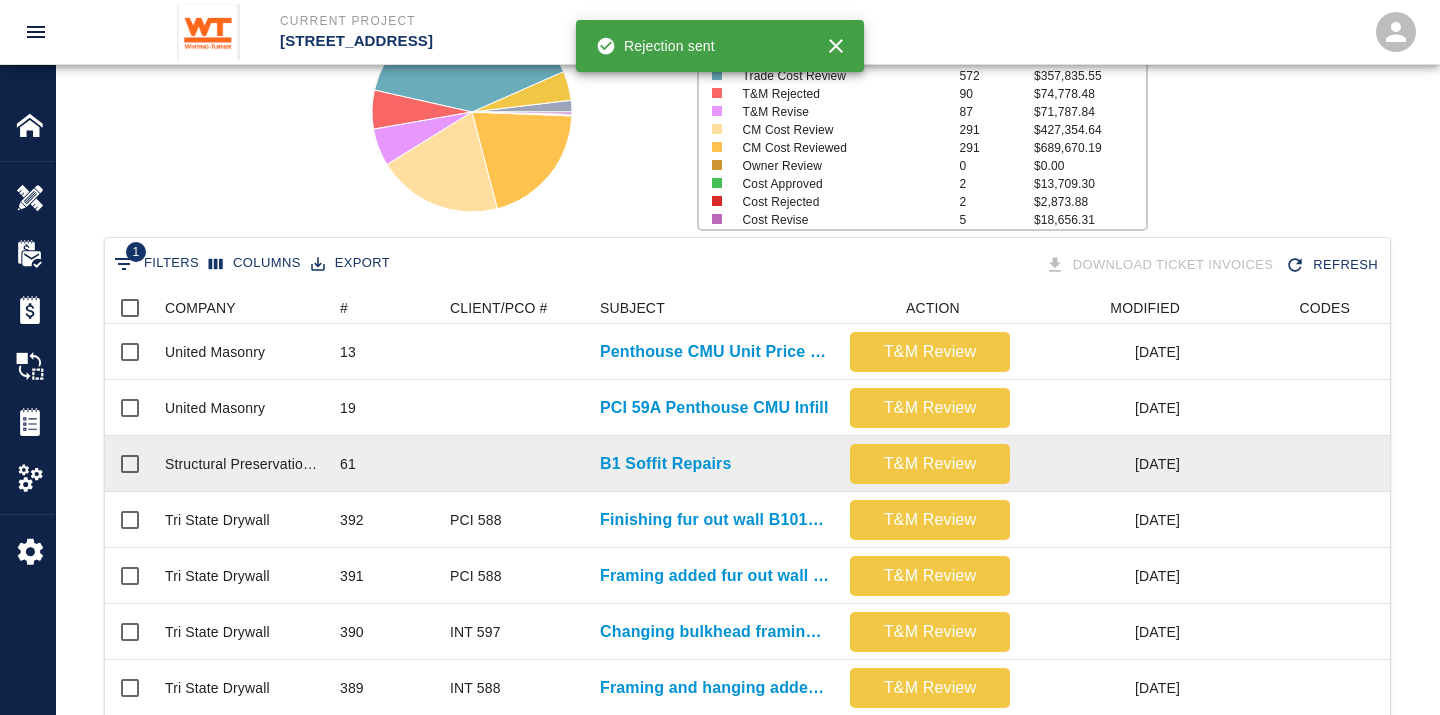 scroll, scrollTop: 0, scrollLeft: 0, axis: both 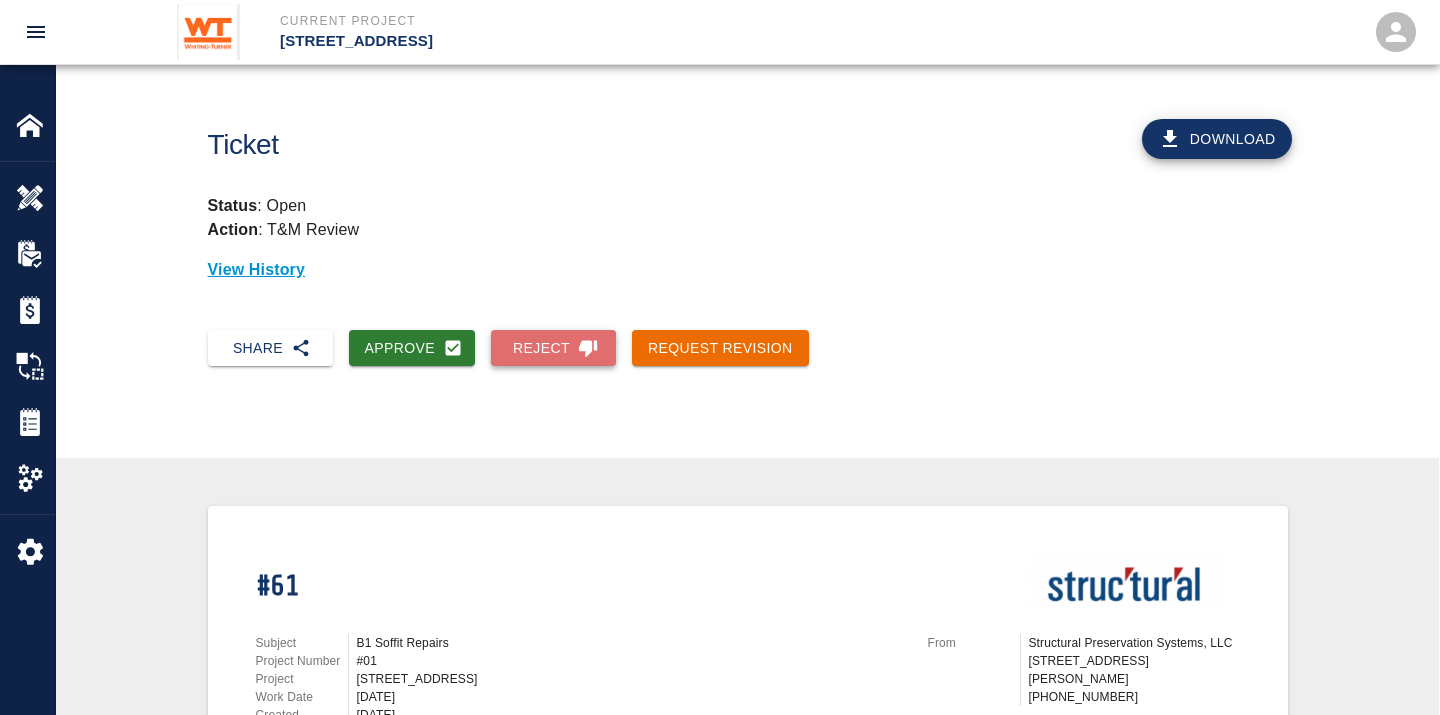 click on "Reject" at bounding box center (553, 348) 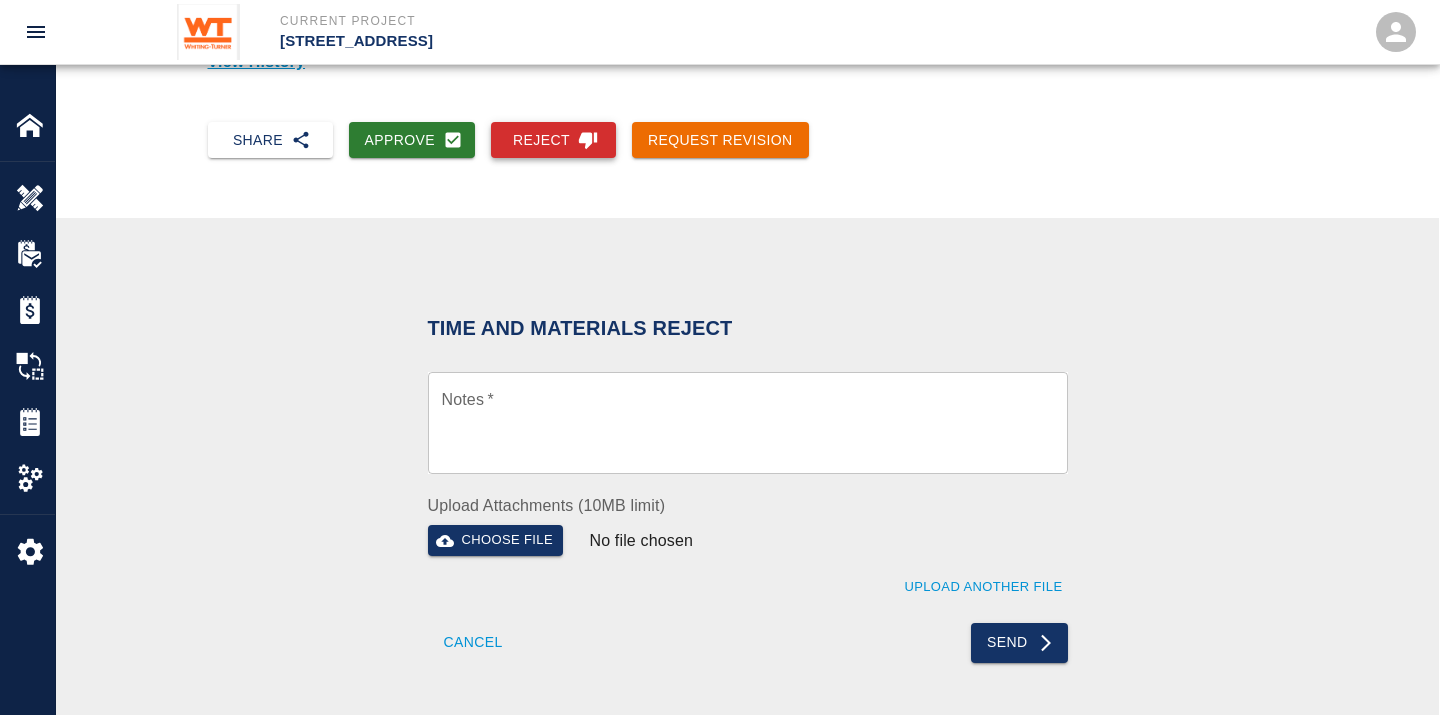 scroll, scrollTop: 222, scrollLeft: 0, axis: vertical 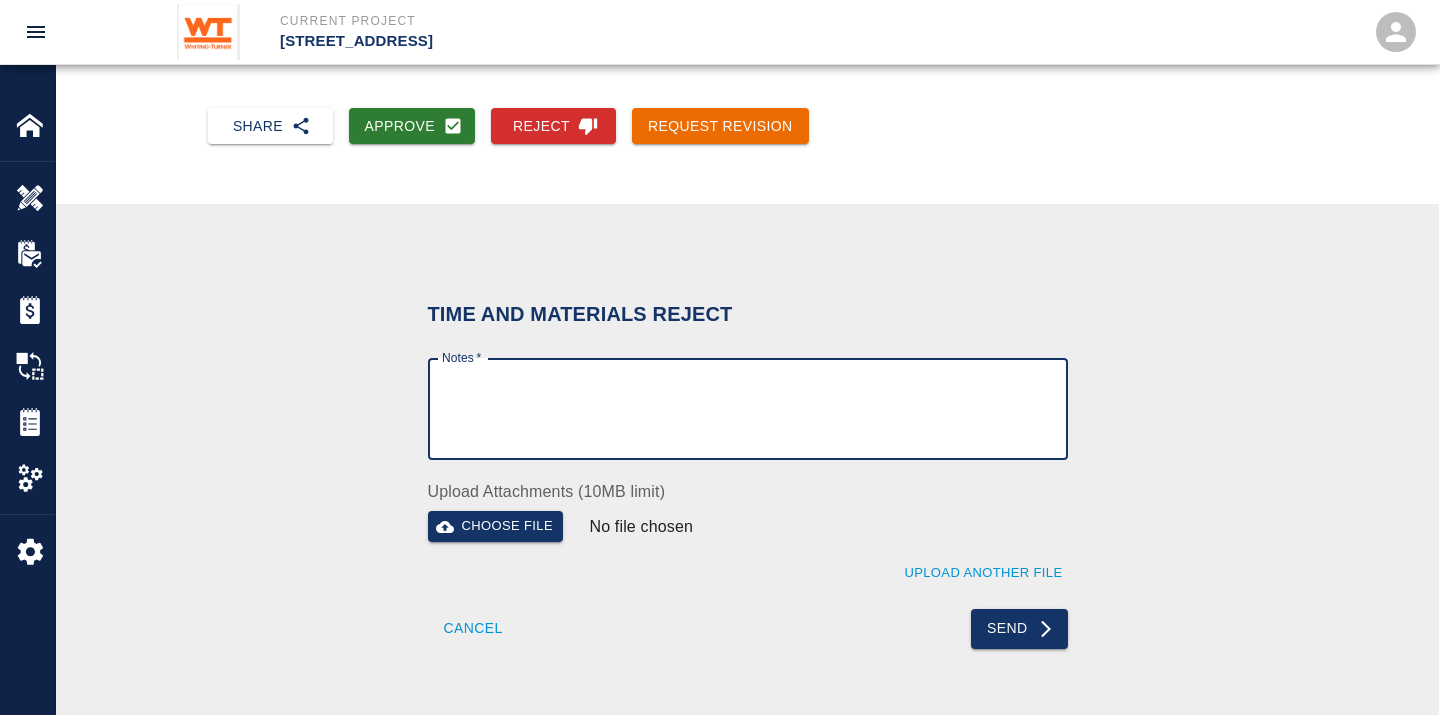 click on "Notes   *" at bounding box center [748, 409] 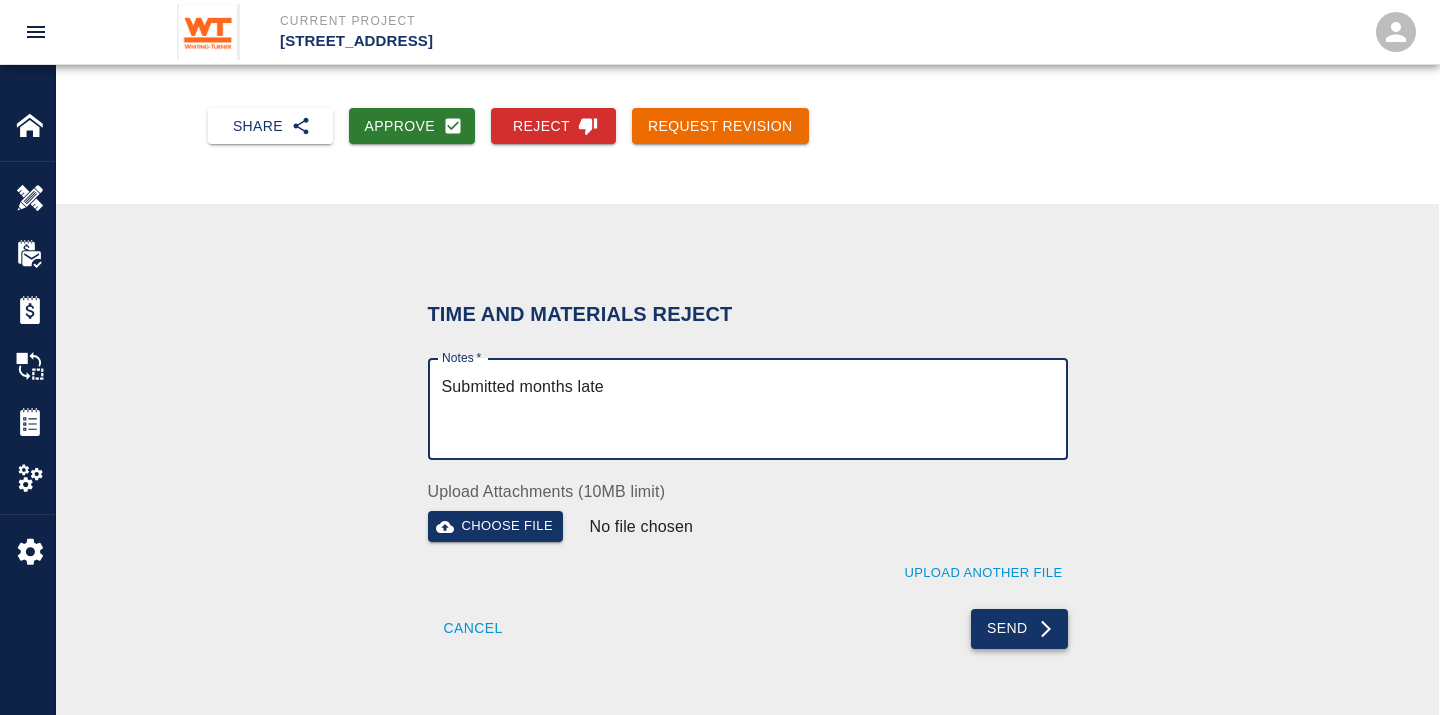 type on "Submitted months late" 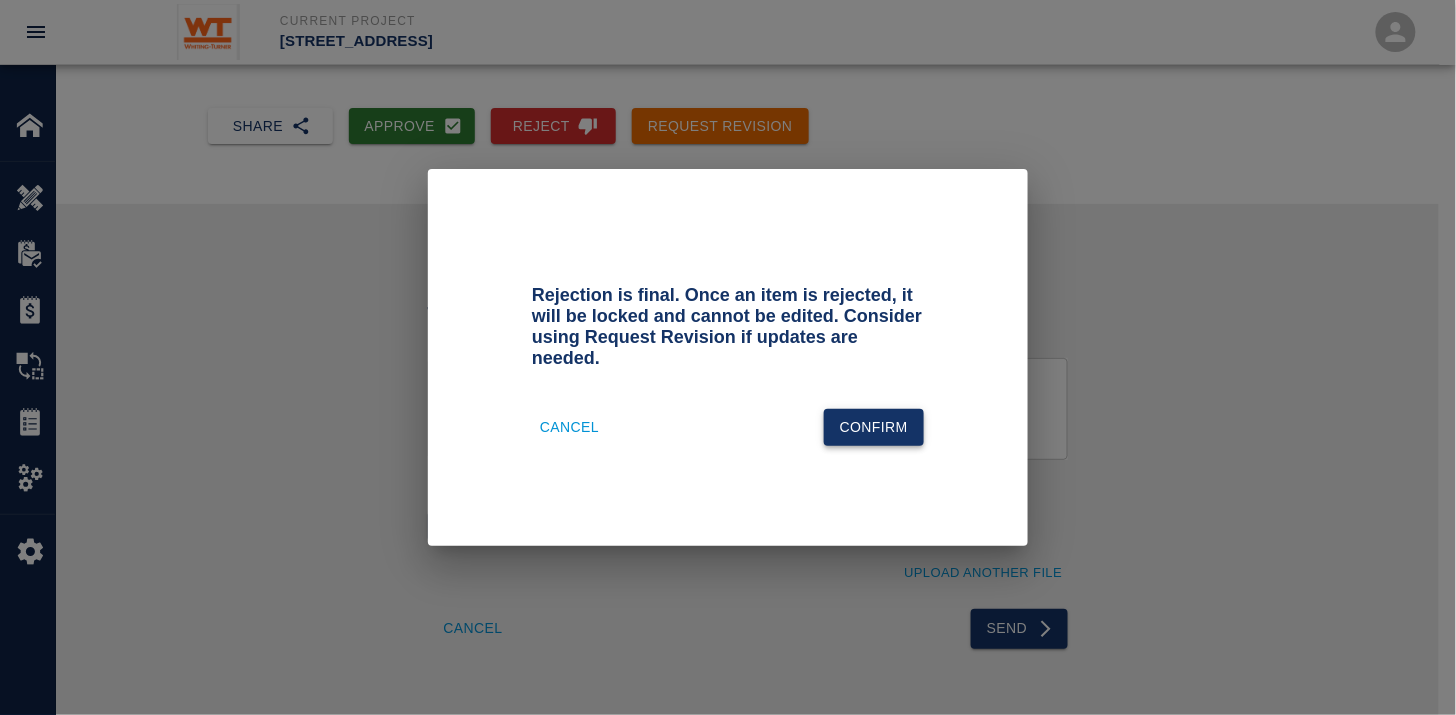 click on "Confirm" at bounding box center [874, 427] 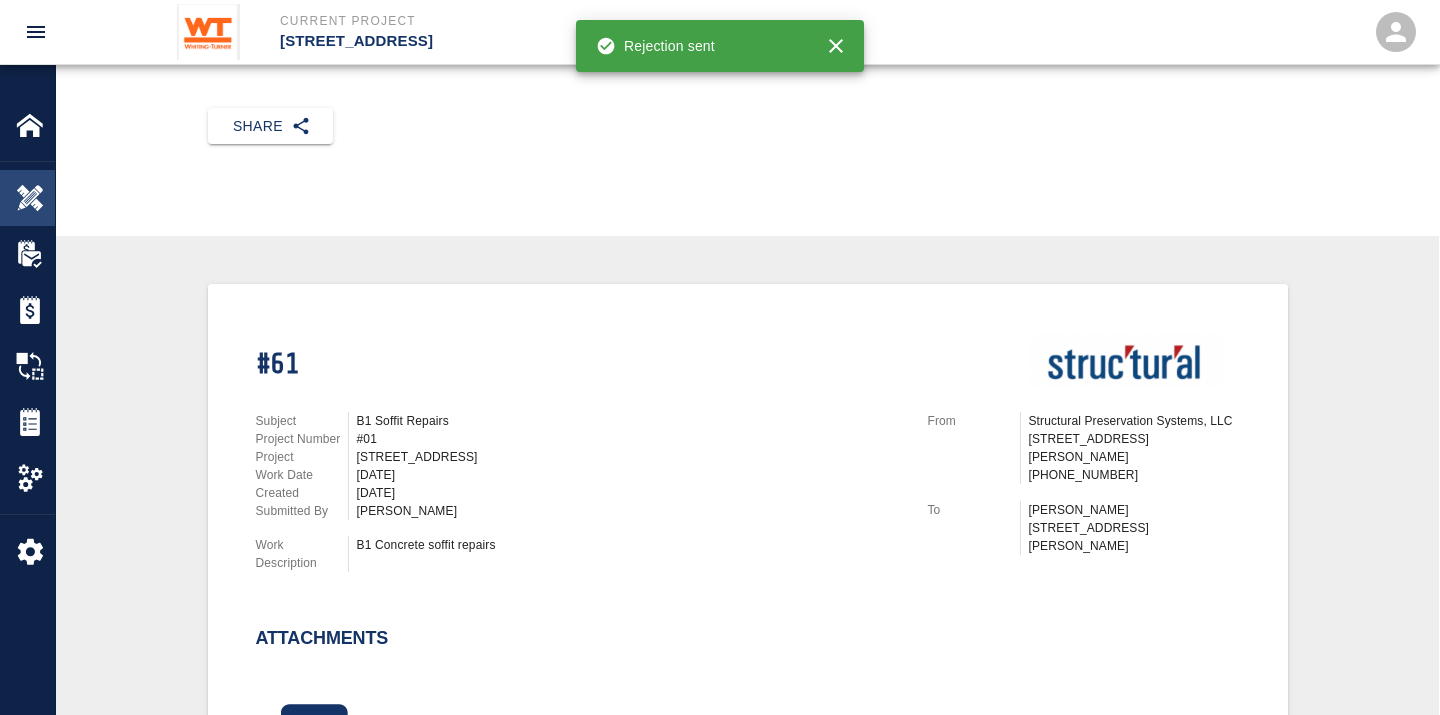 click at bounding box center (30, 198) 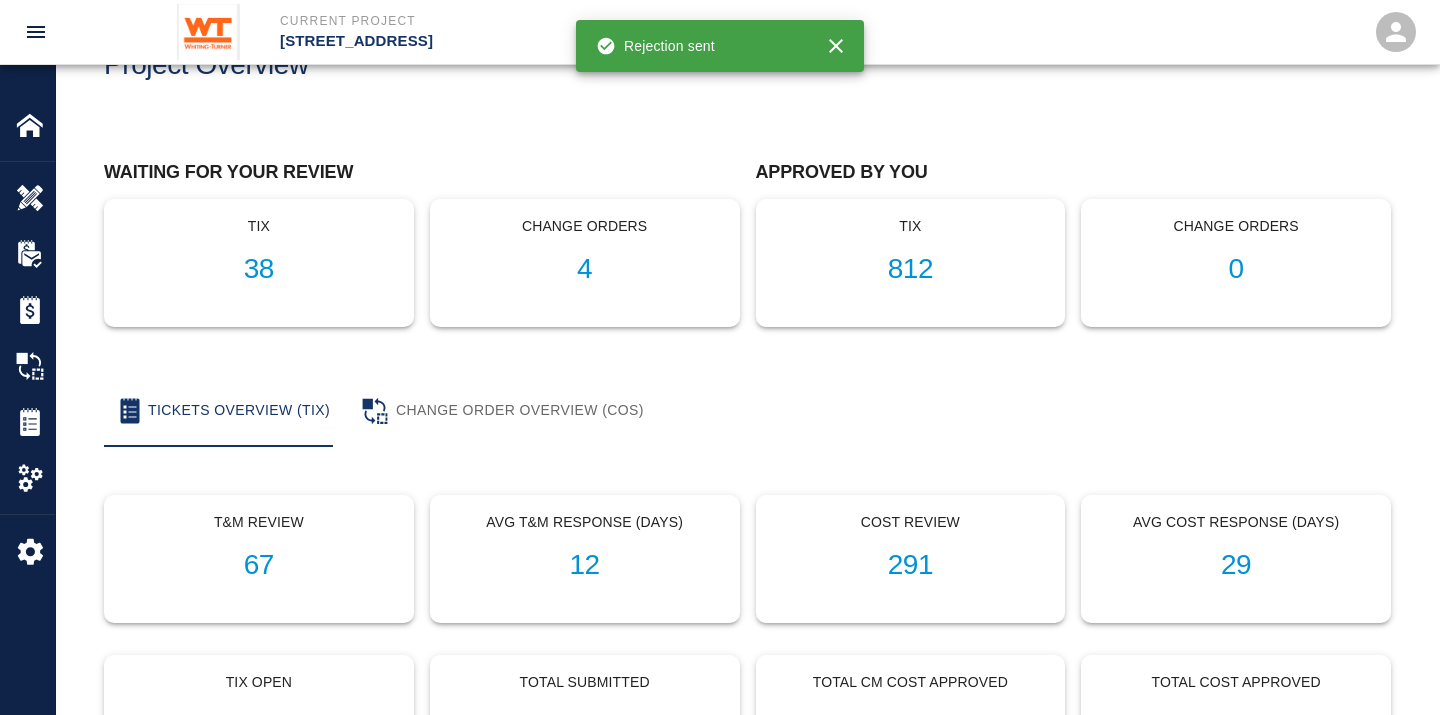 scroll, scrollTop: 0, scrollLeft: 0, axis: both 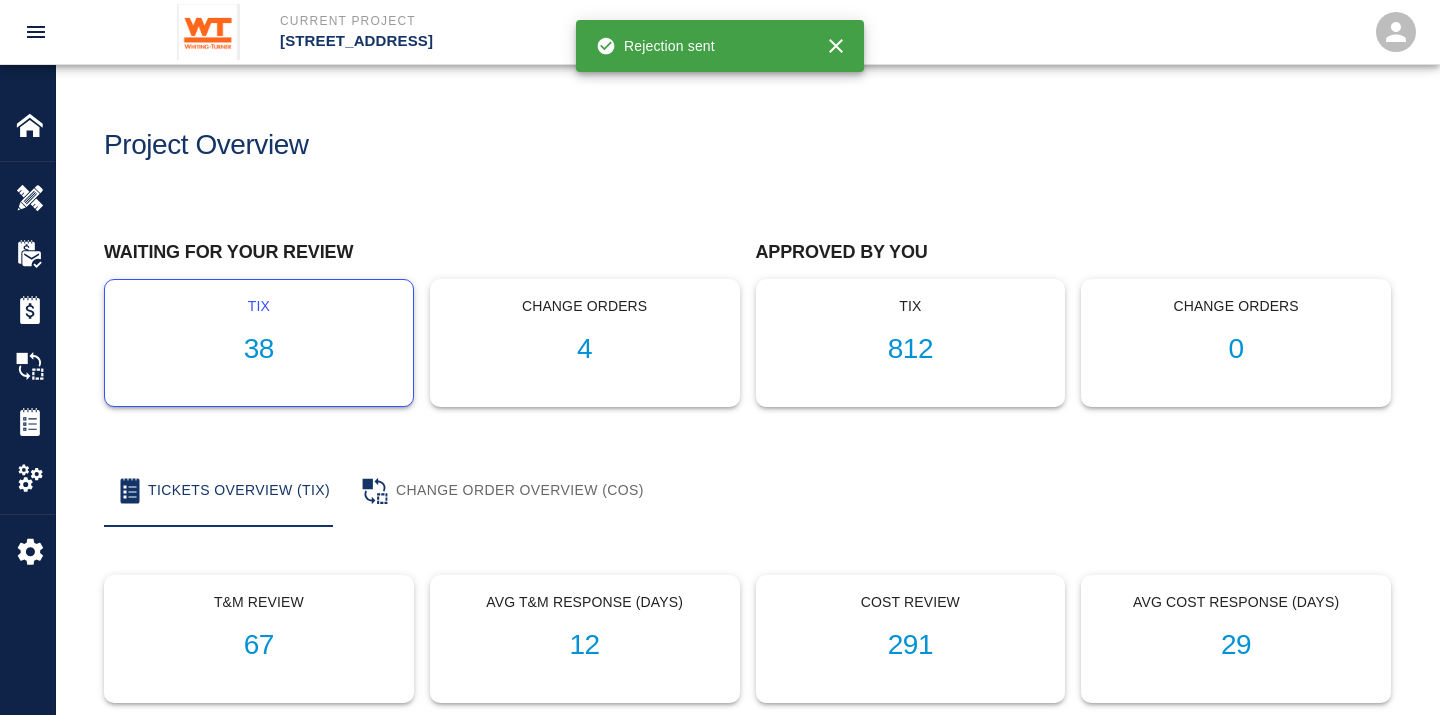 click on "tix 38" at bounding box center [259, 343] 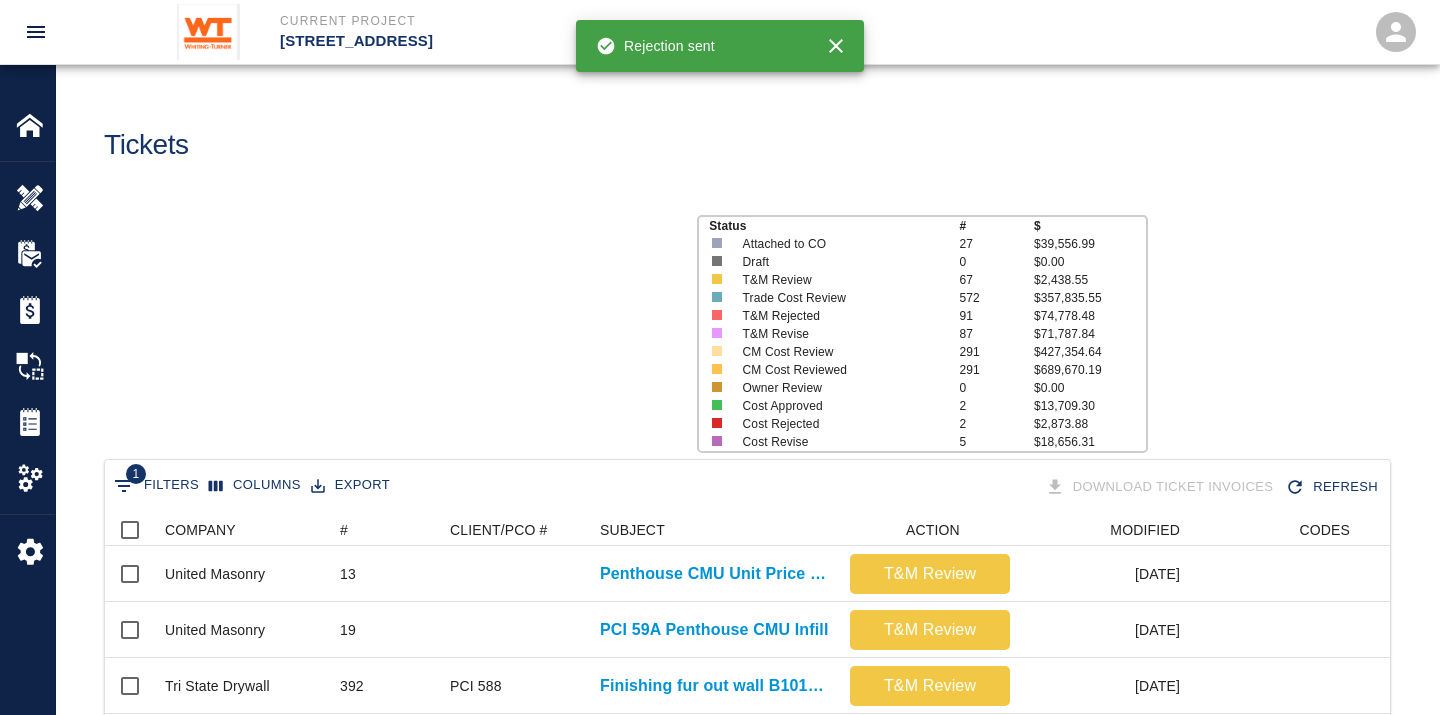 scroll, scrollTop: 17, scrollLeft: 17, axis: both 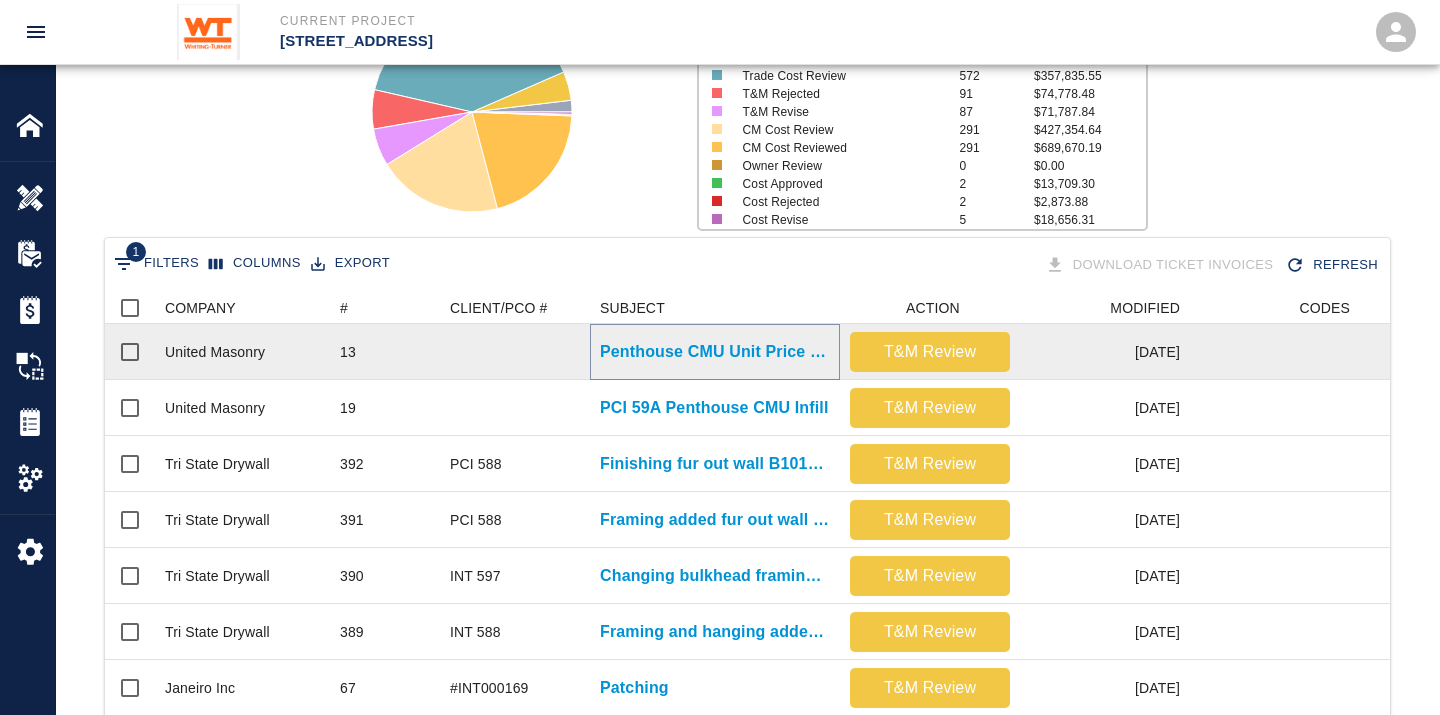 click on "Penthouse CMU Unit Price Work" at bounding box center [715, 352] 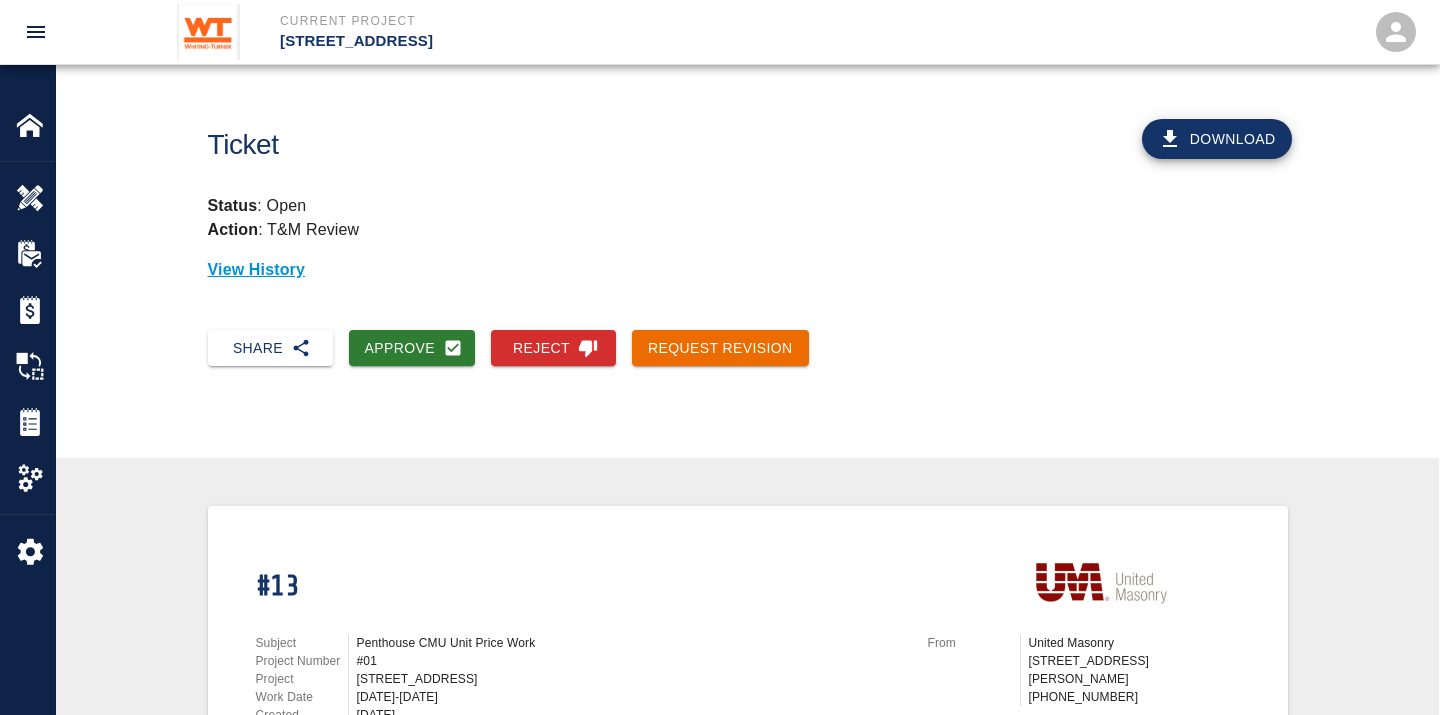 scroll, scrollTop: 111, scrollLeft: 0, axis: vertical 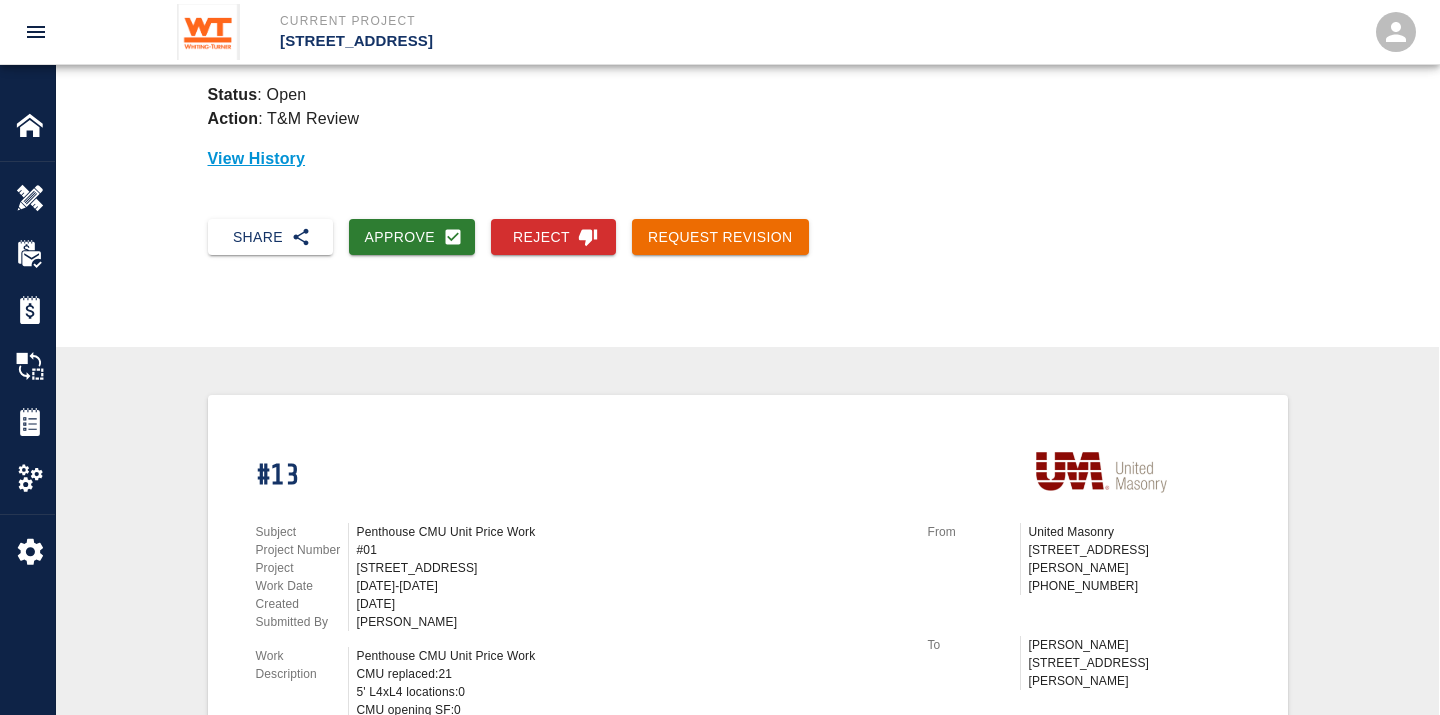 drag, startPoint x: 476, startPoint y: 582, endPoint x: 347, endPoint y: 572, distance: 129.38702 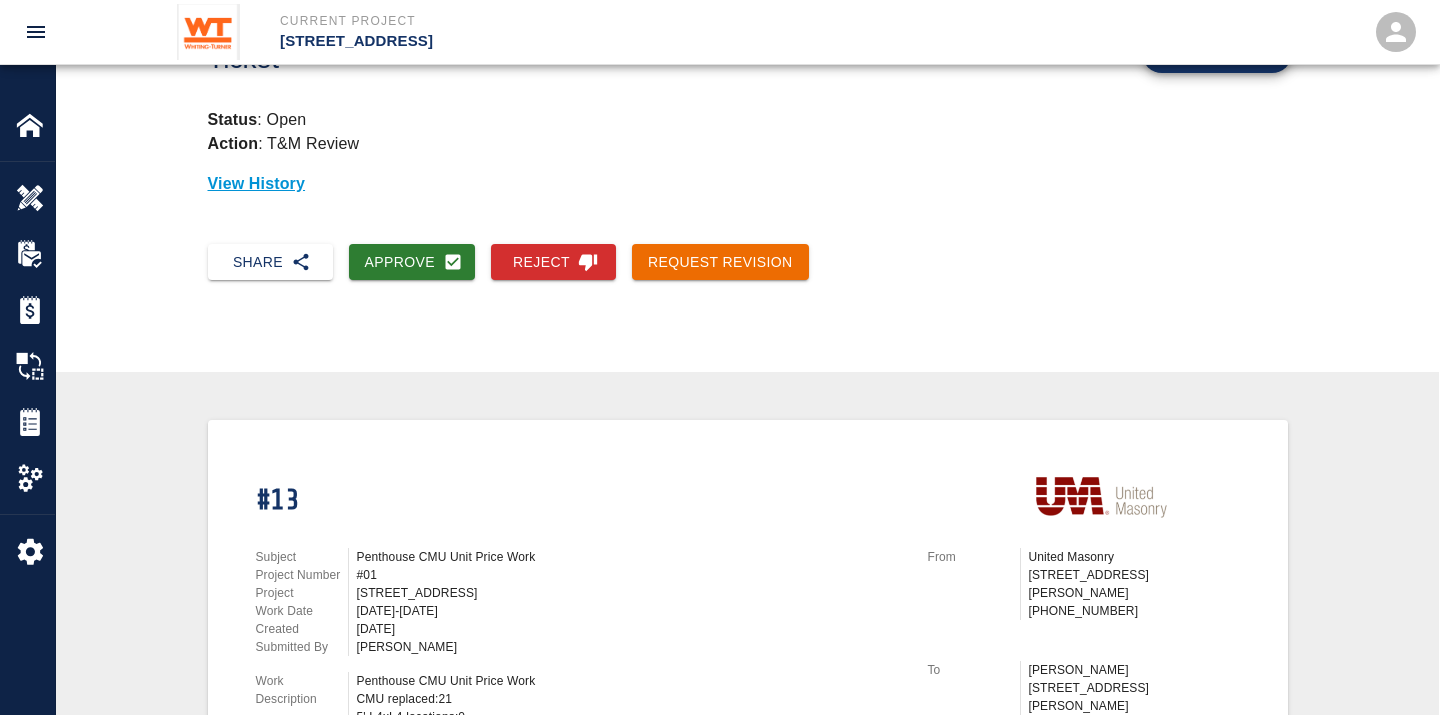 scroll, scrollTop: 0, scrollLeft: 0, axis: both 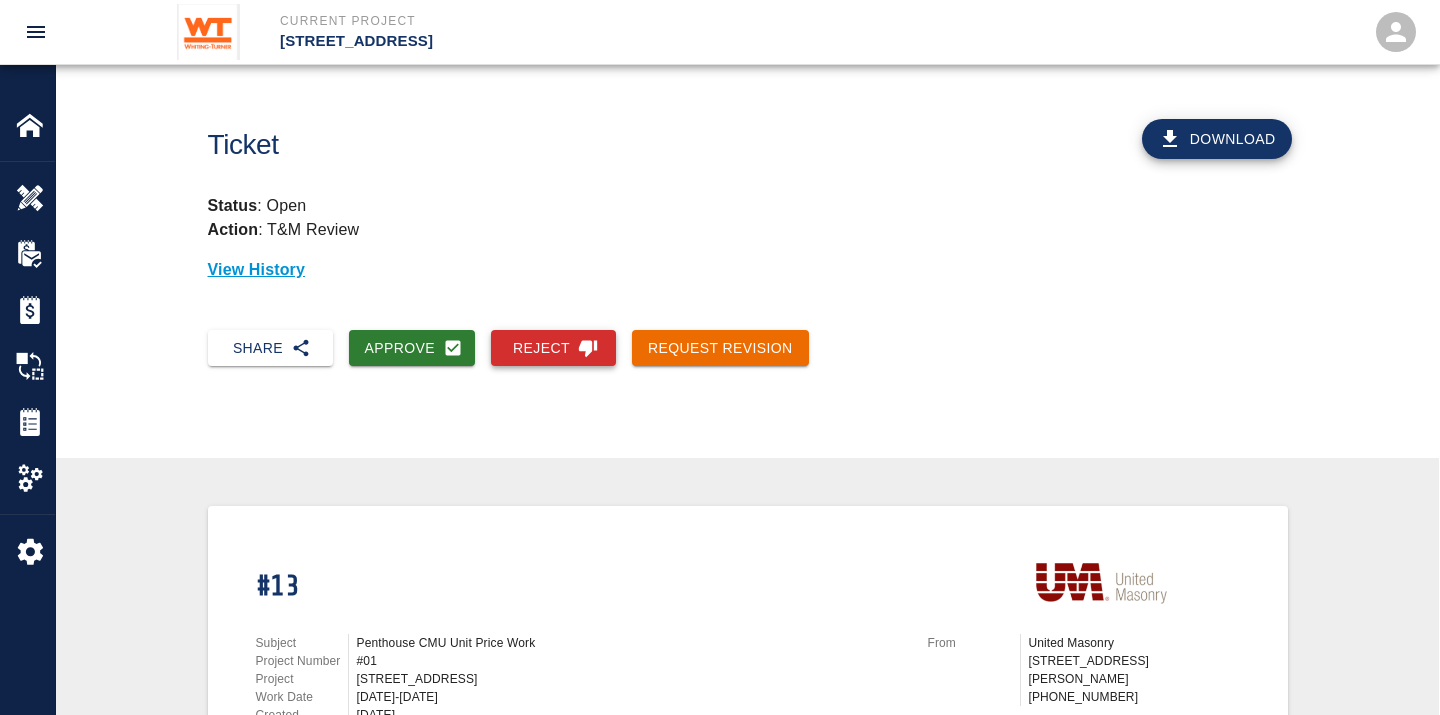 click on "Reject" at bounding box center (553, 348) 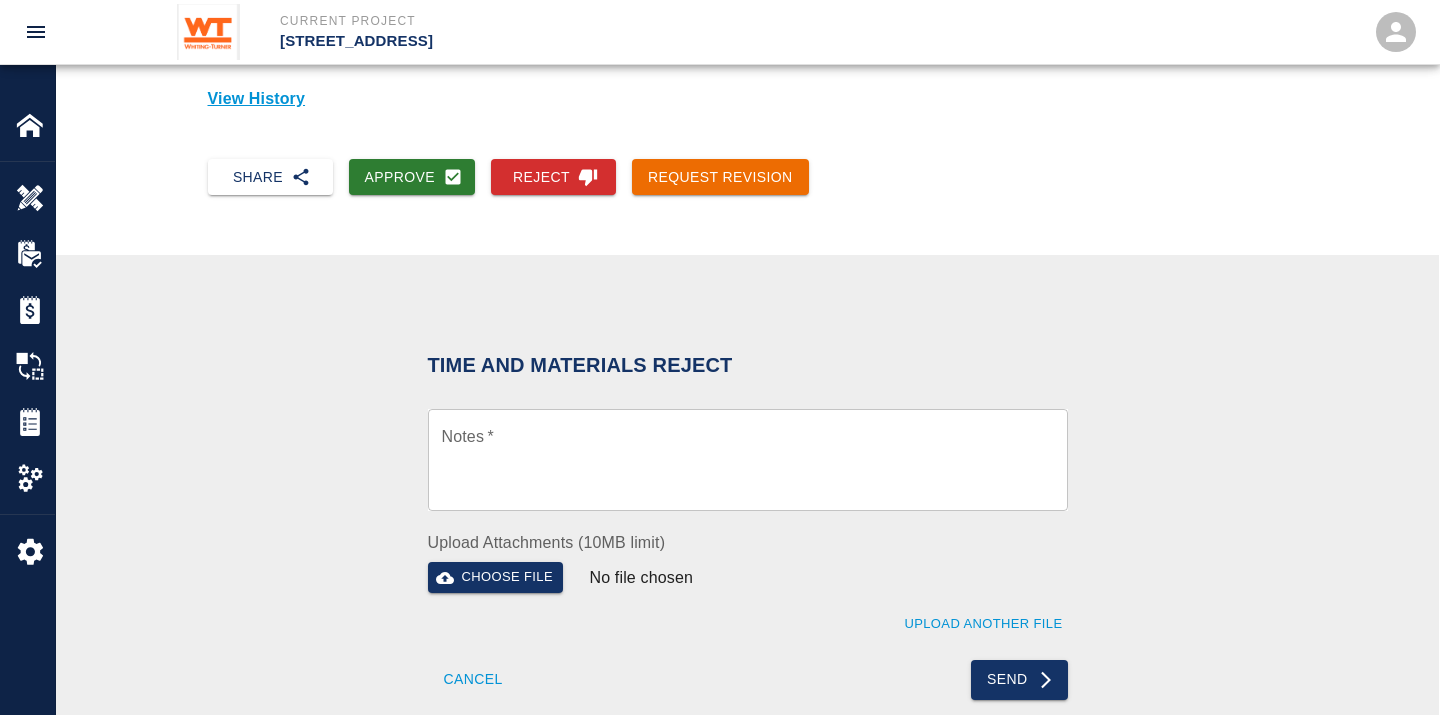 scroll, scrollTop: 333, scrollLeft: 0, axis: vertical 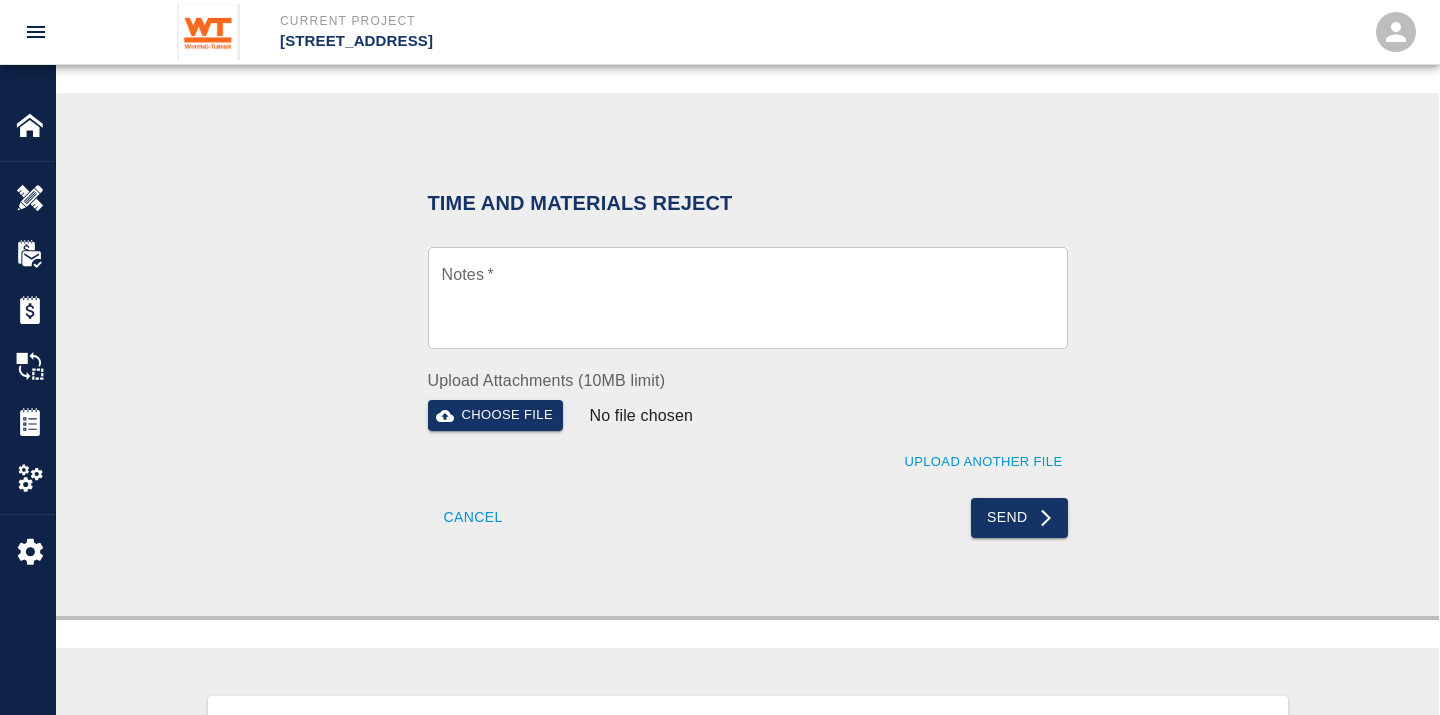 click on "Notes   *" at bounding box center [748, 298] 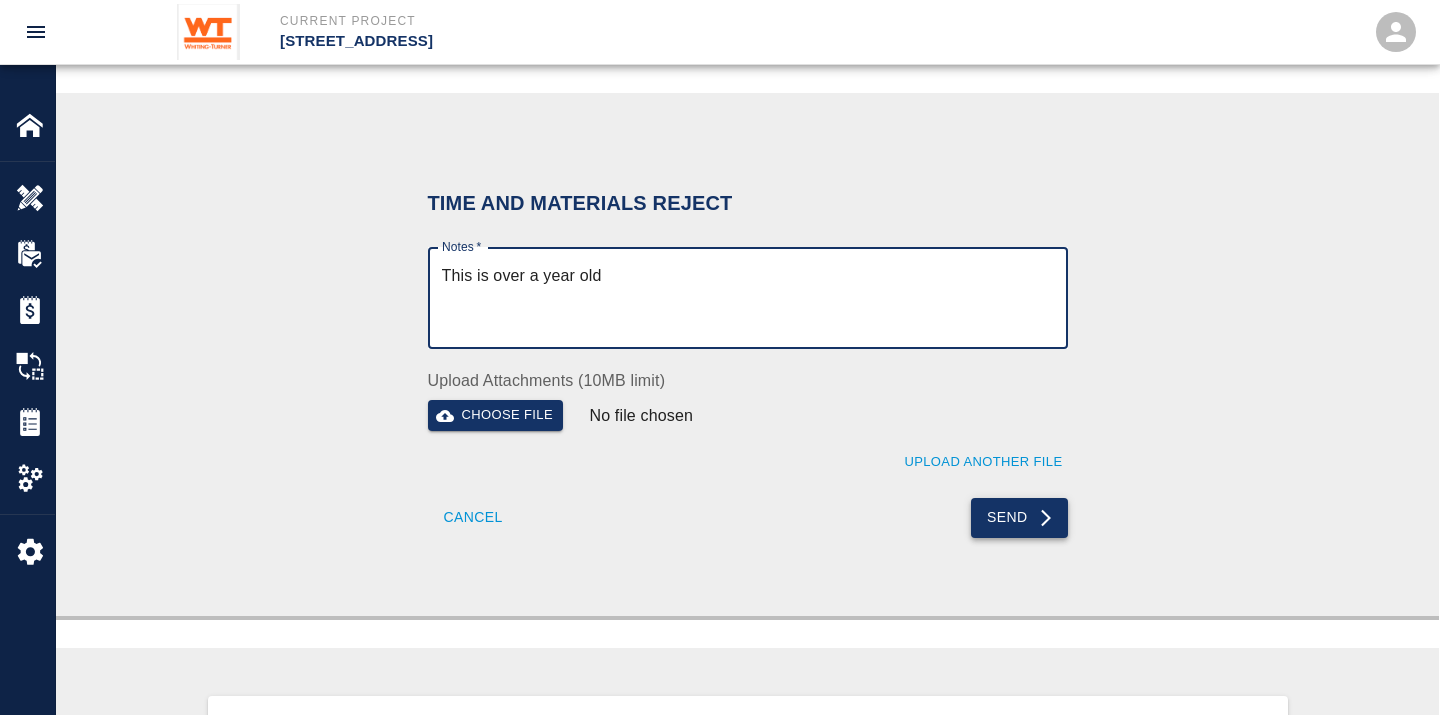 type on "This is over a year old" 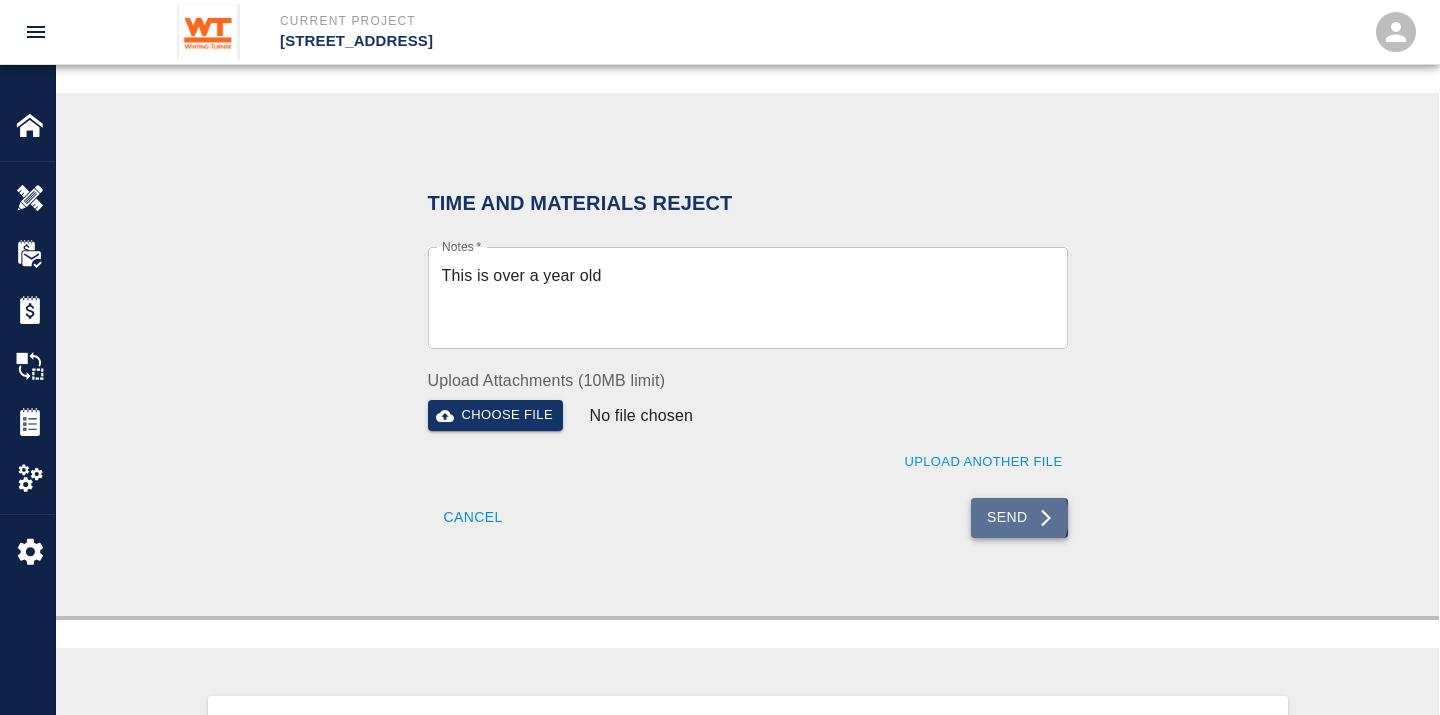 click on "Send" at bounding box center (1019, 518) 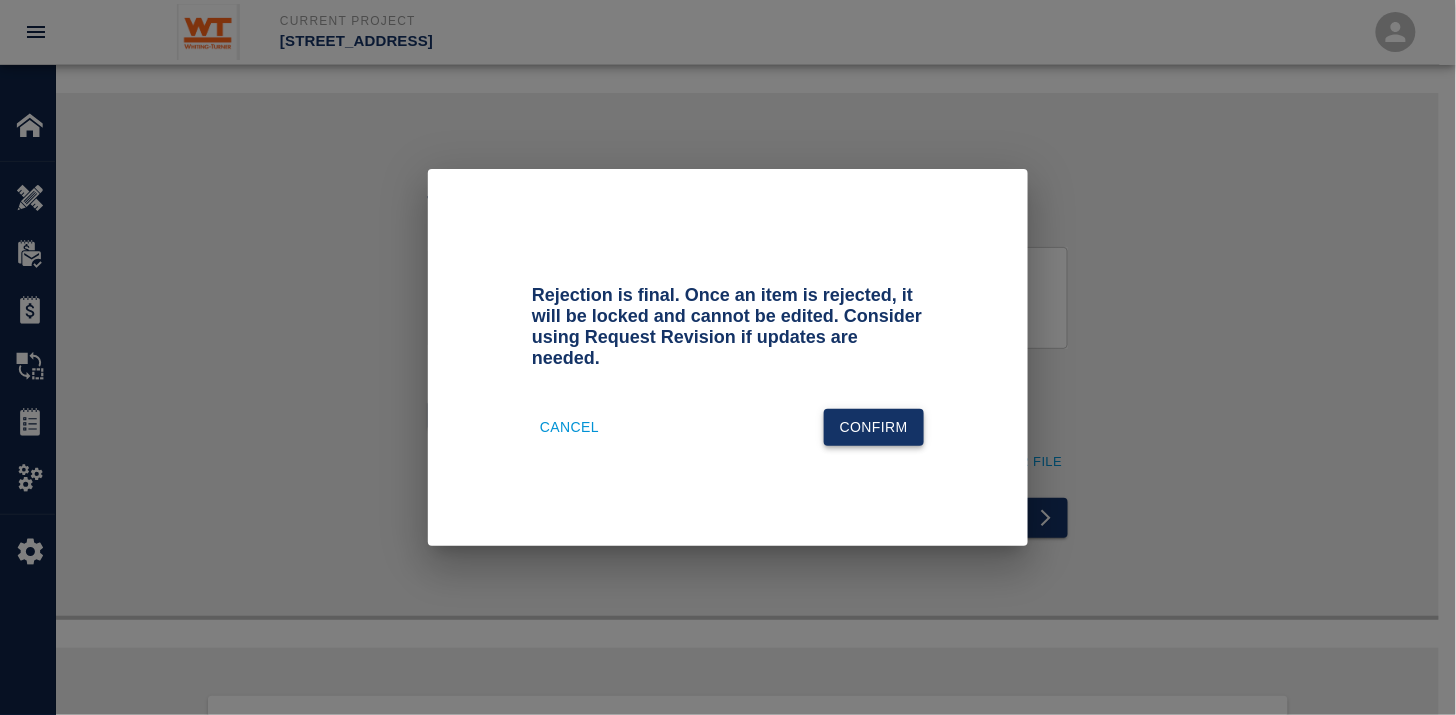 click on "Confirm" at bounding box center (874, 427) 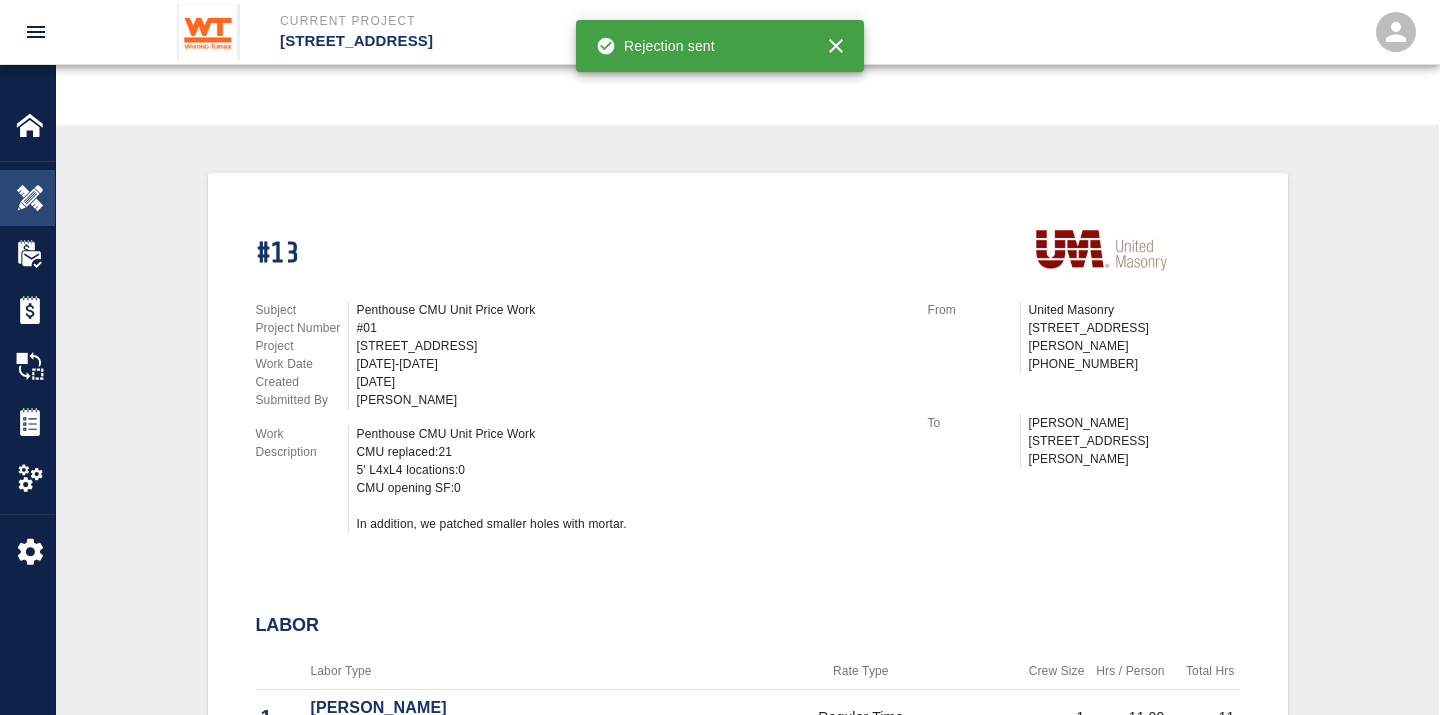 click at bounding box center (30, 198) 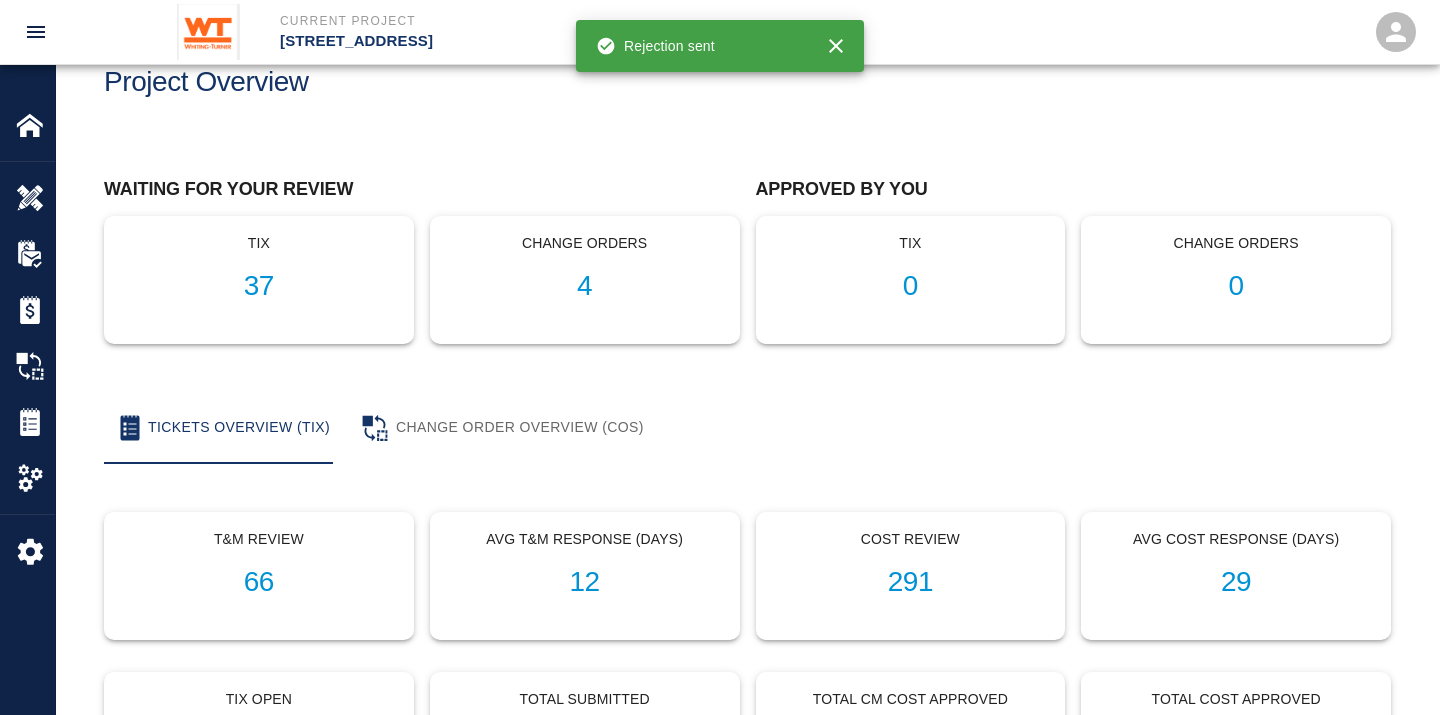 scroll, scrollTop: 0, scrollLeft: 0, axis: both 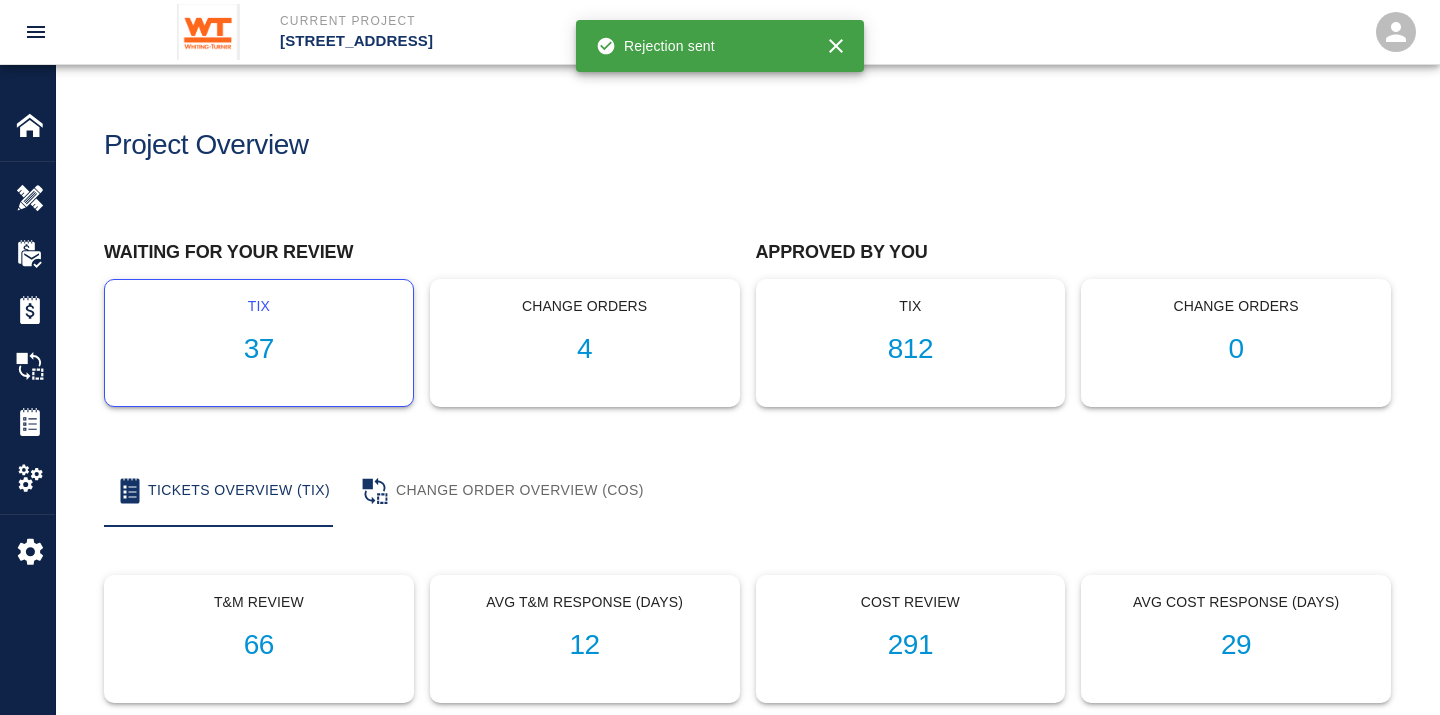click on "37" at bounding box center (259, 349) 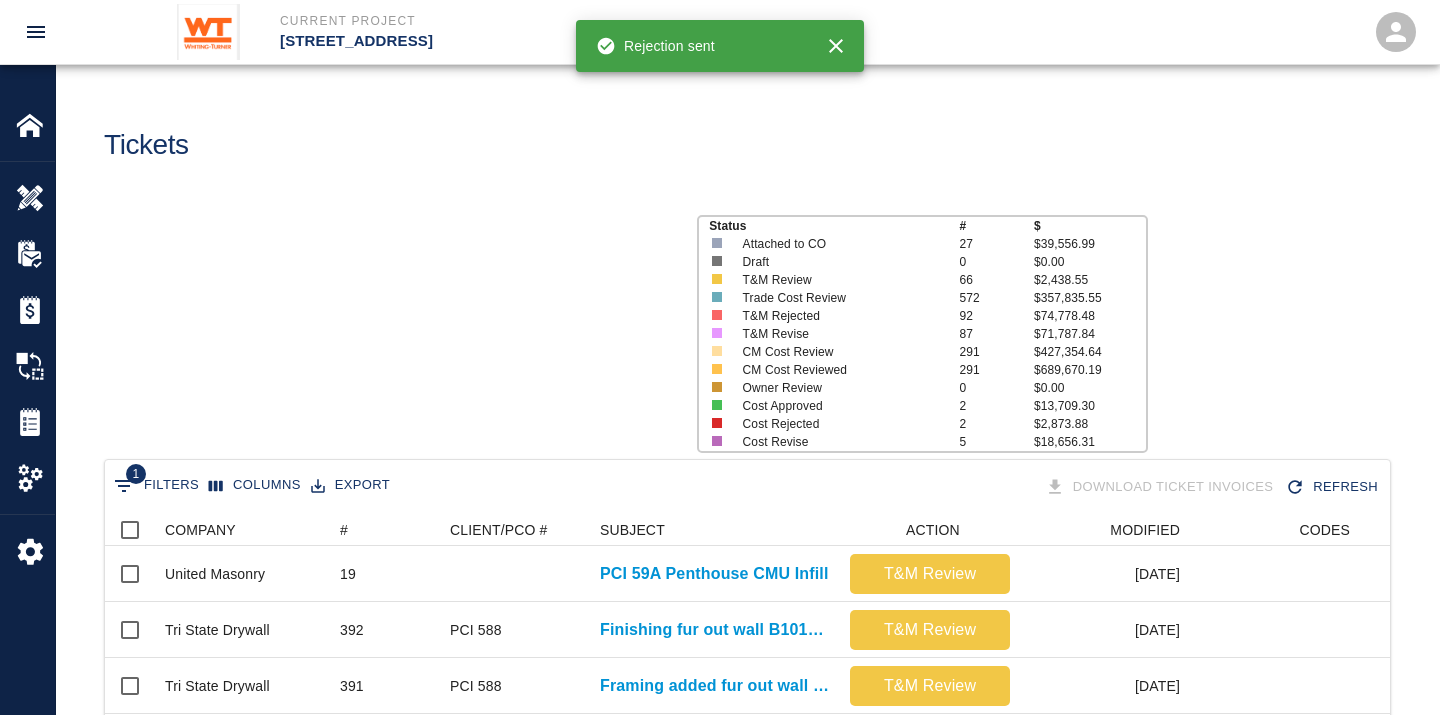 scroll, scrollTop: 17, scrollLeft: 17, axis: both 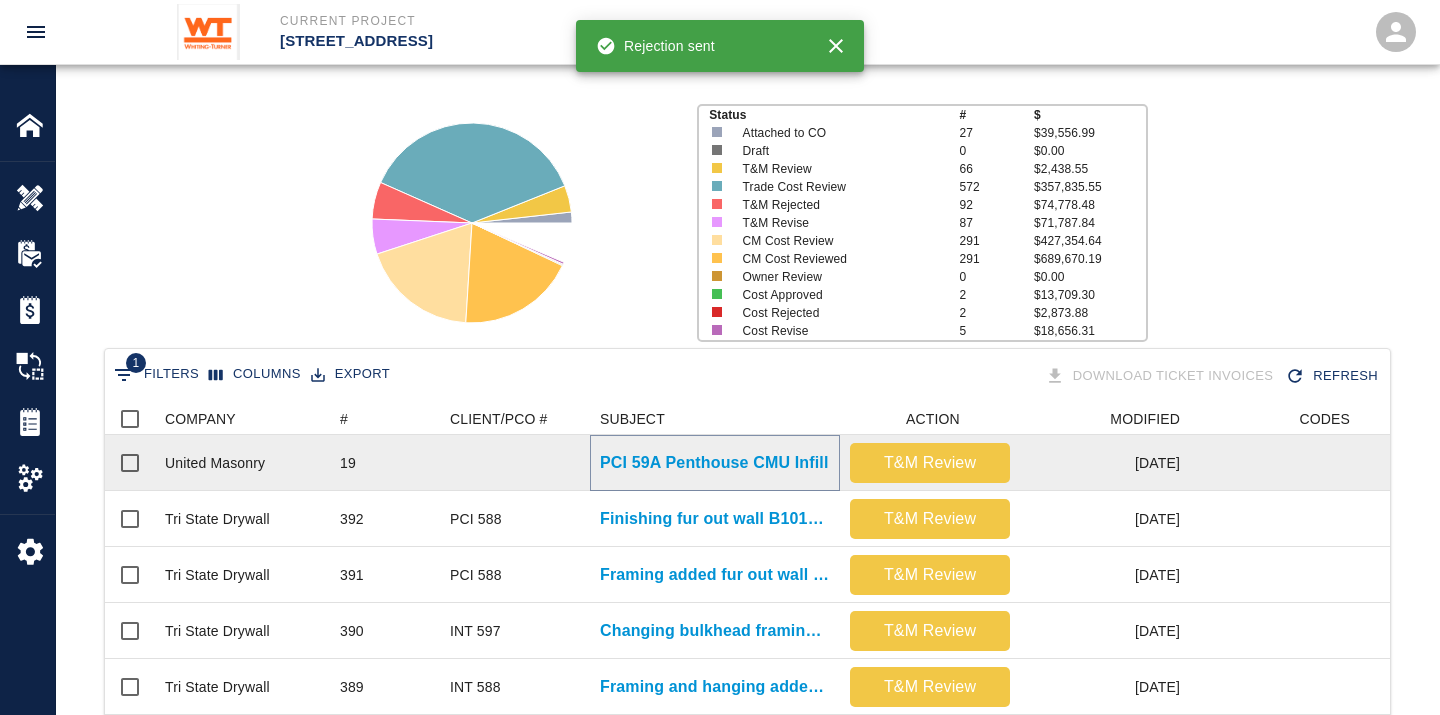 click on "PCI 59A Penthouse CMU Infill" at bounding box center (714, 463) 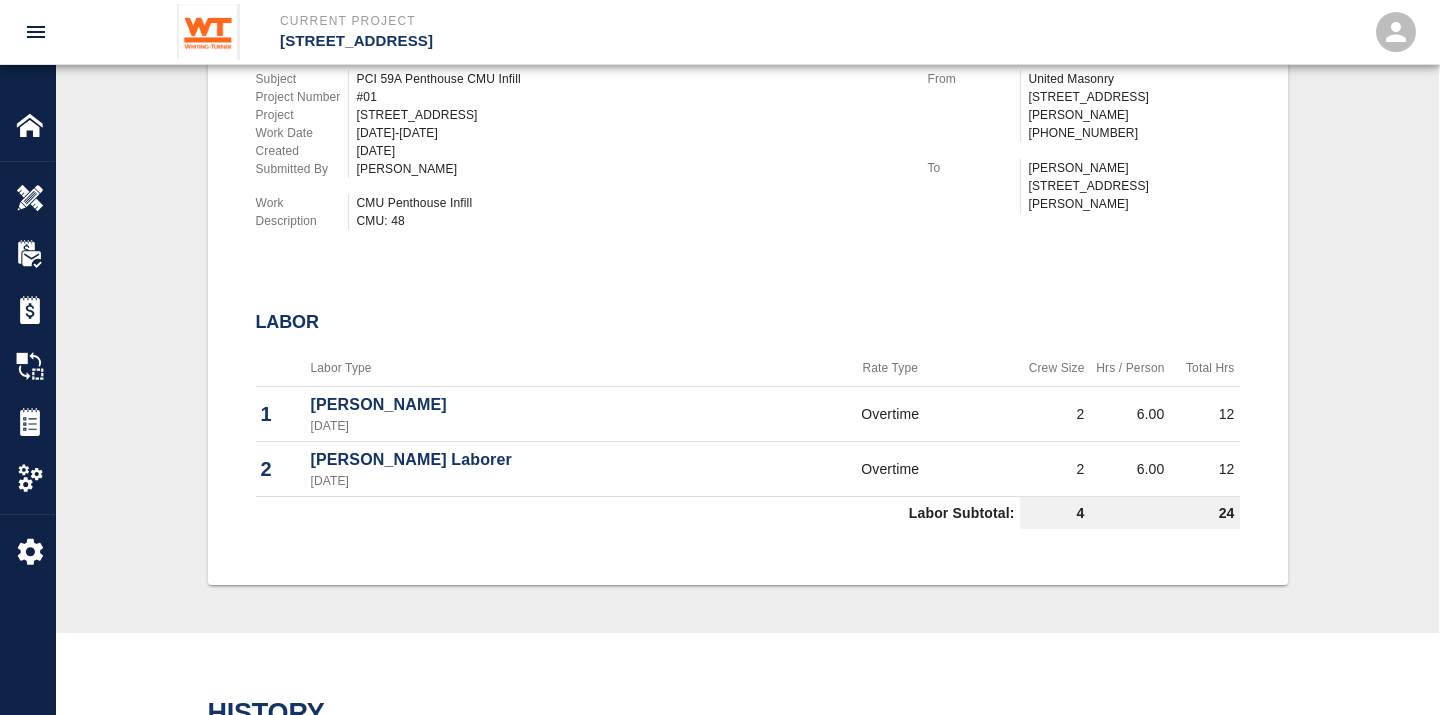 scroll, scrollTop: 444, scrollLeft: 0, axis: vertical 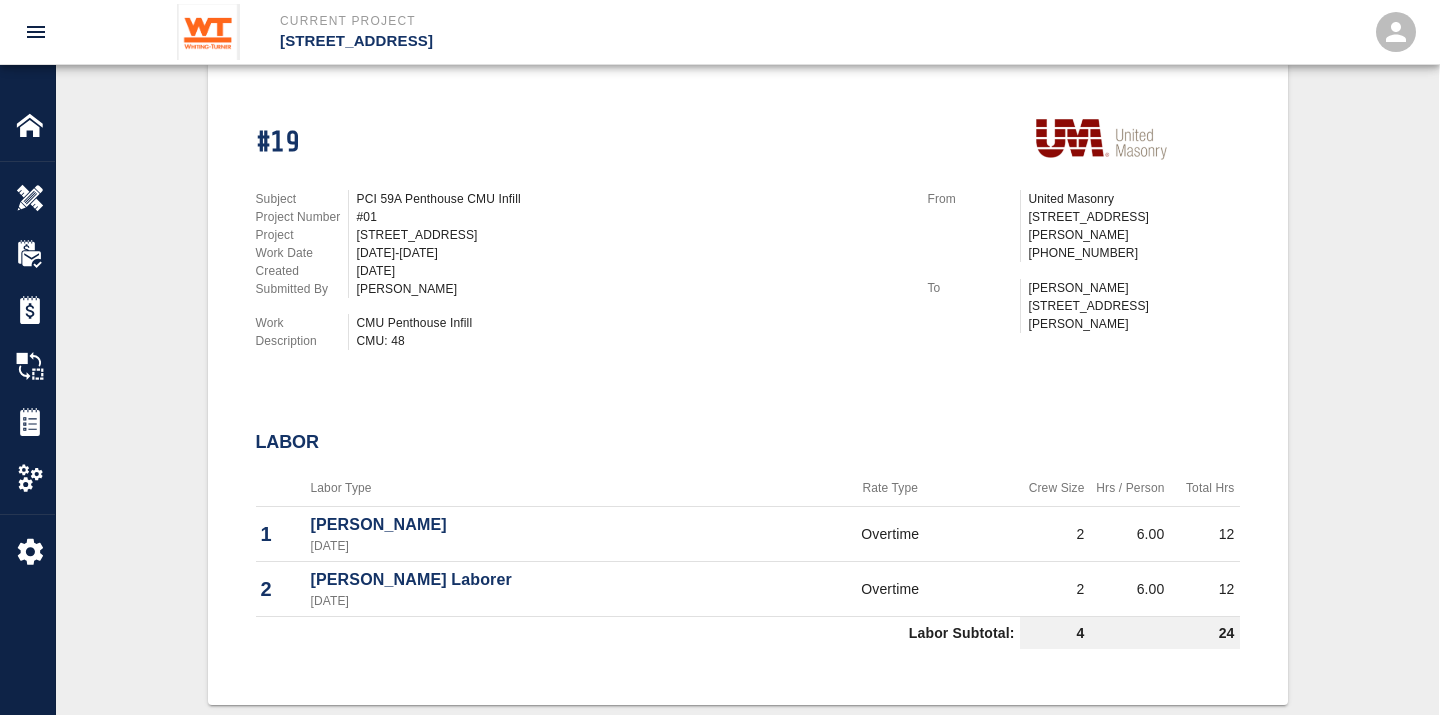 drag, startPoint x: 486, startPoint y: 243, endPoint x: 350, endPoint y: 247, distance: 136.0588 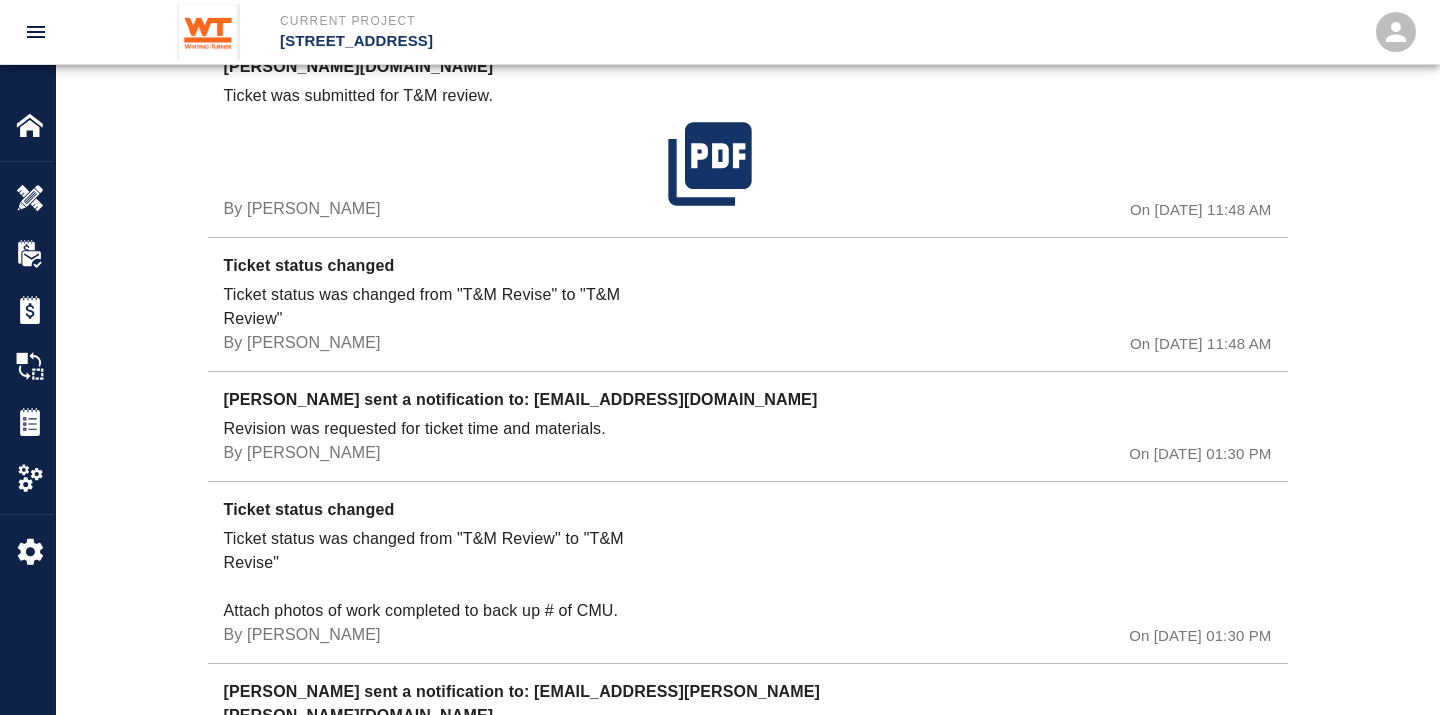 scroll, scrollTop: 1333, scrollLeft: 0, axis: vertical 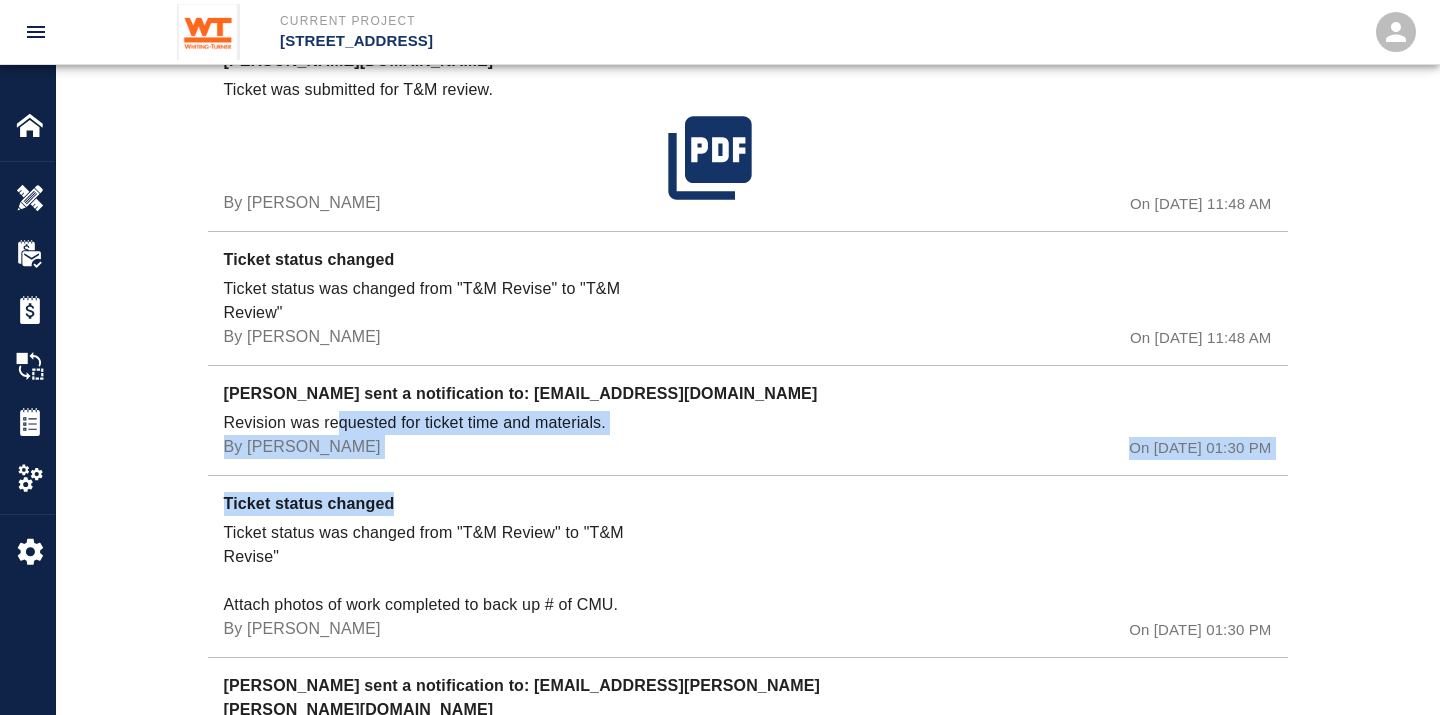drag, startPoint x: 337, startPoint y: 393, endPoint x: 597, endPoint y: 484, distance: 275.46506 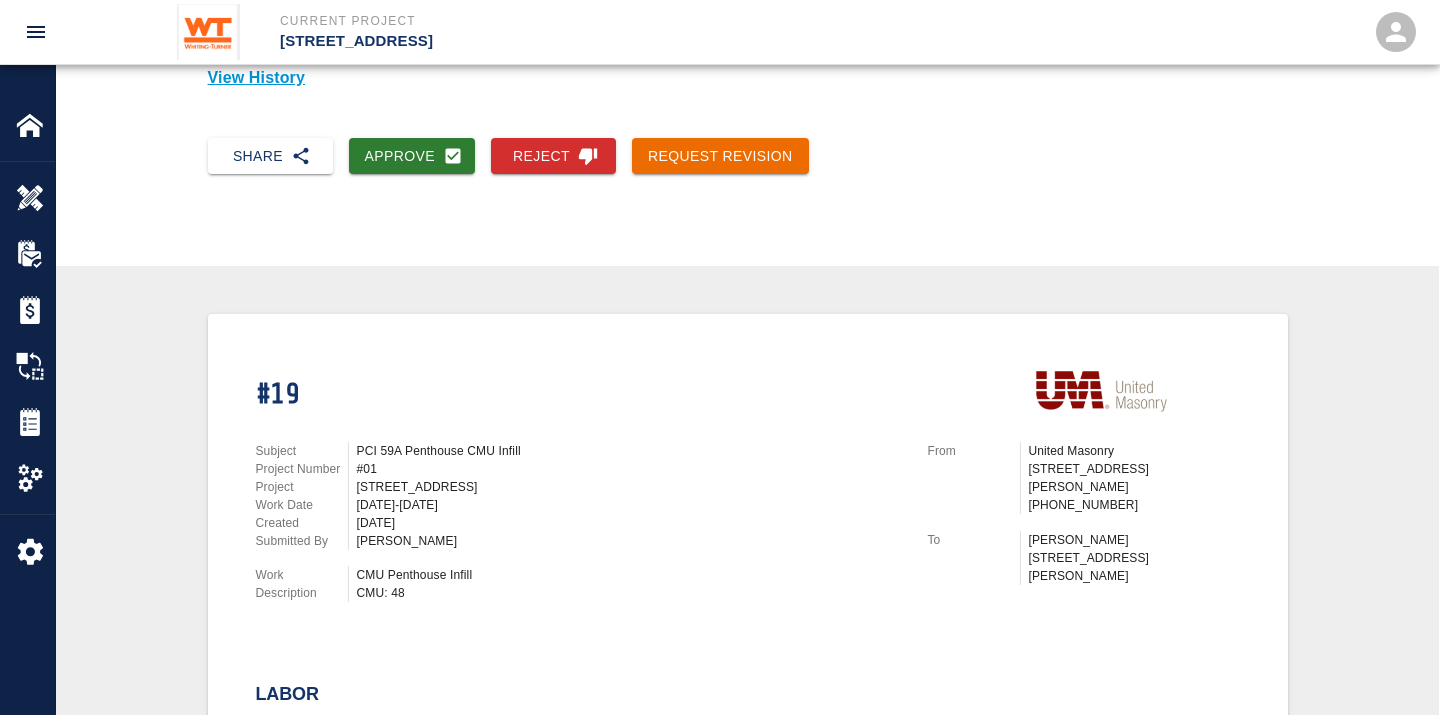 scroll, scrollTop: 0, scrollLeft: 0, axis: both 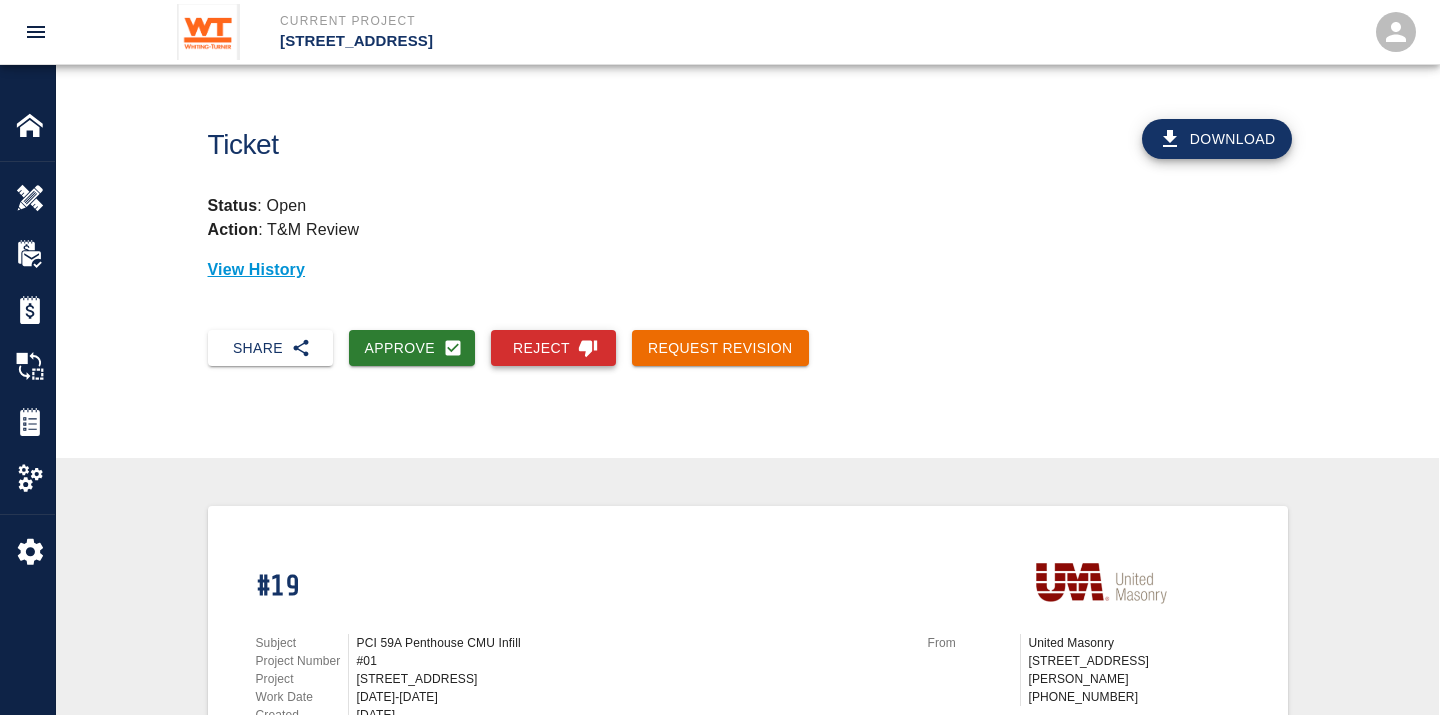 click on "Reject" at bounding box center (553, 348) 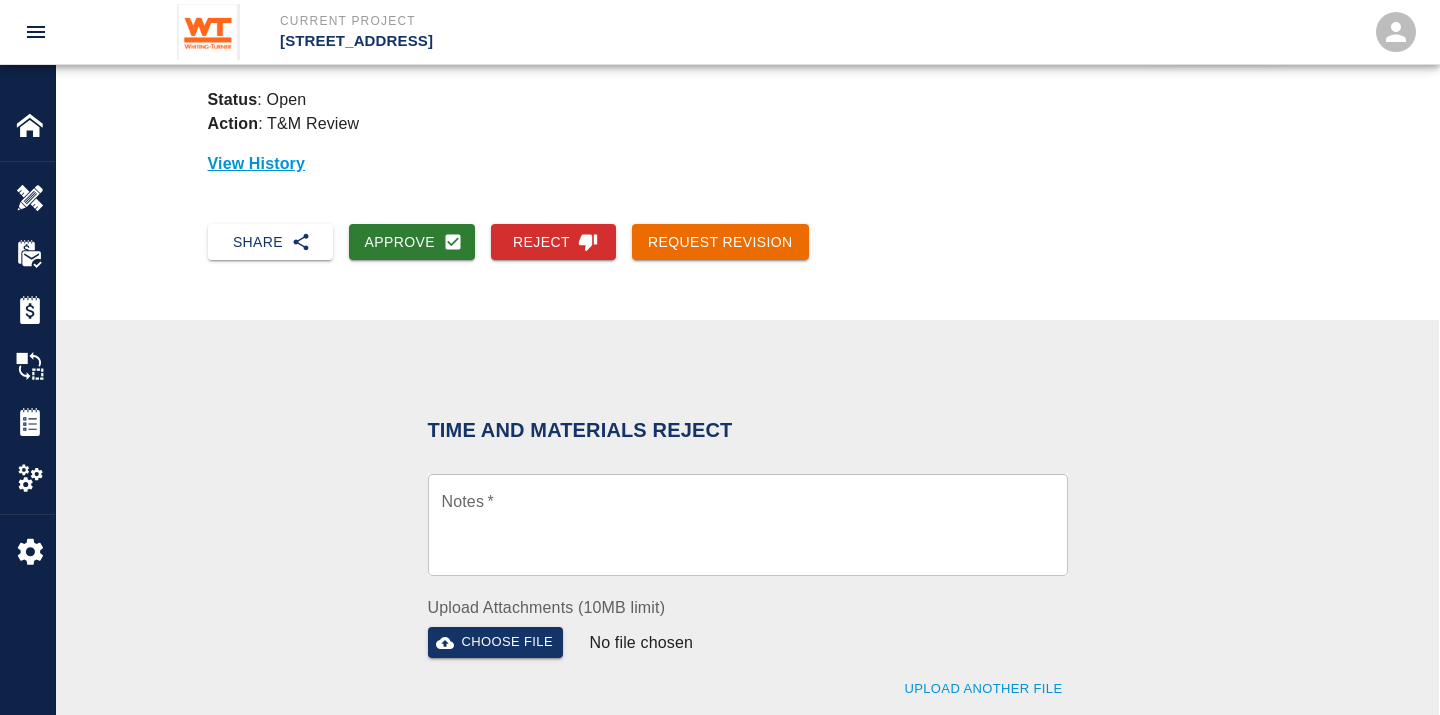 scroll, scrollTop: 222, scrollLeft: 0, axis: vertical 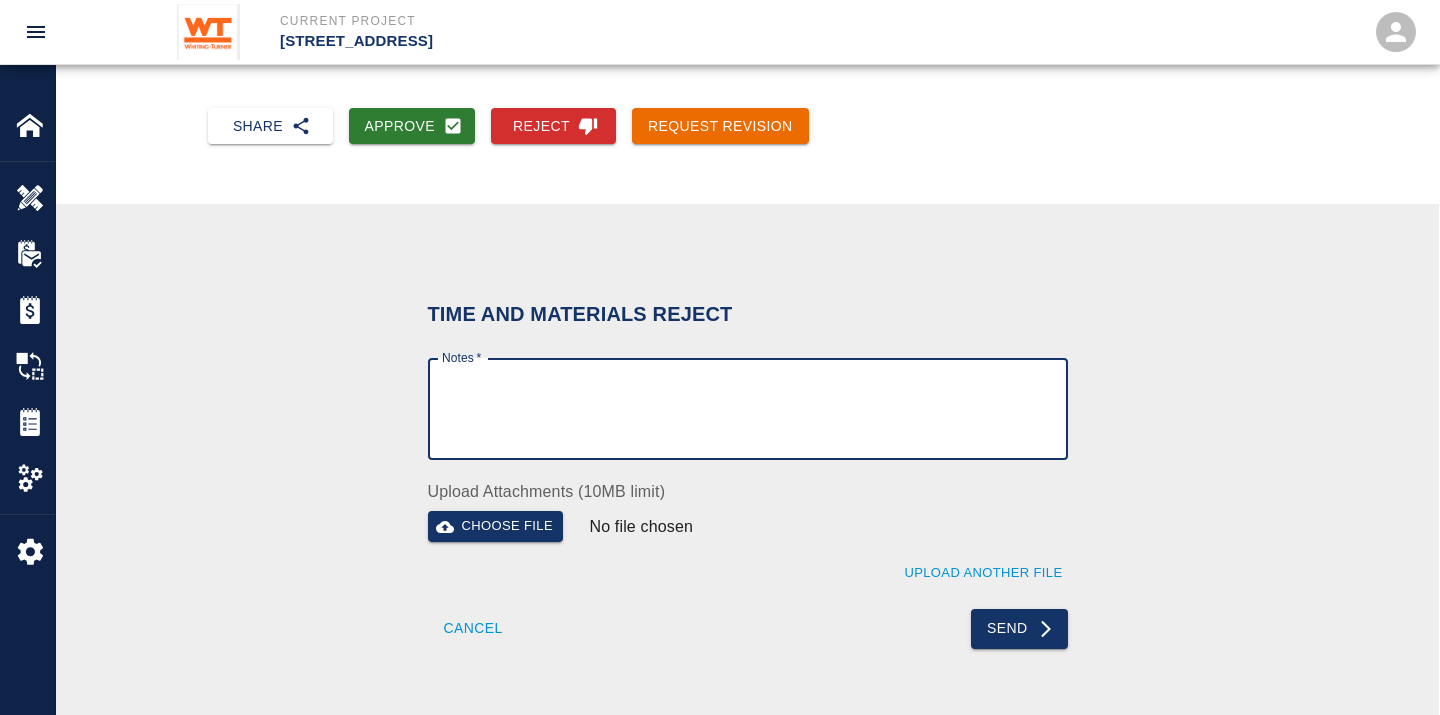 click on "Notes   *" at bounding box center (748, 409) 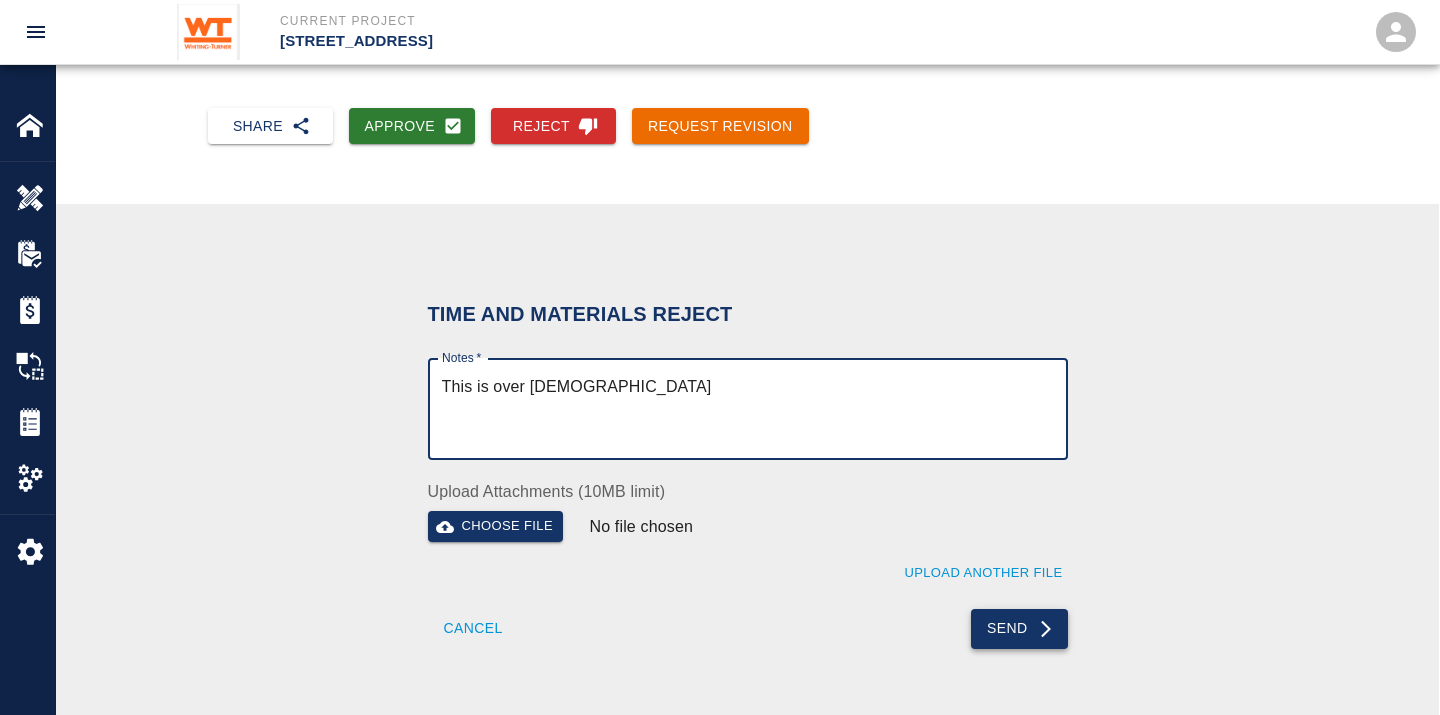 type on "This is over [DEMOGRAPHIC_DATA]" 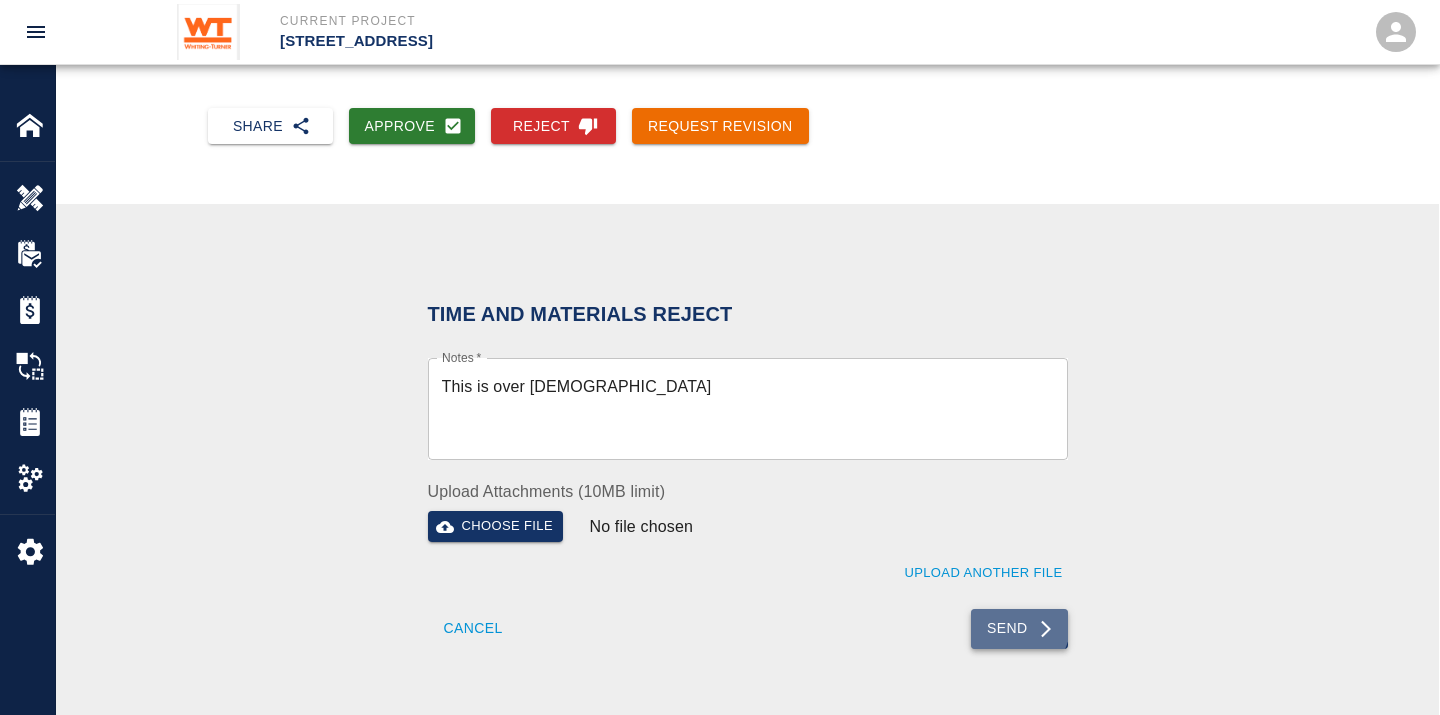 click on "Send" at bounding box center [1019, 629] 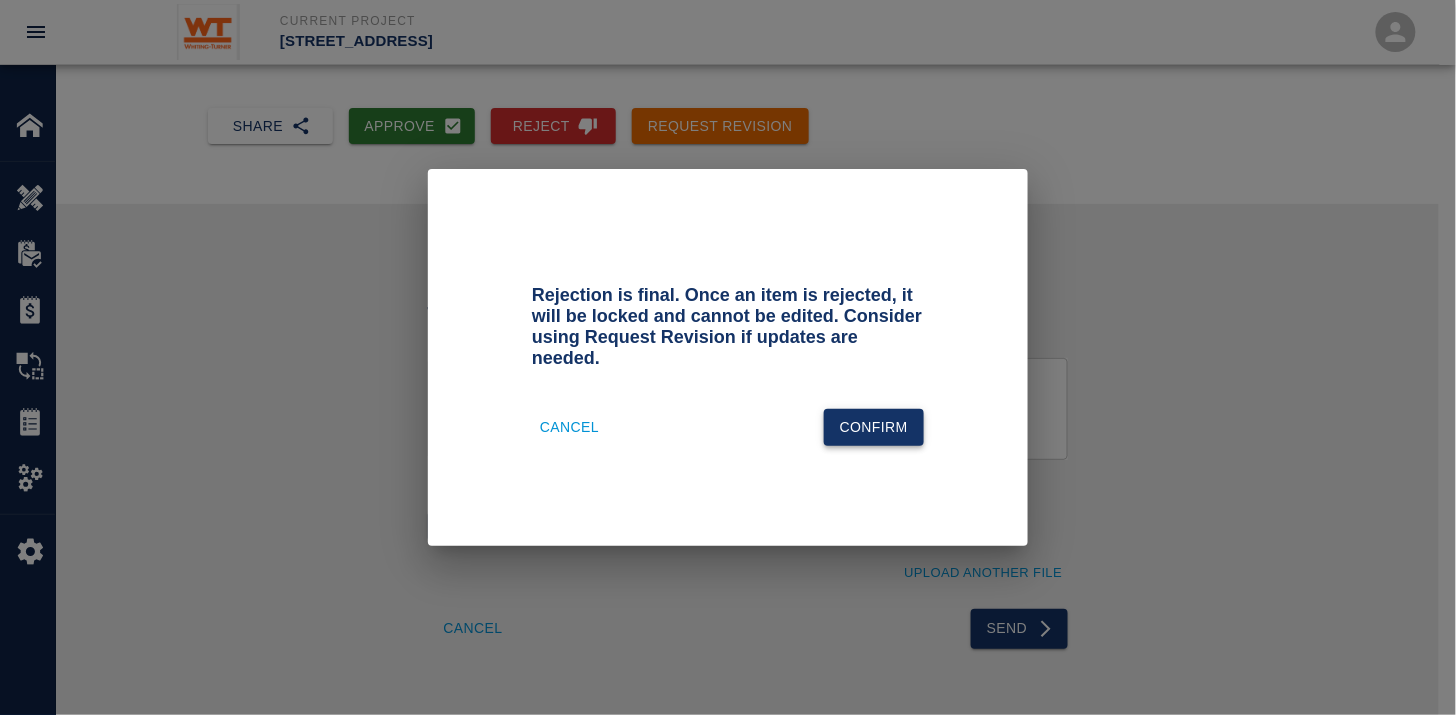 click on "Confirm" at bounding box center (874, 427) 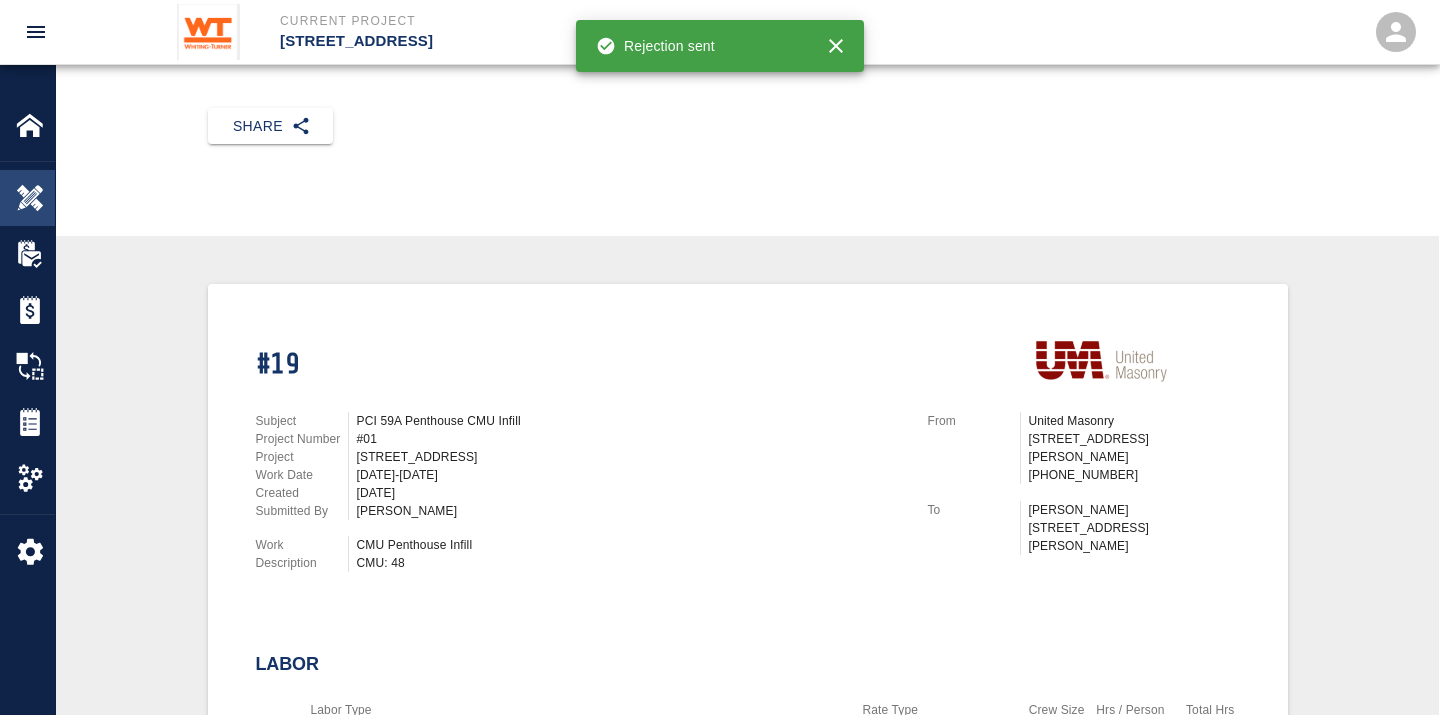 click at bounding box center [30, 198] 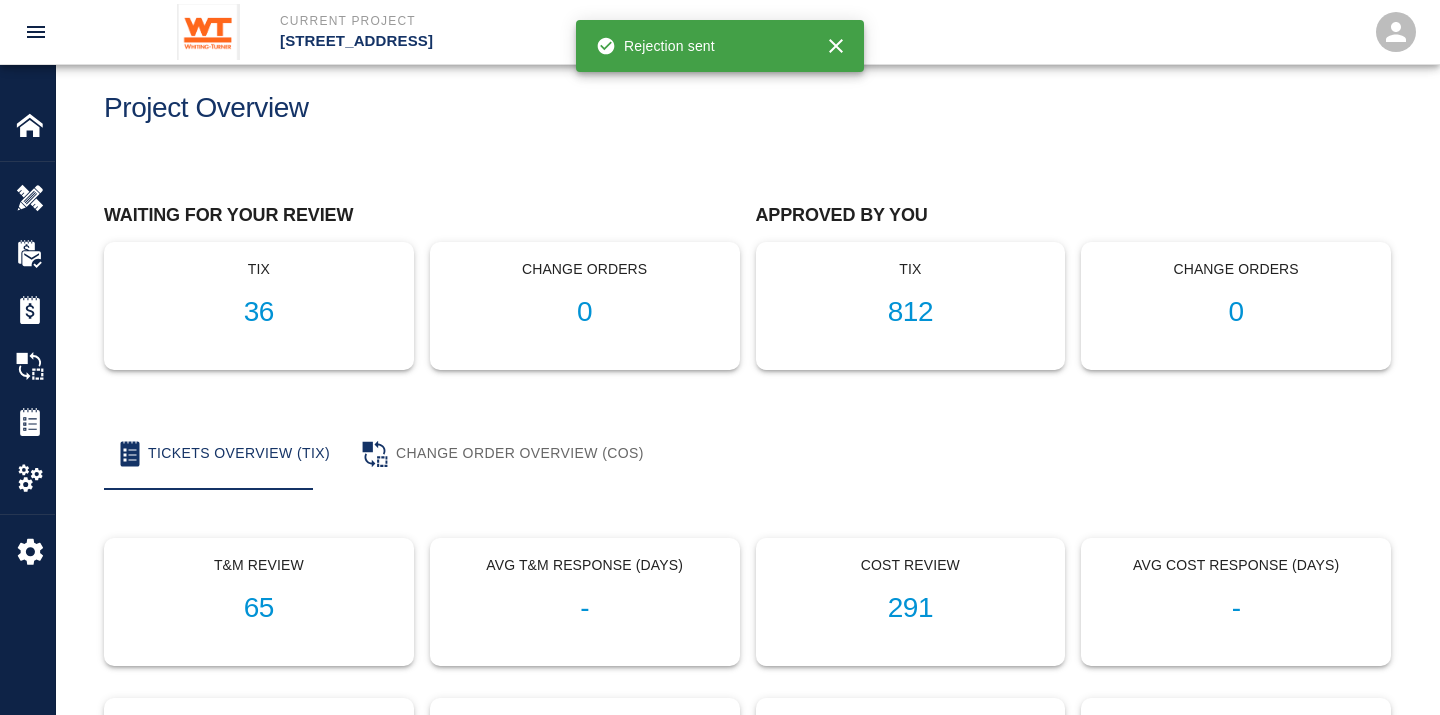 scroll, scrollTop: 0, scrollLeft: 0, axis: both 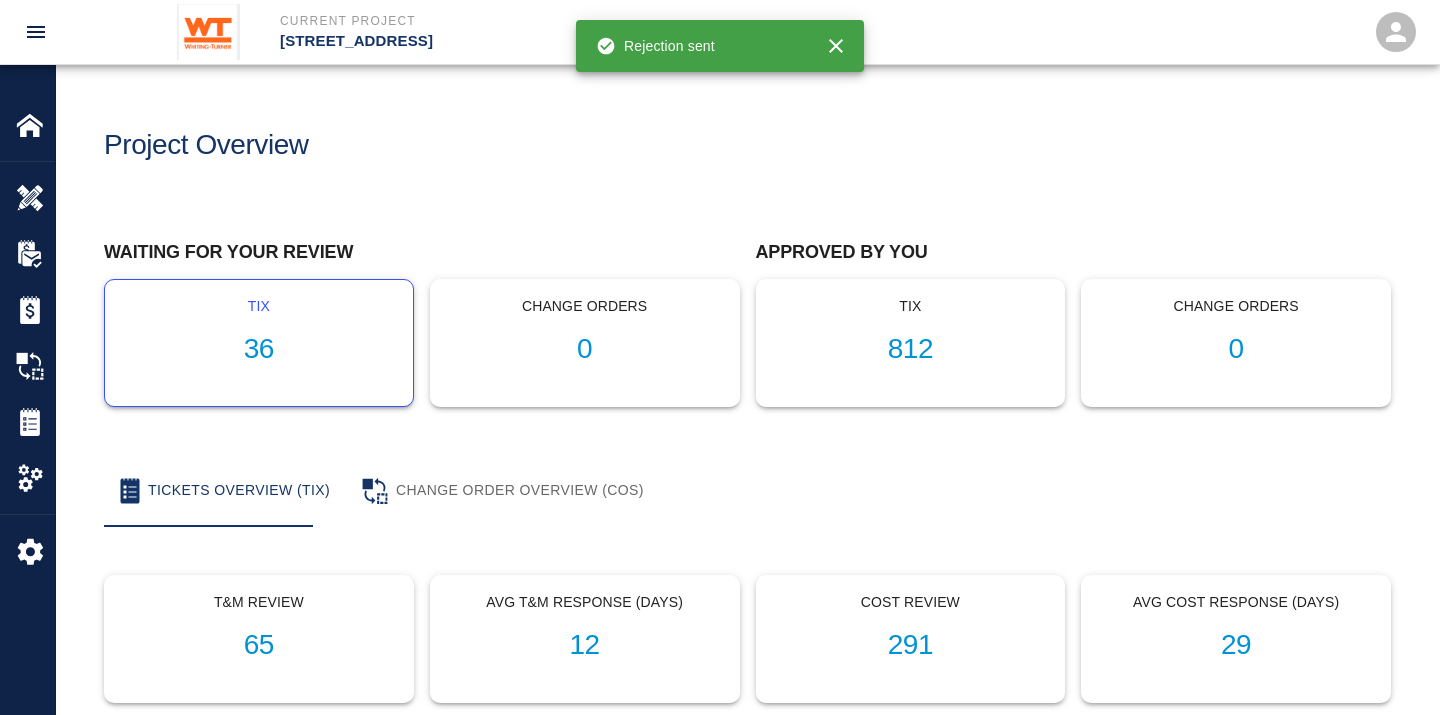click on "36" at bounding box center [259, 349] 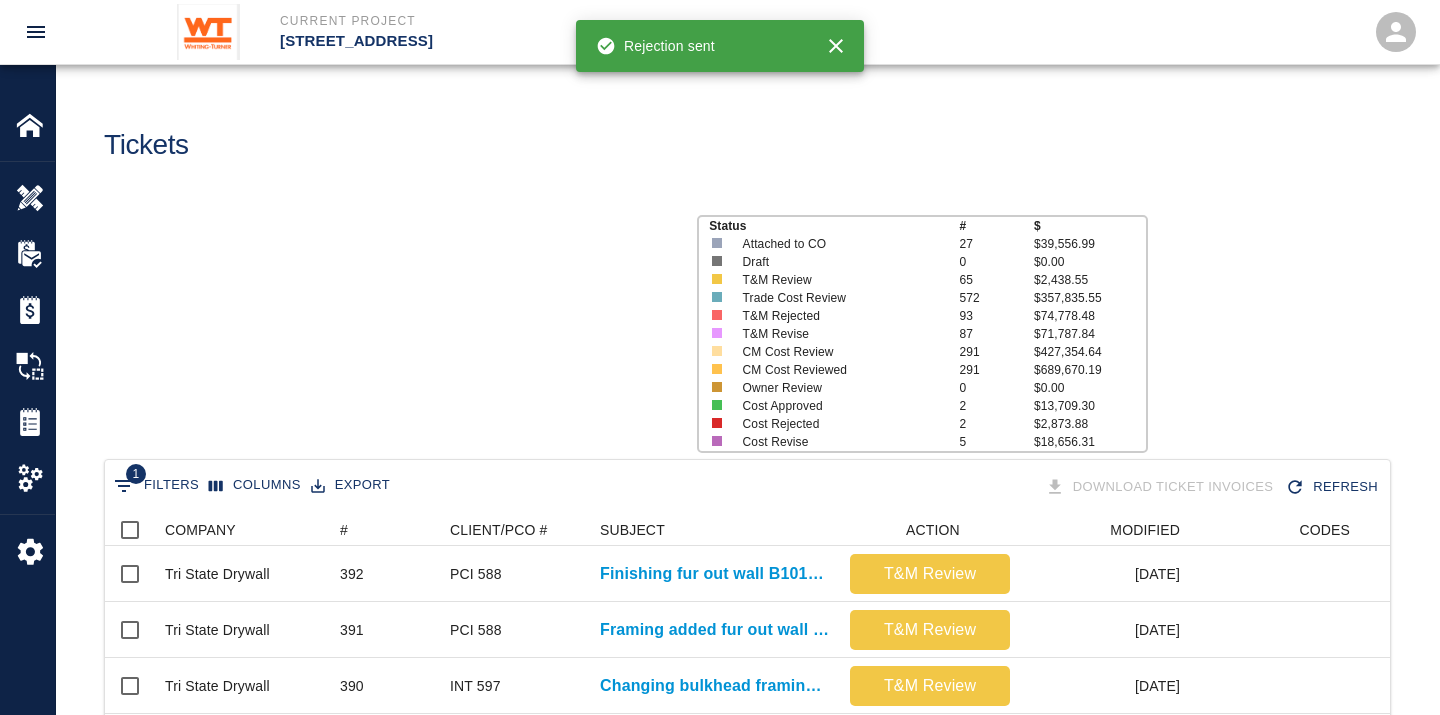 scroll, scrollTop: 17, scrollLeft: 17, axis: both 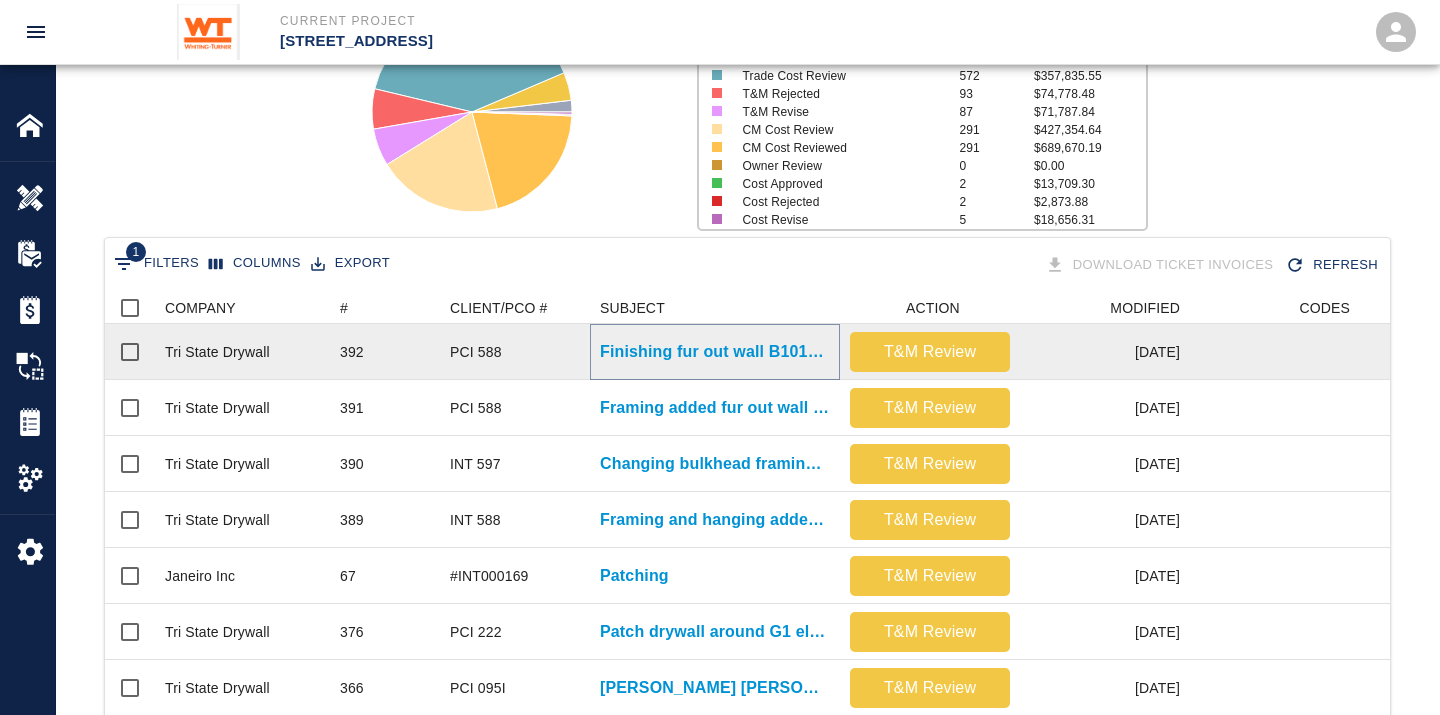 click on "Finishing fur out wall B1014 on B1" at bounding box center [715, 352] 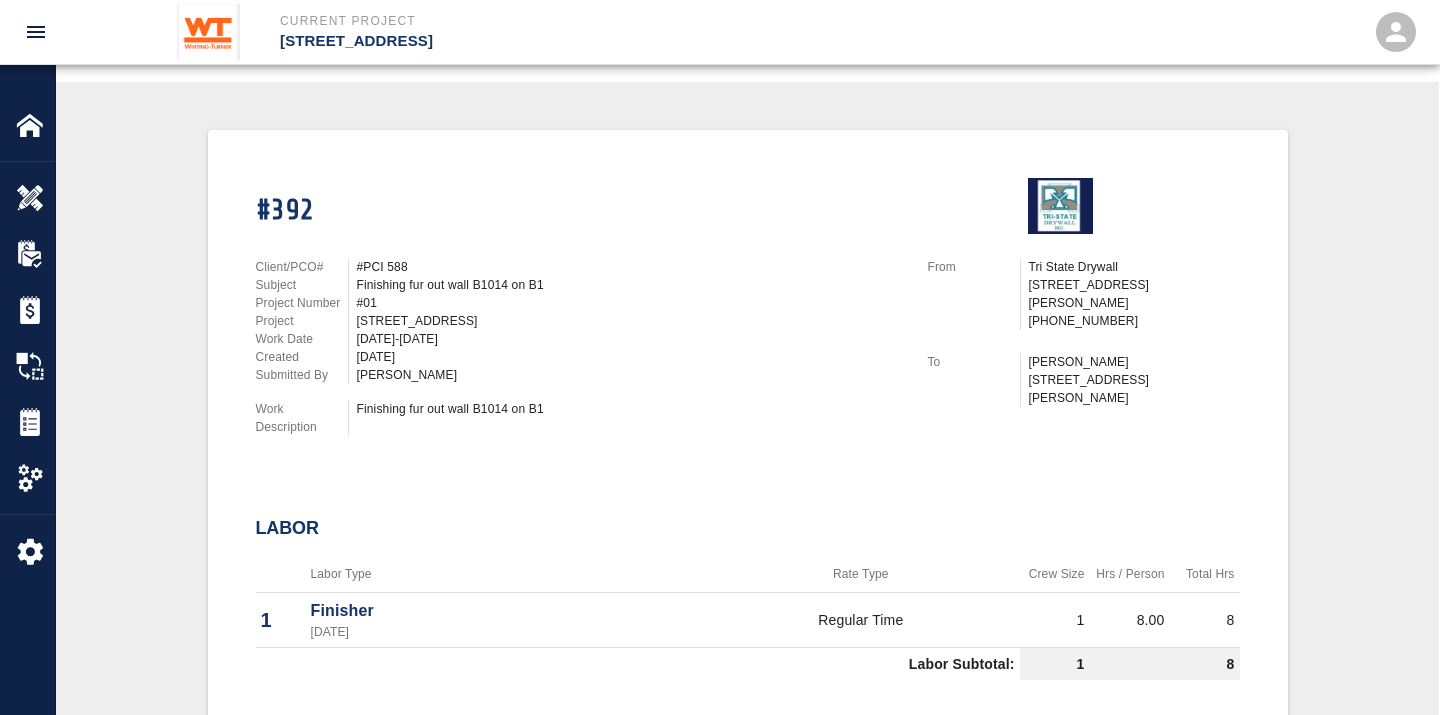 scroll, scrollTop: 333, scrollLeft: 0, axis: vertical 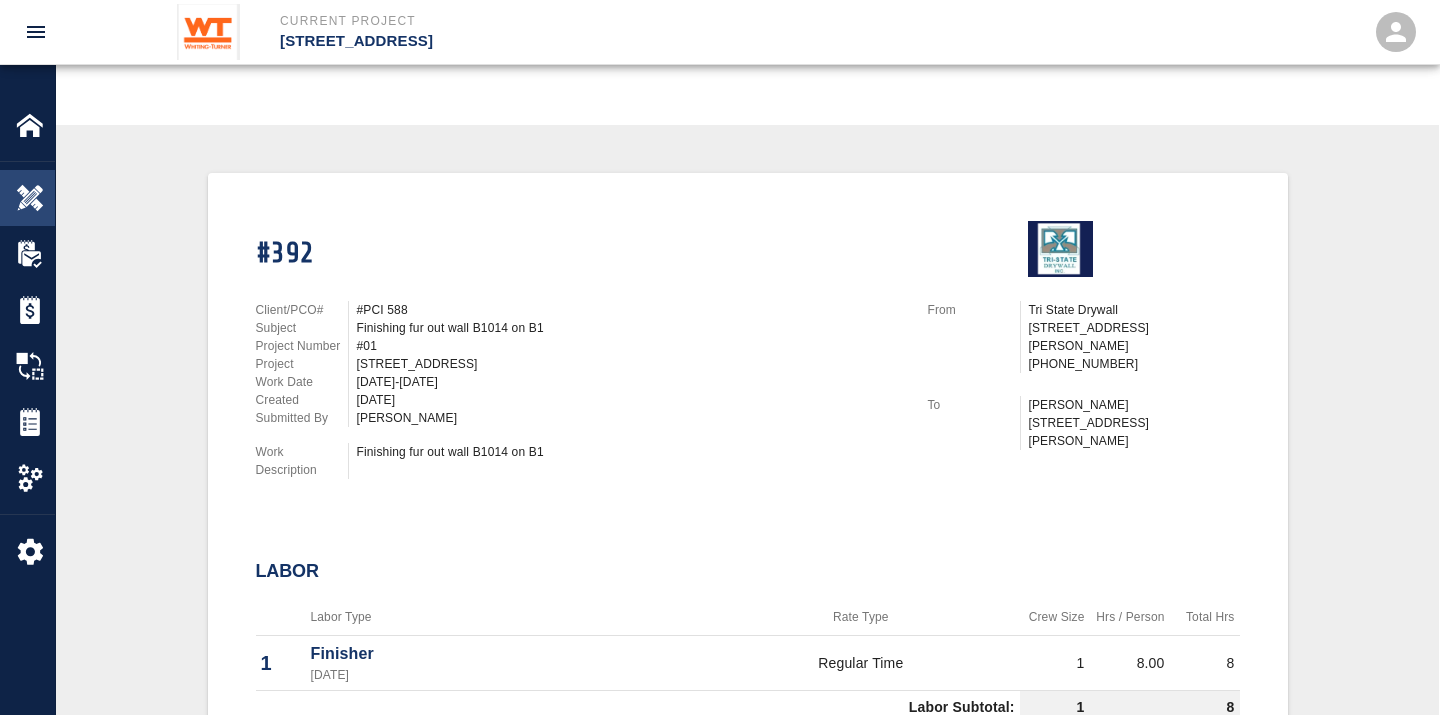 click at bounding box center (30, 198) 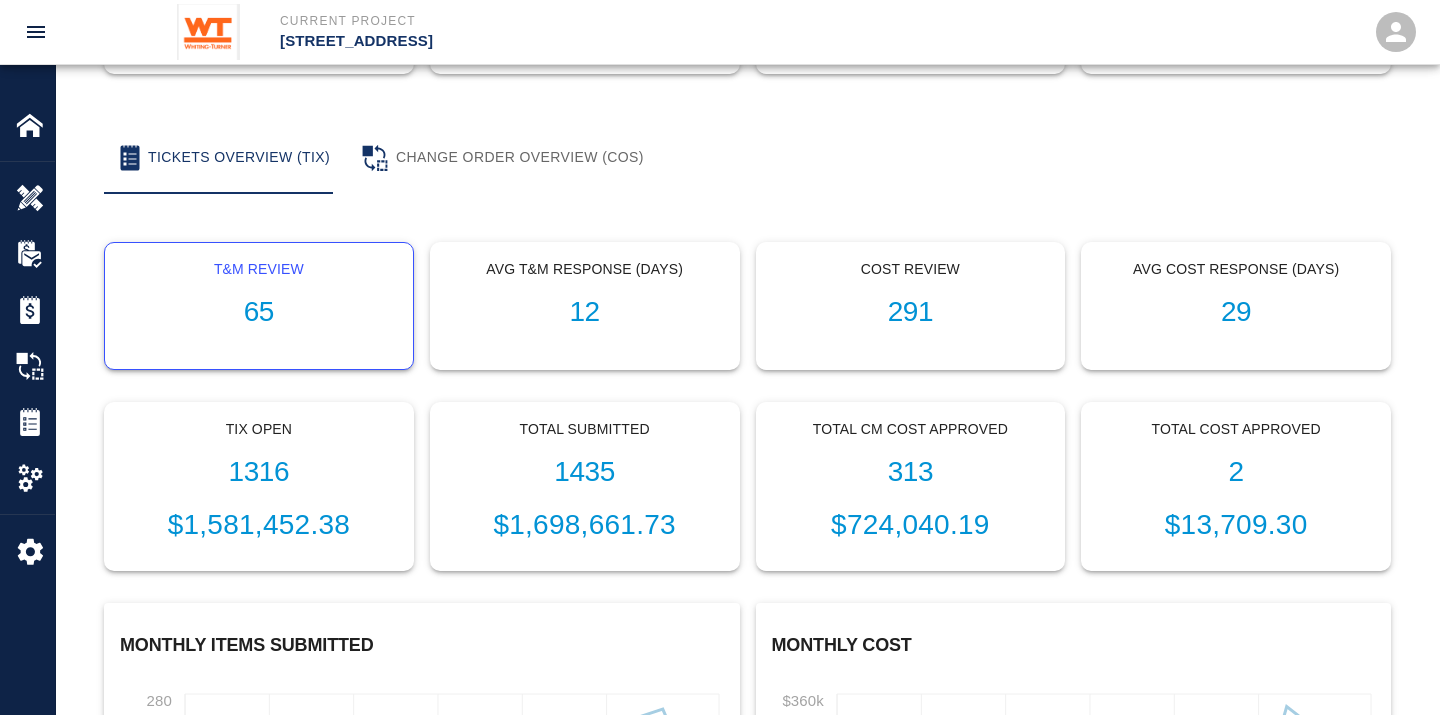 click on "65" at bounding box center (259, 312) 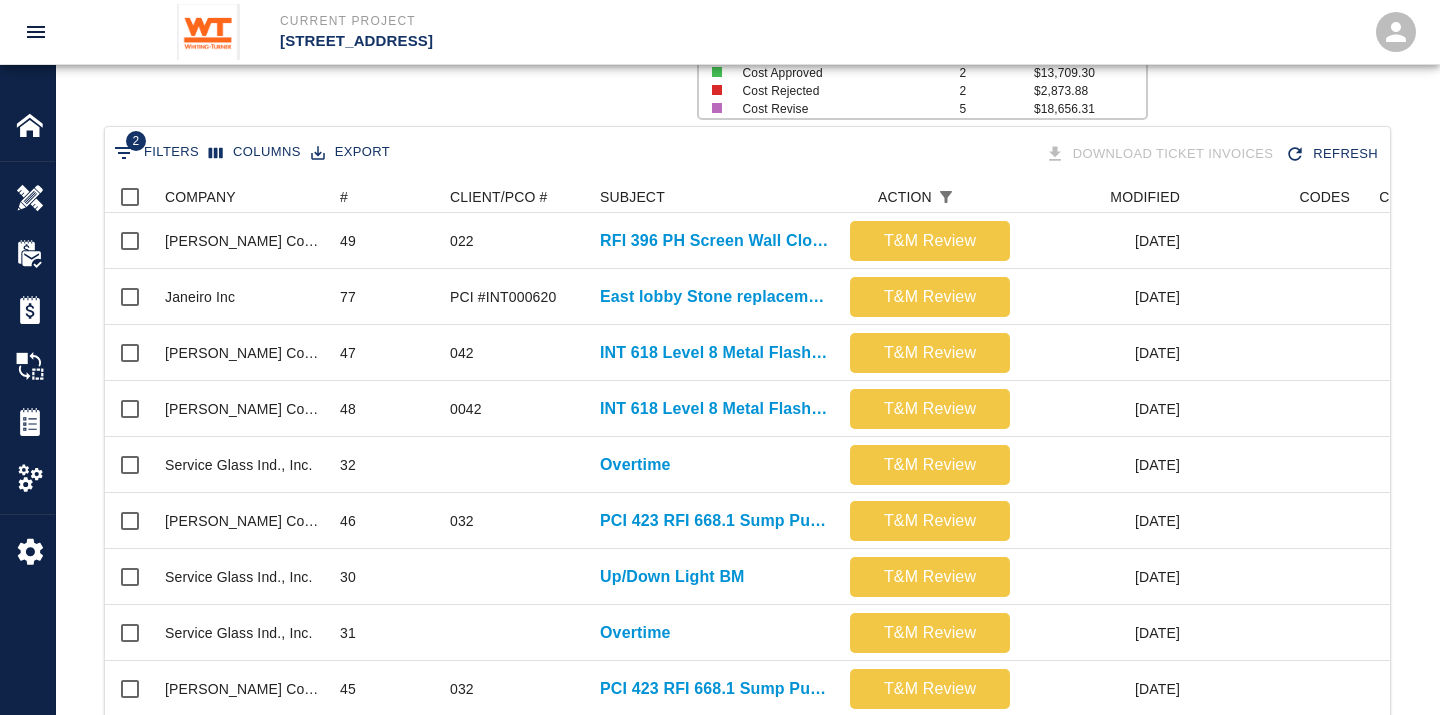 scroll, scrollTop: 0, scrollLeft: 0, axis: both 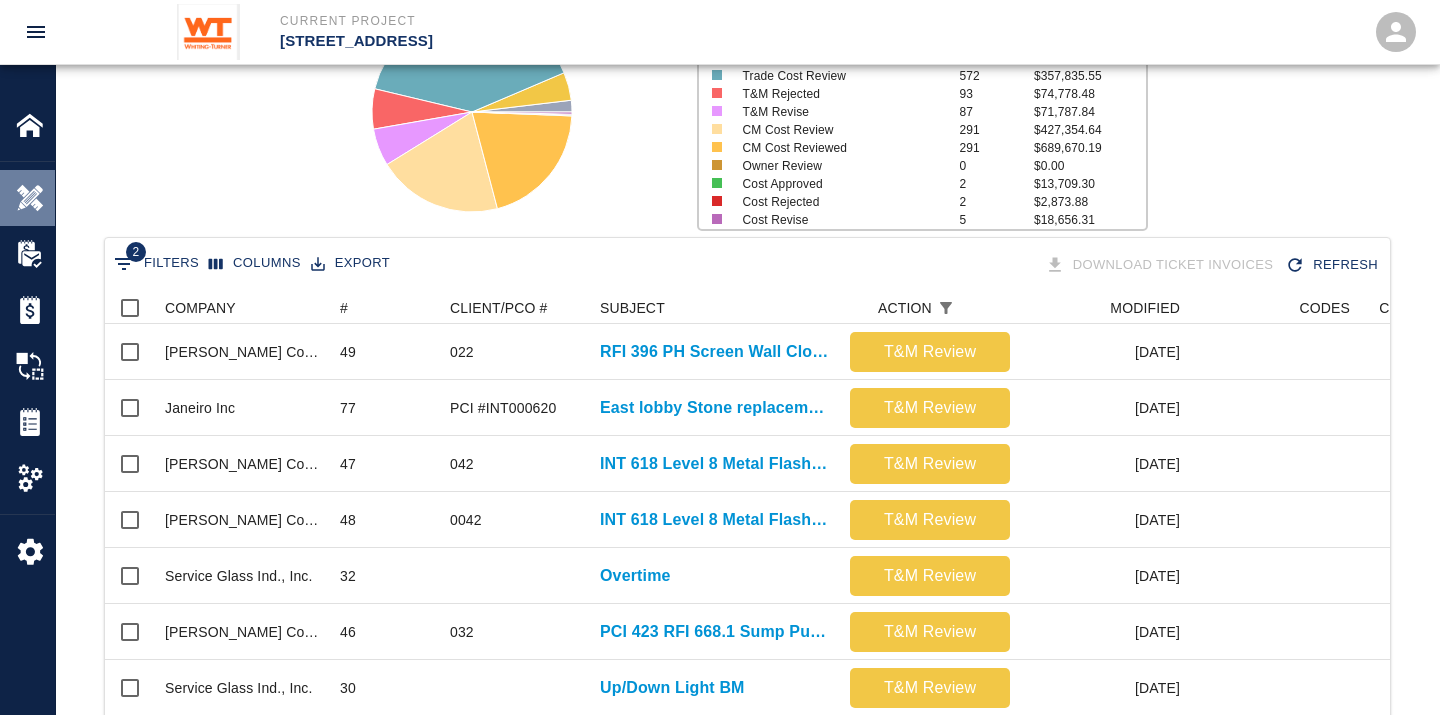 click at bounding box center [44, 198] 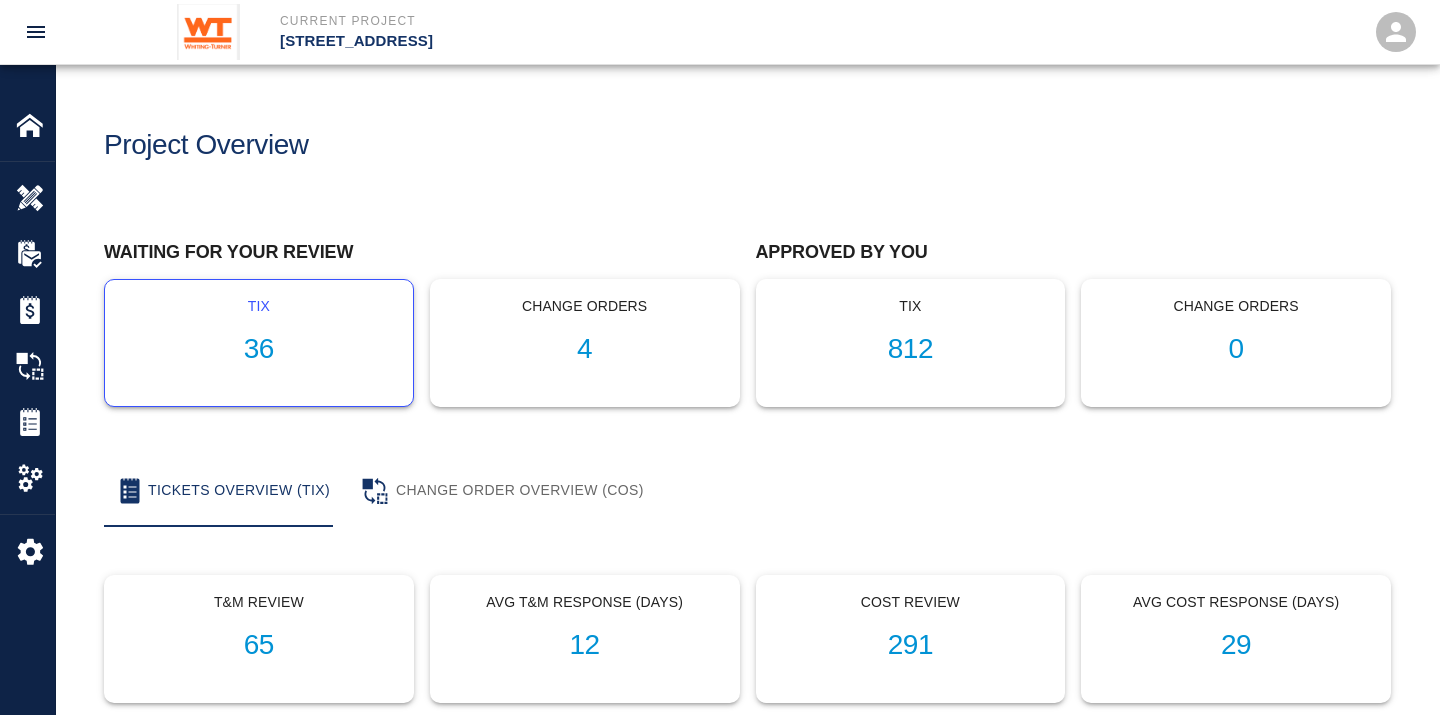 click on "tix 36" at bounding box center (259, 343) 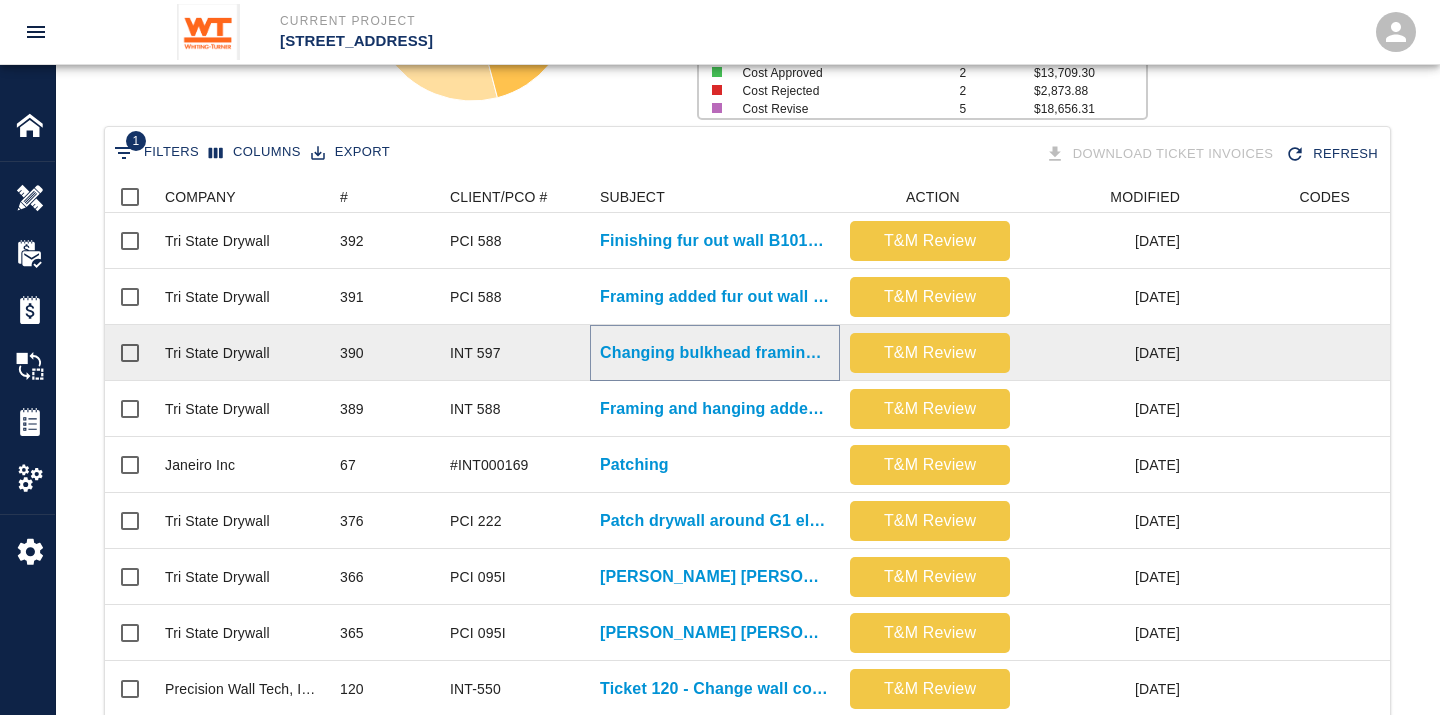 click on "Changing bulkhead framing in studio B1 to move closer to..." at bounding box center (715, 353) 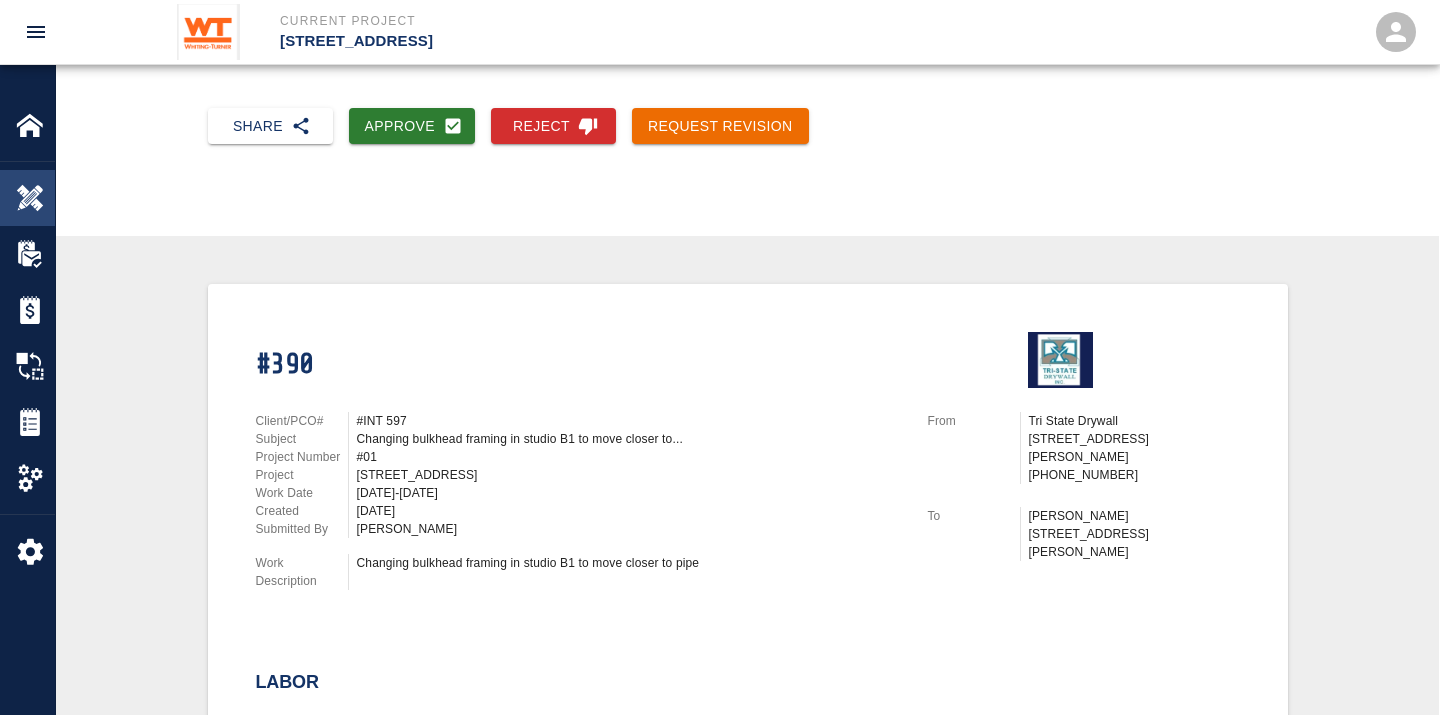 click at bounding box center (30, 198) 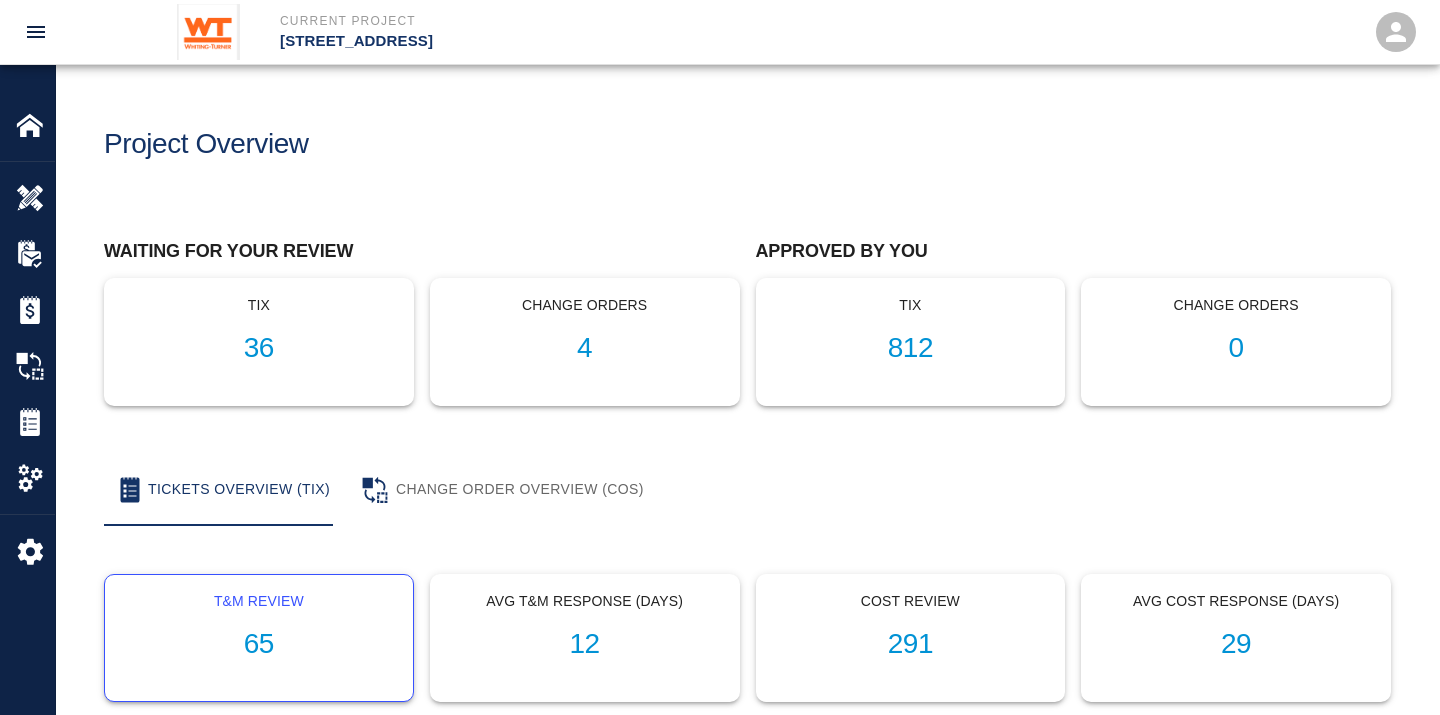 scroll, scrollTop: 0, scrollLeft: 0, axis: both 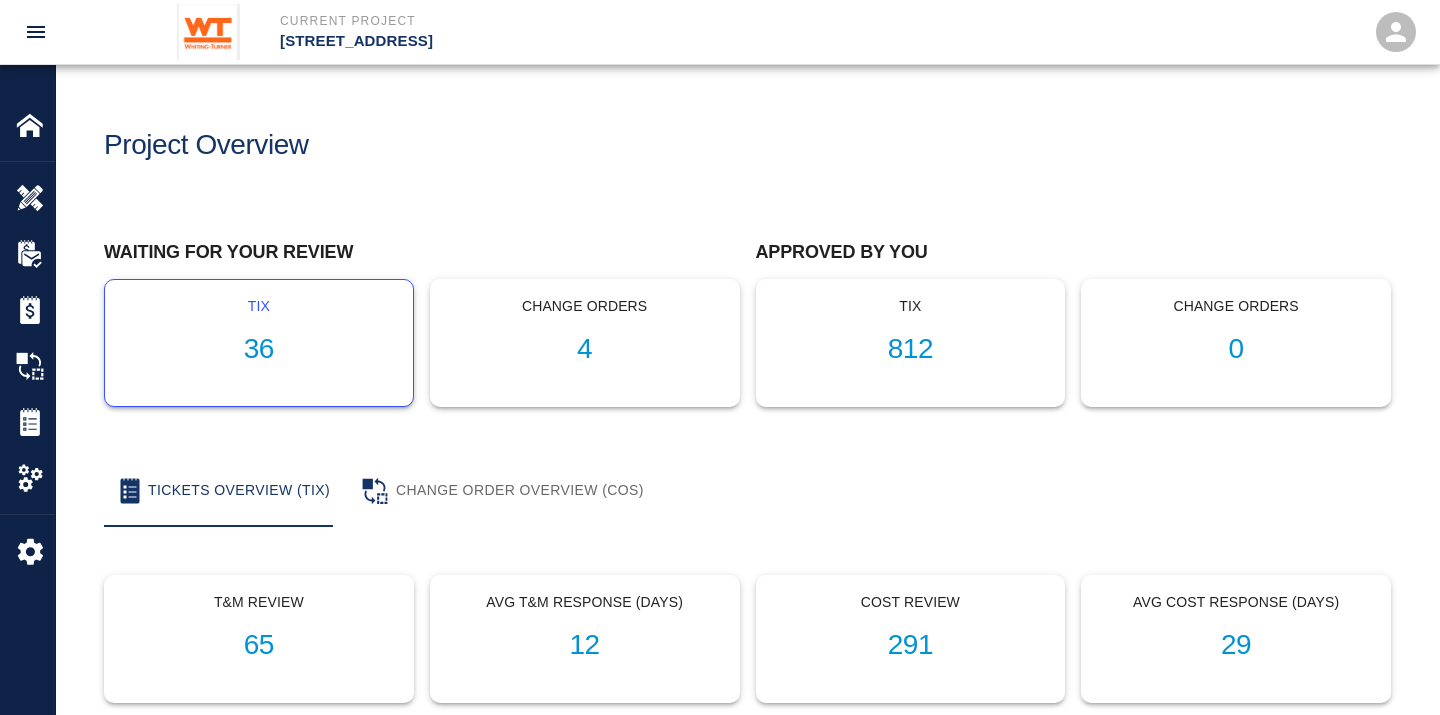 click on "36" at bounding box center [259, 349] 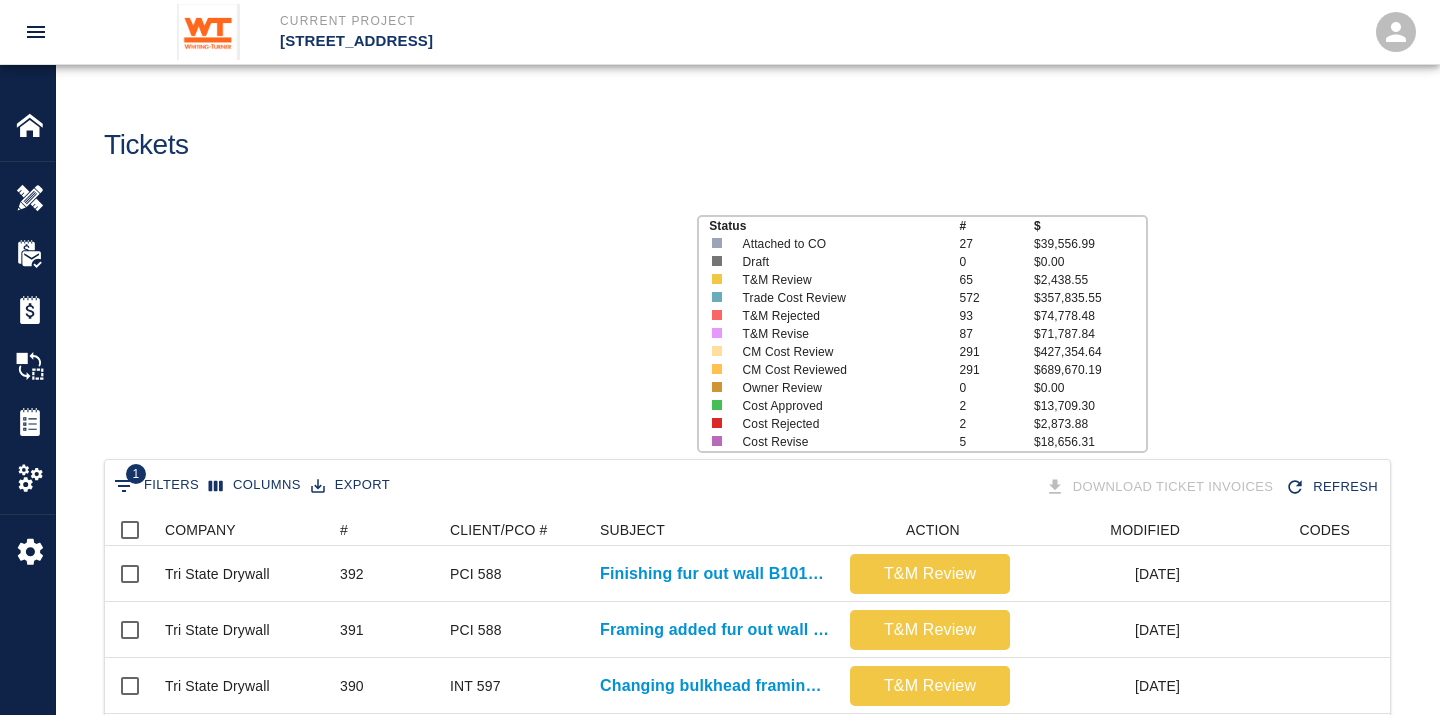 scroll, scrollTop: 17, scrollLeft: 17, axis: both 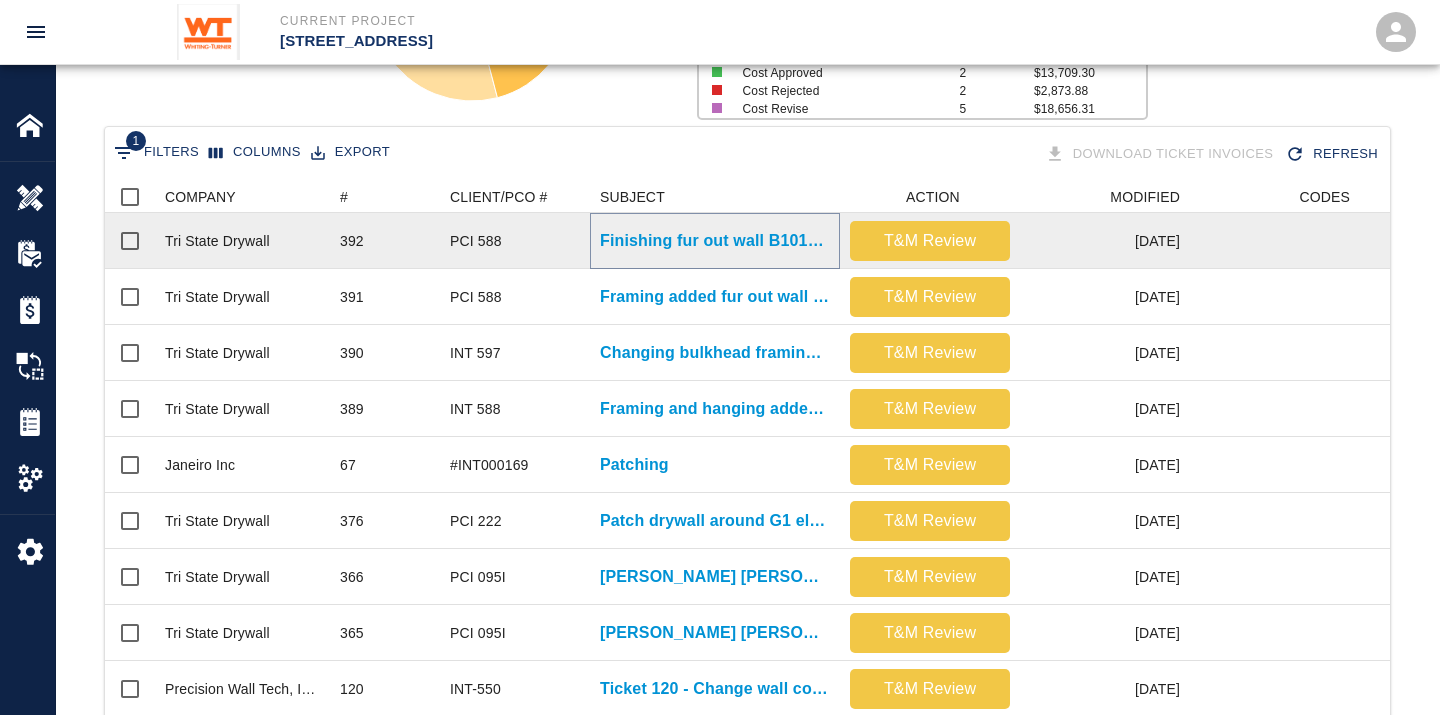 click on "Finishing fur out wall B1014 on B1" at bounding box center [715, 241] 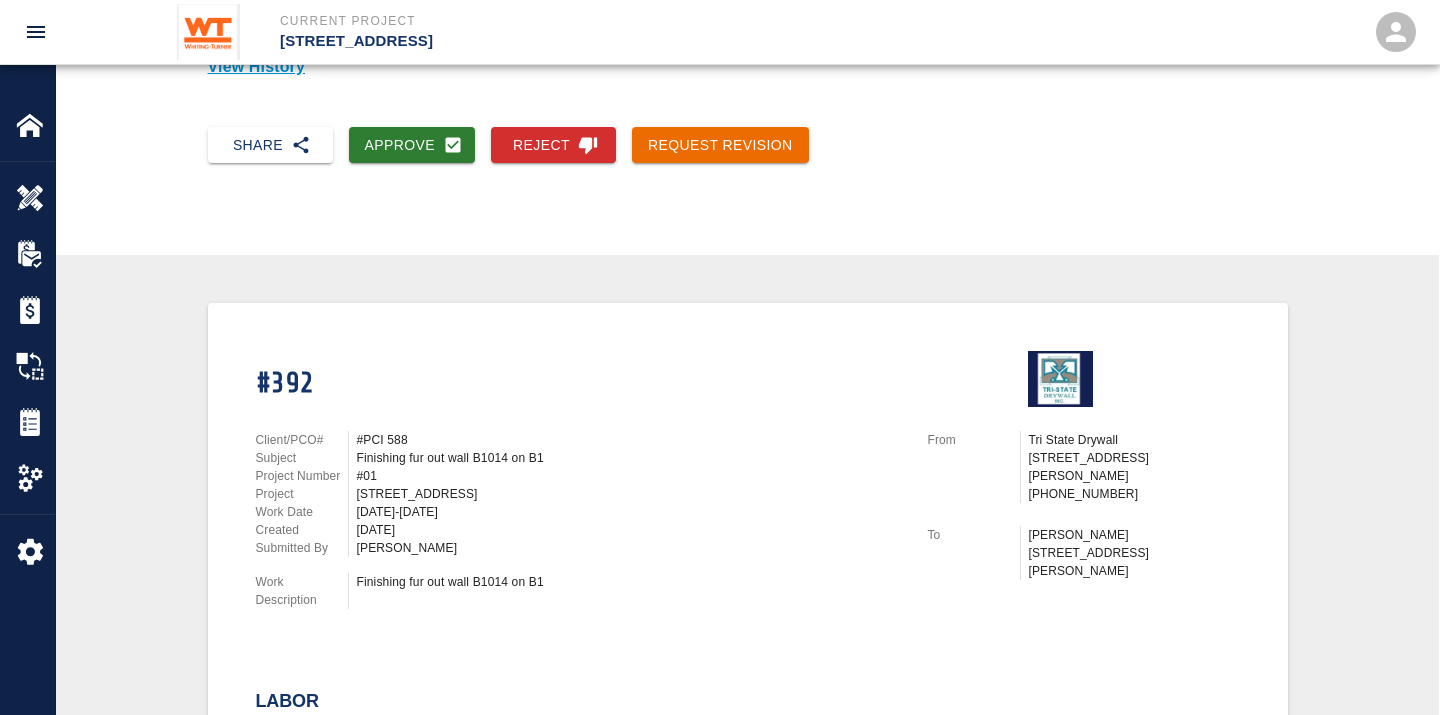 scroll, scrollTop: 222, scrollLeft: 0, axis: vertical 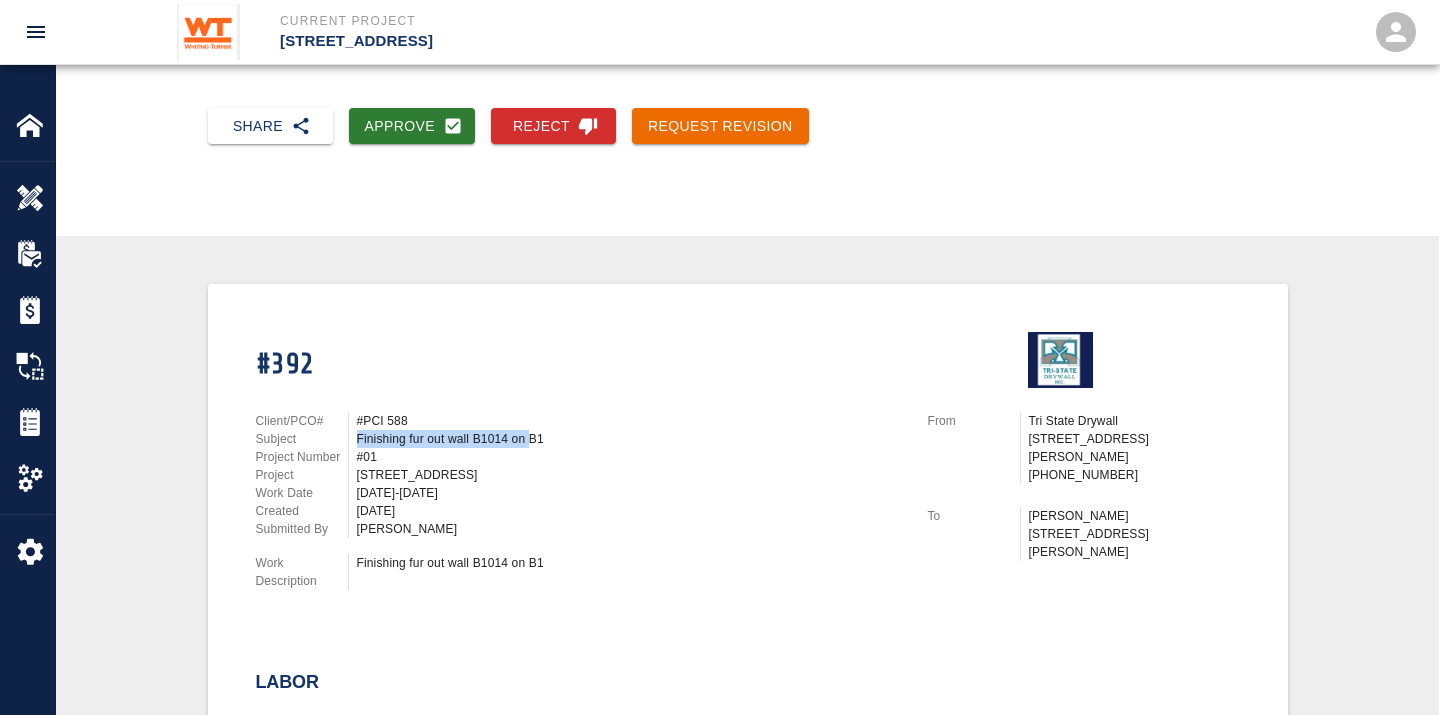 drag, startPoint x: 358, startPoint y: 433, endPoint x: 528, endPoint y: 428, distance: 170.07352 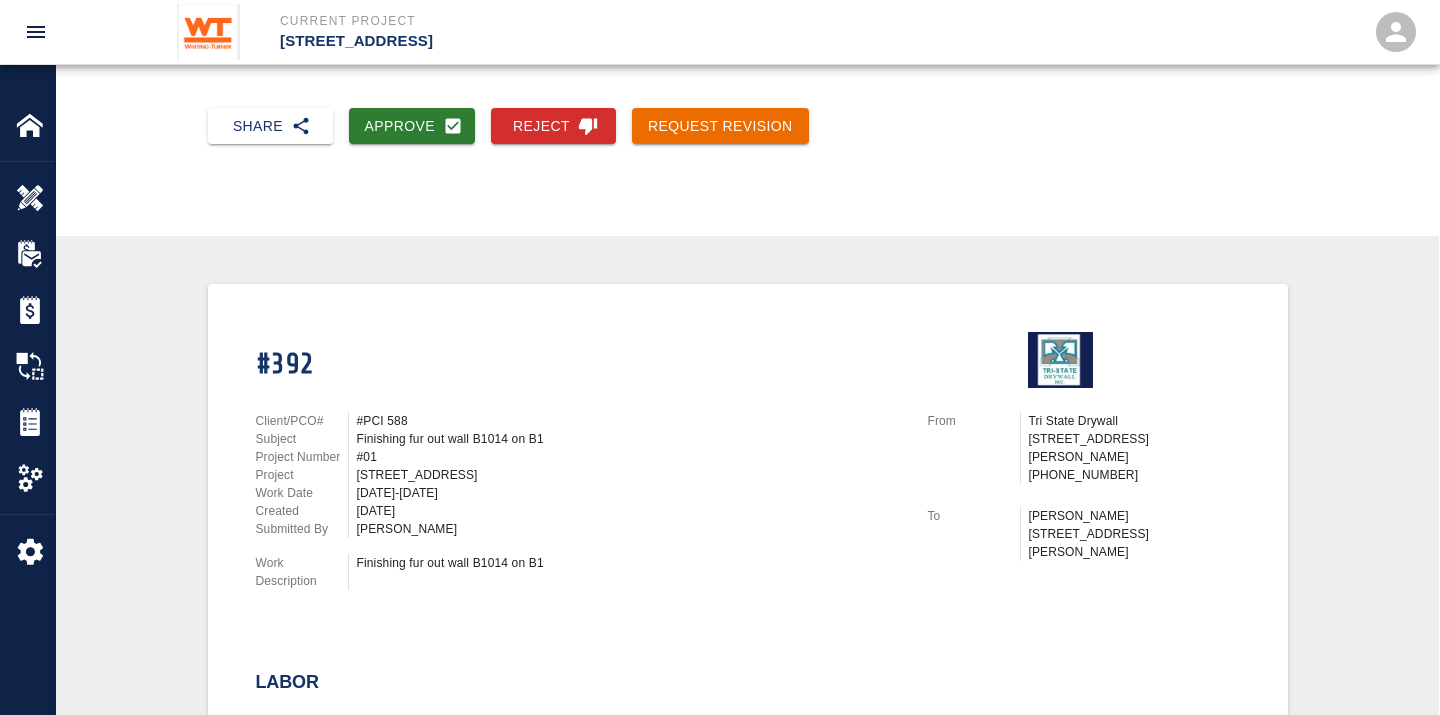 drag, startPoint x: 528, startPoint y: 428, endPoint x: 481, endPoint y: 454, distance: 53.712196 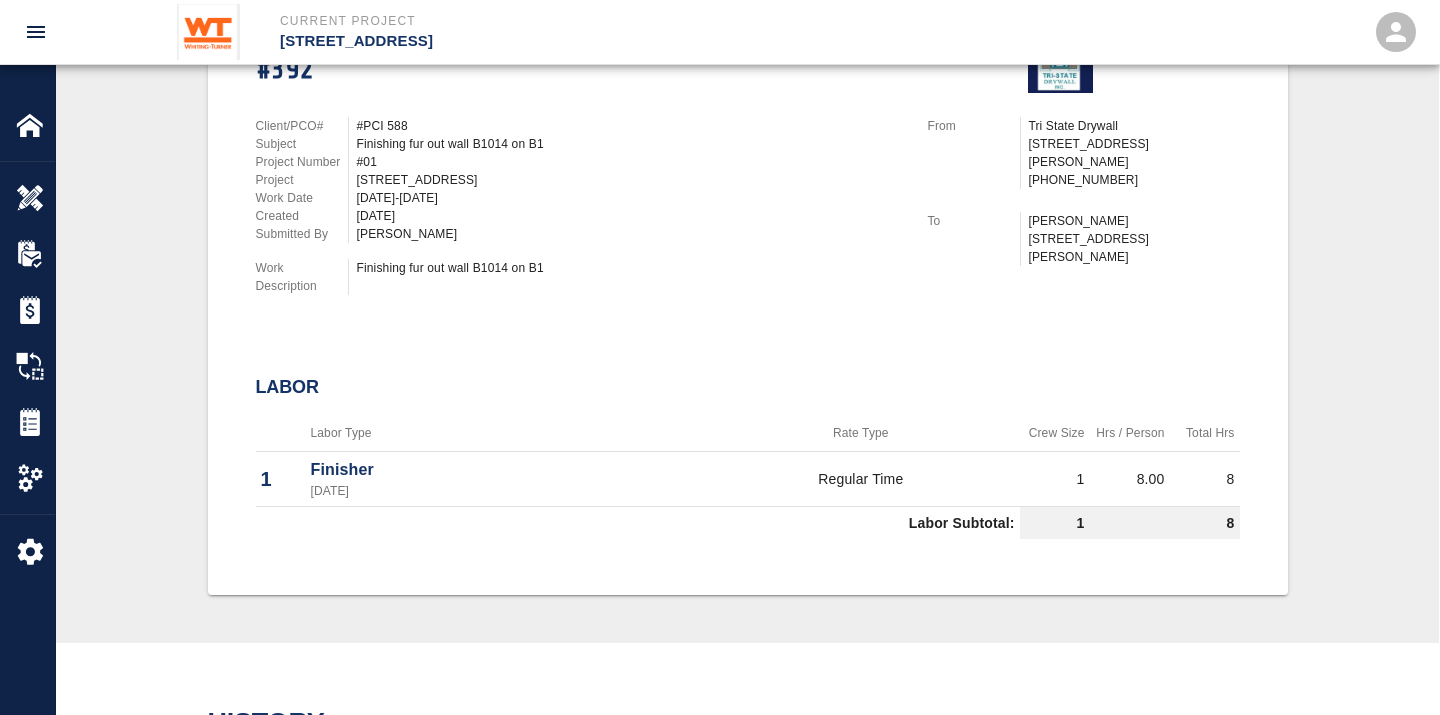 scroll, scrollTop: 555, scrollLeft: 0, axis: vertical 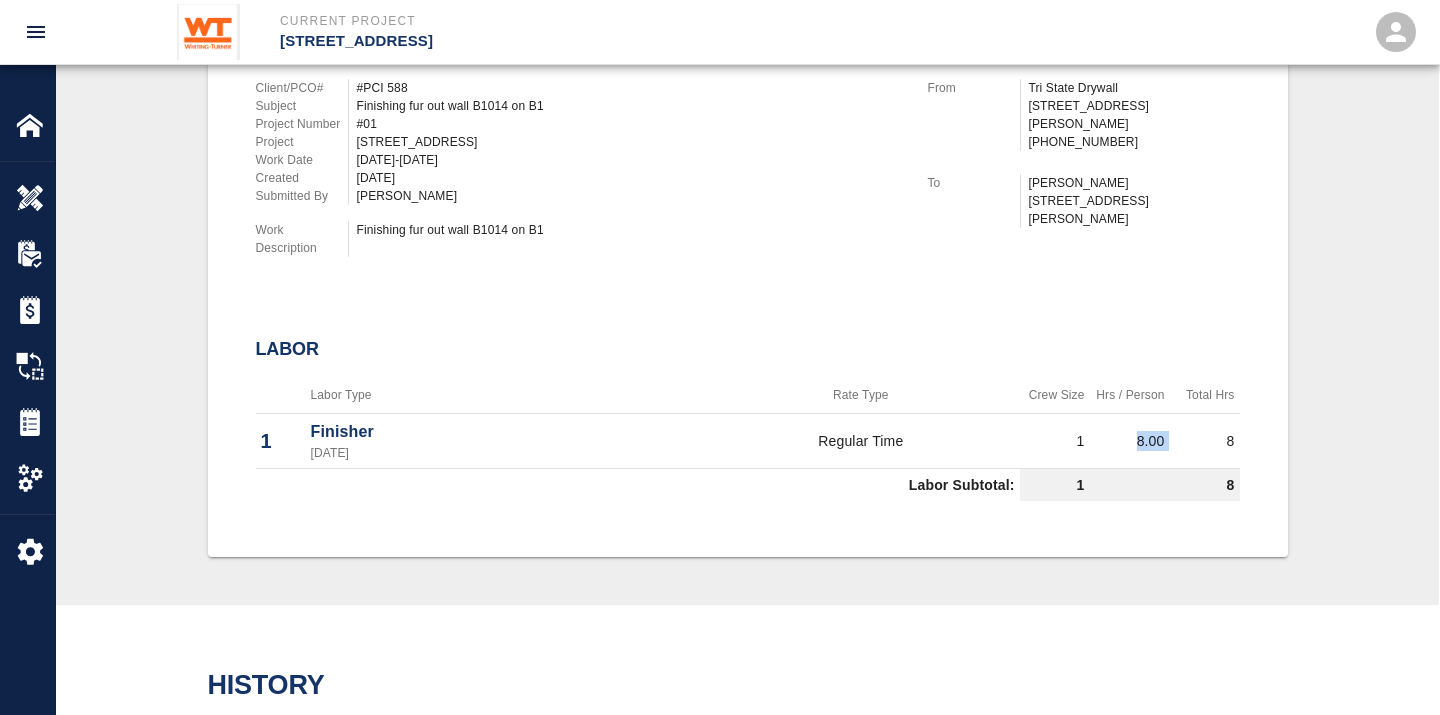 drag, startPoint x: 1170, startPoint y: 427, endPoint x: 1121, endPoint y: 426, distance: 49.010204 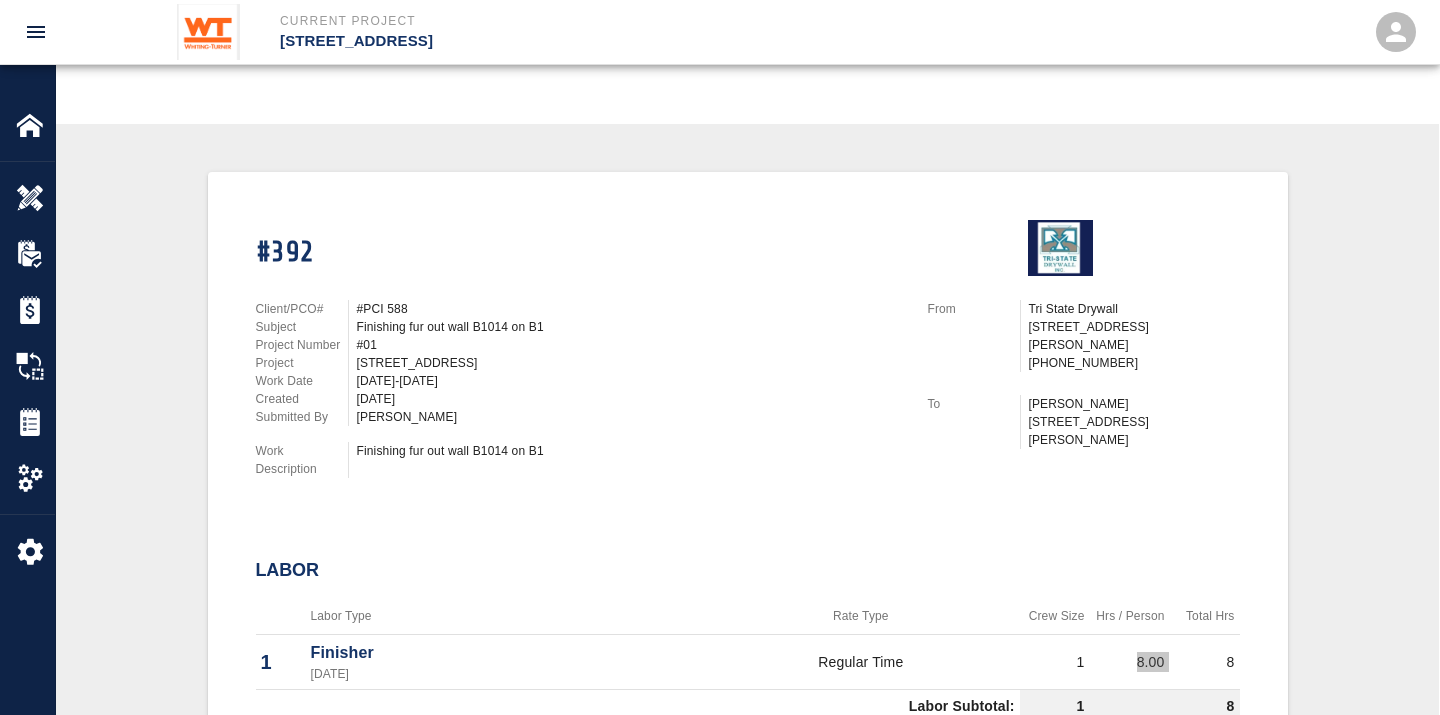 scroll, scrollTop: 333, scrollLeft: 0, axis: vertical 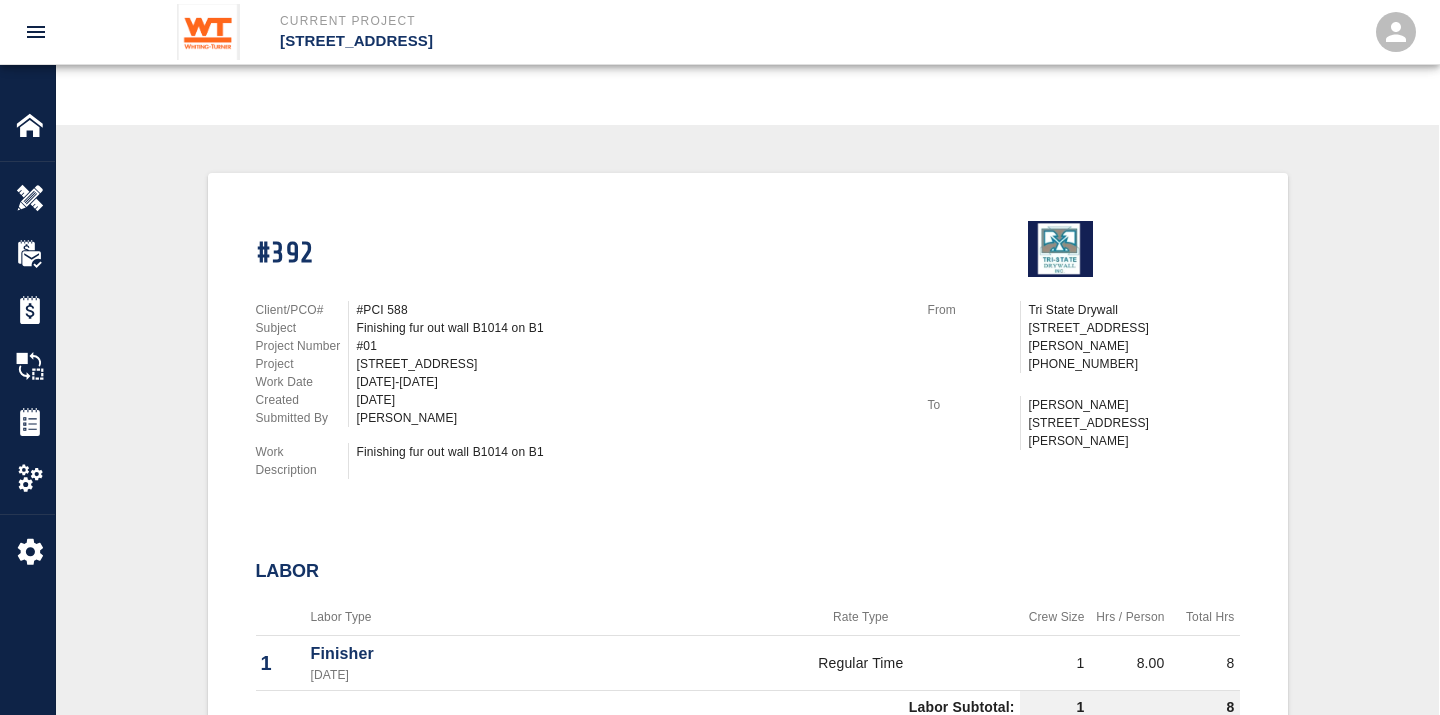 click on "[DATE]-[DATE]" at bounding box center (630, 382) 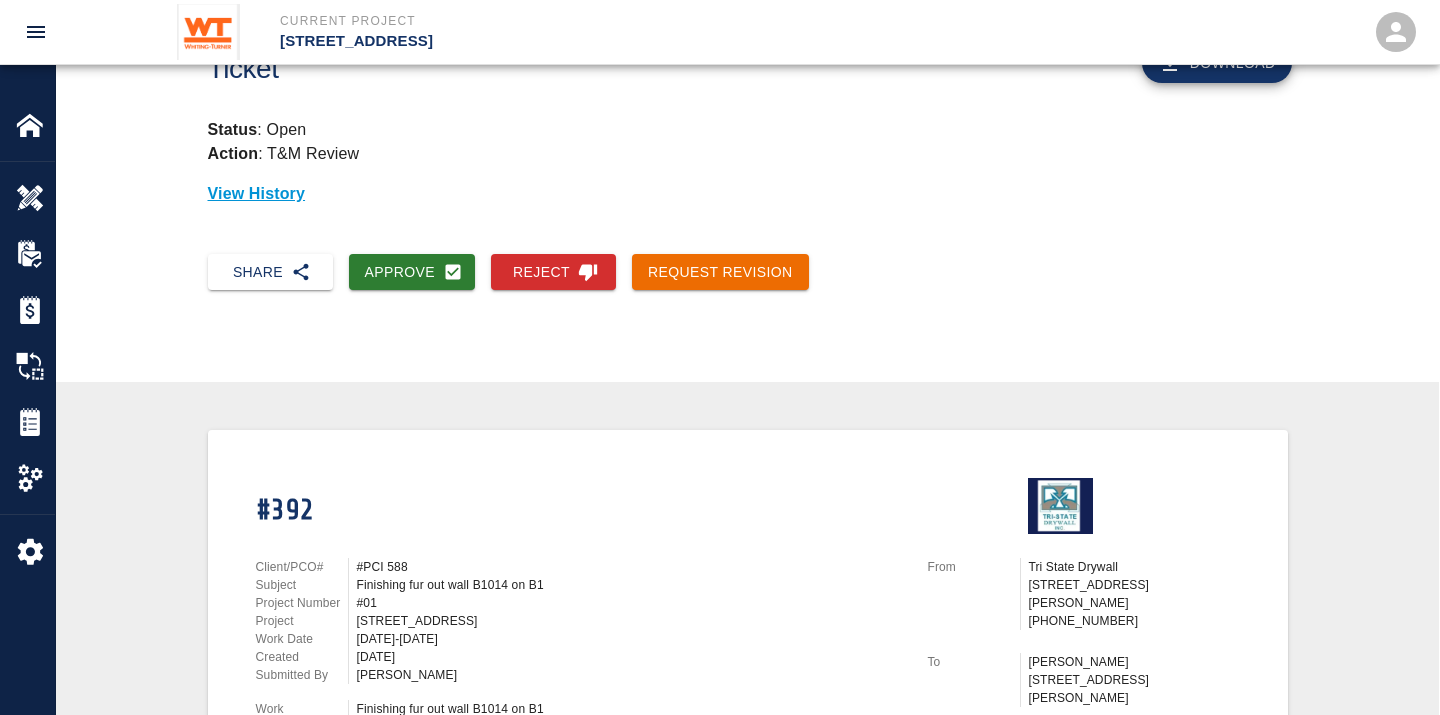 scroll, scrollTop: 0, scrollLeft: 0, axis: both 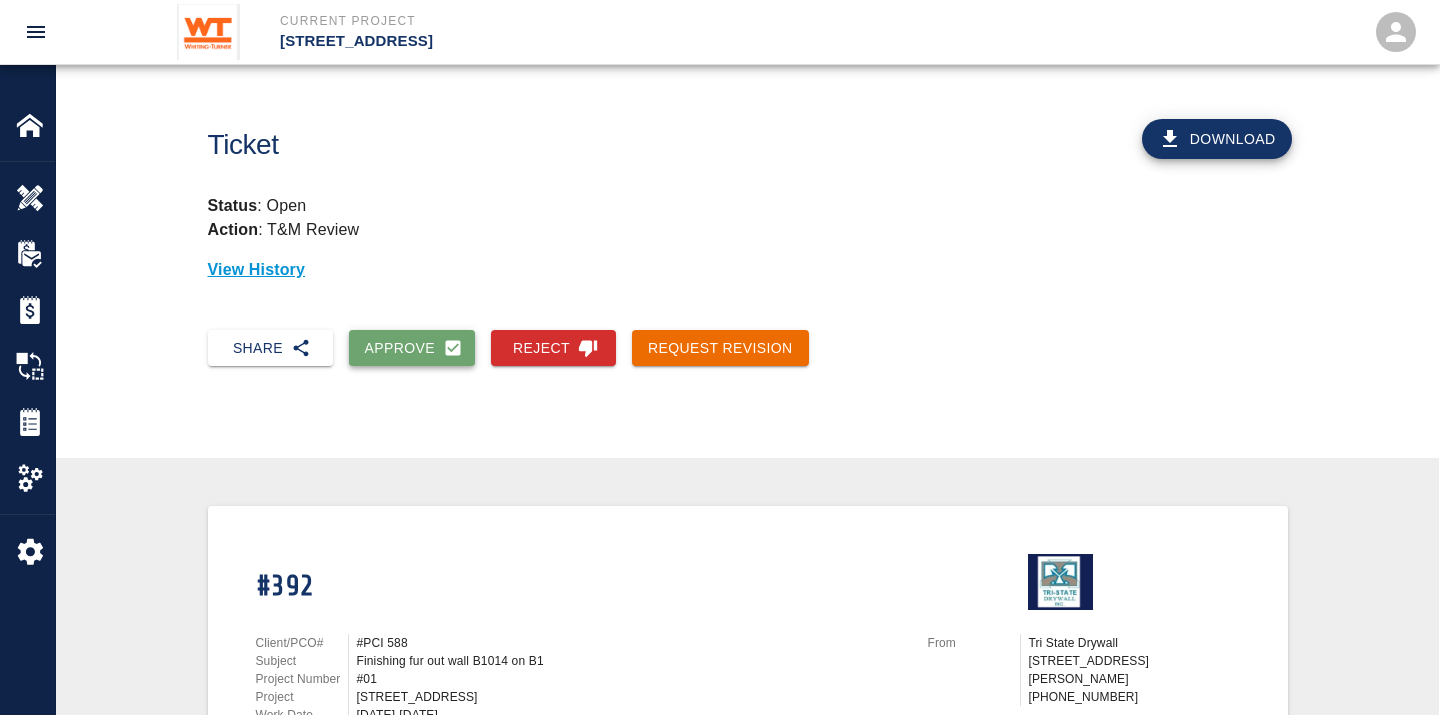 click on "Approve" at bounding box center [412, 348] 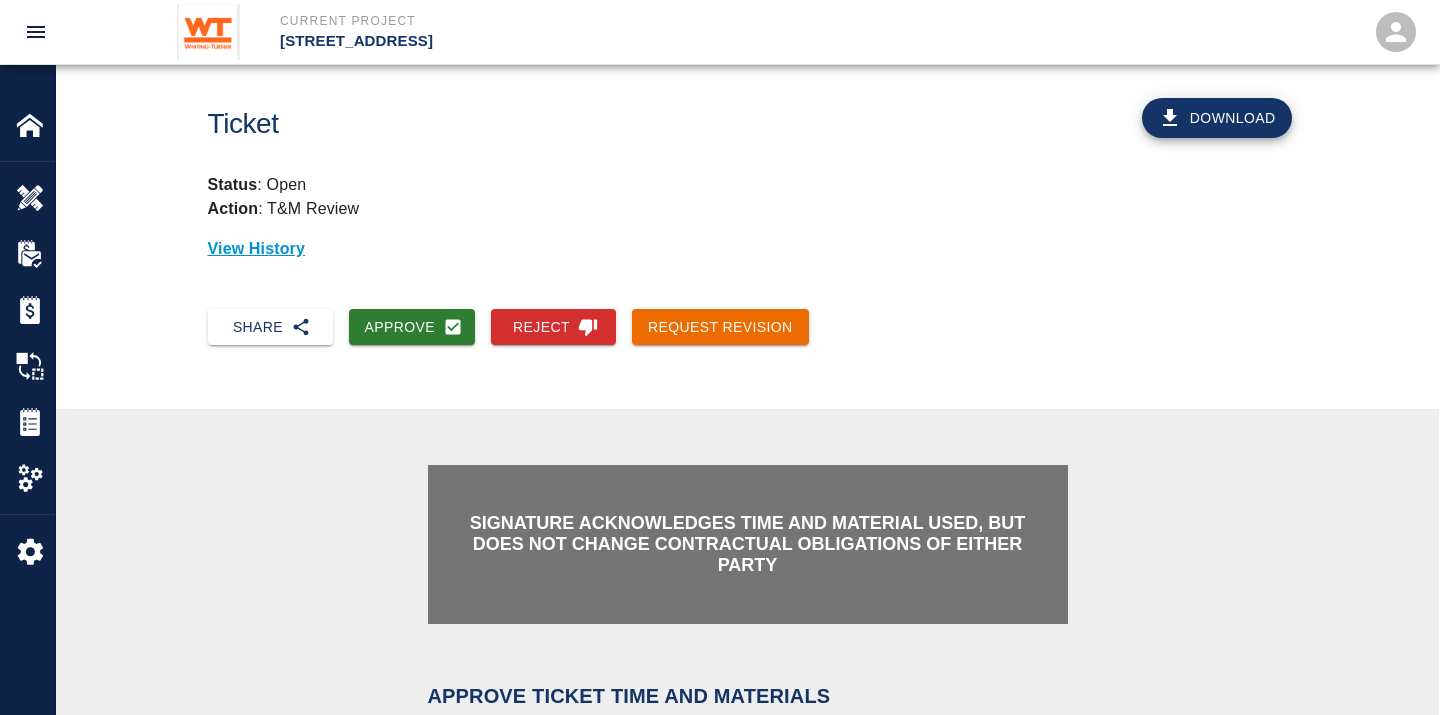 scroll, scrollTop: 444, scrollLeft: 0, axis: vertical 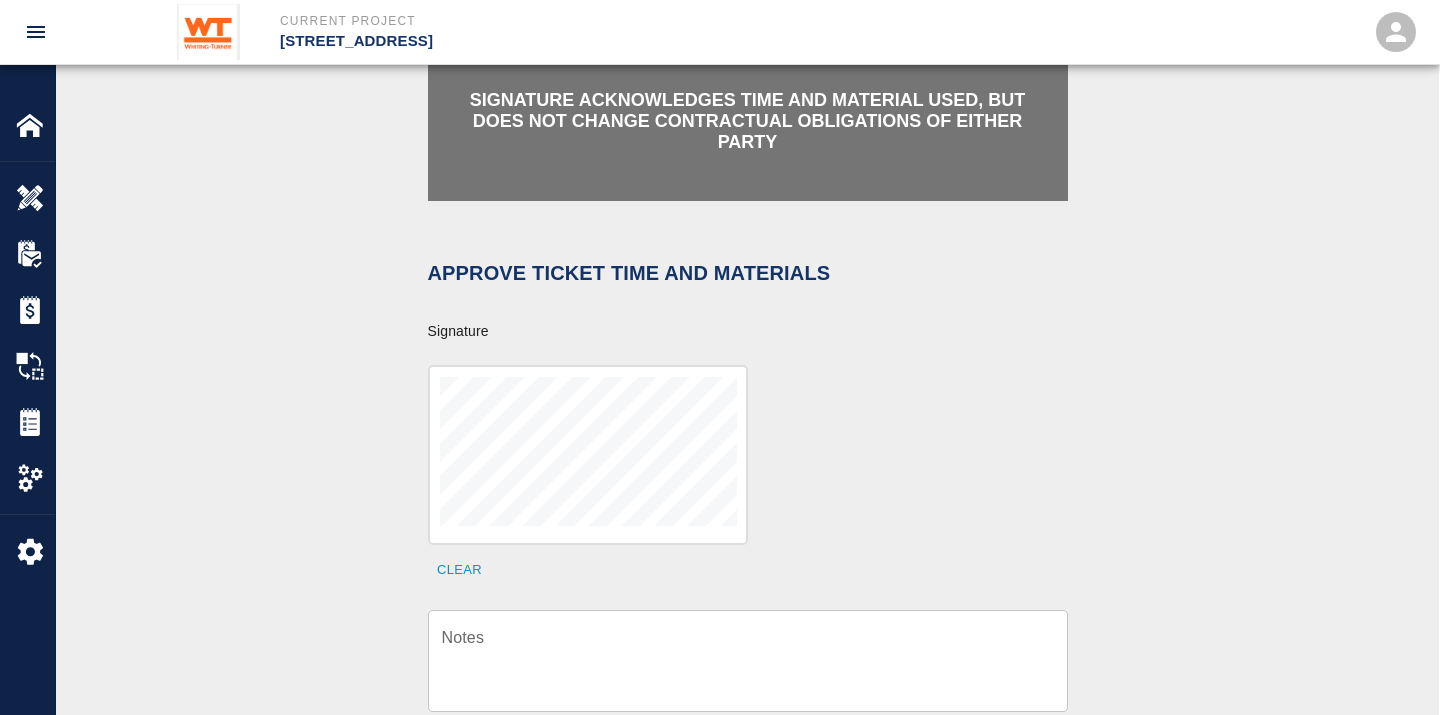 click at bounding box center [588, 455] 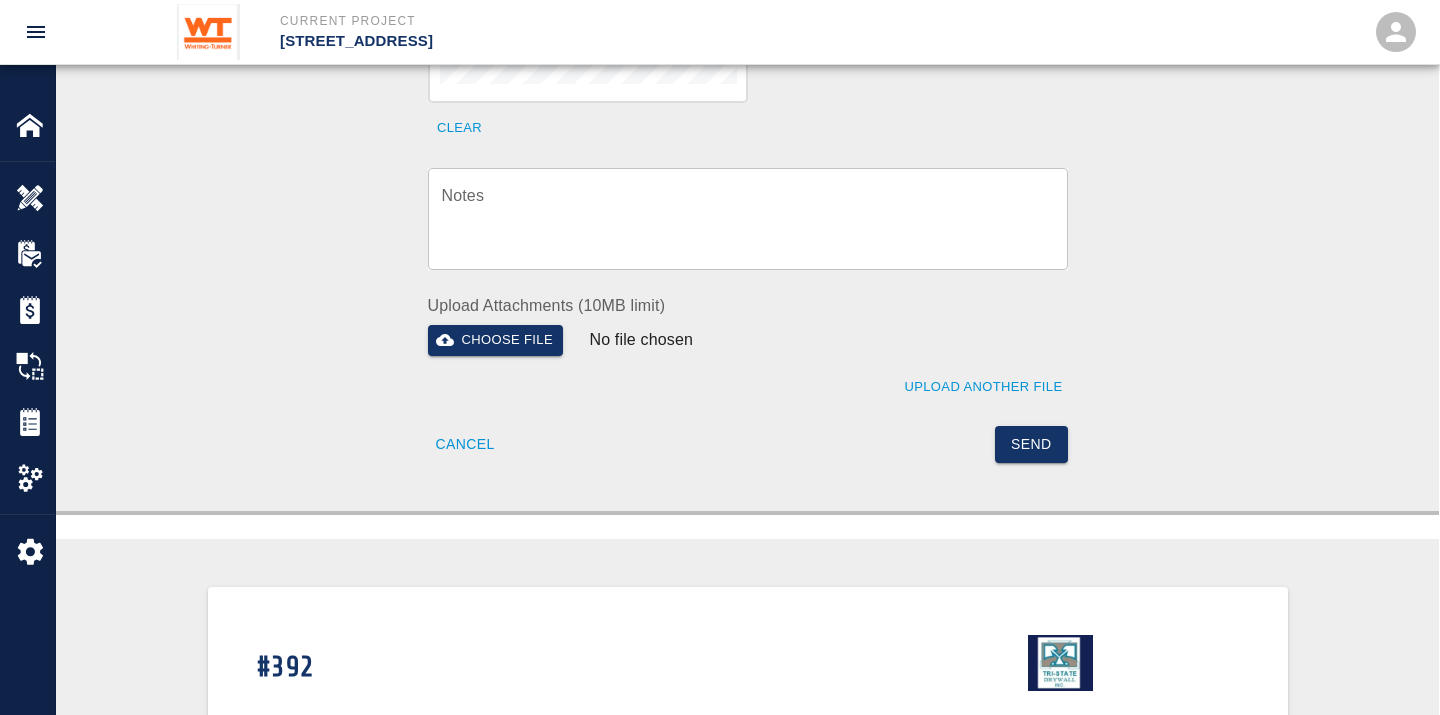 scroll, scrollTop: 888, scrollLeft: 0, axis: vertical 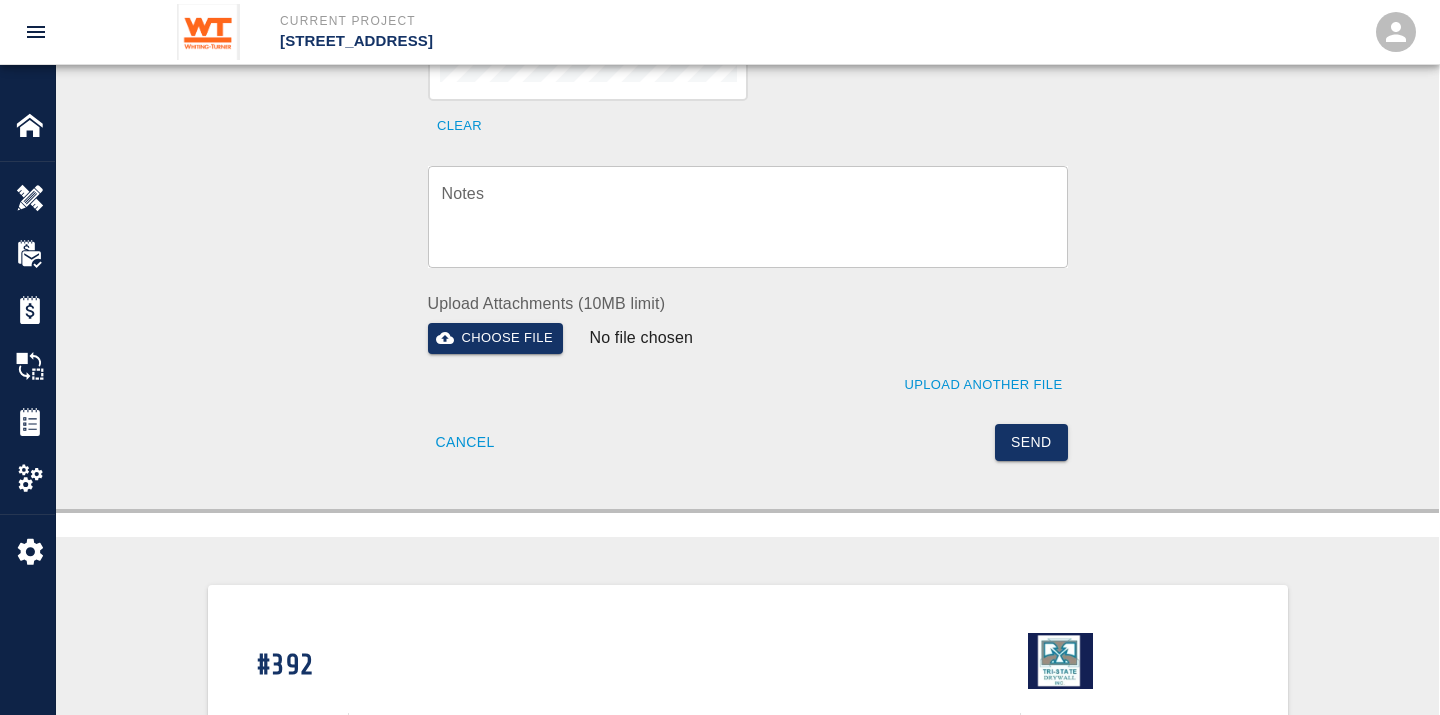 click on "Notes" at bounding box center (748, 216) 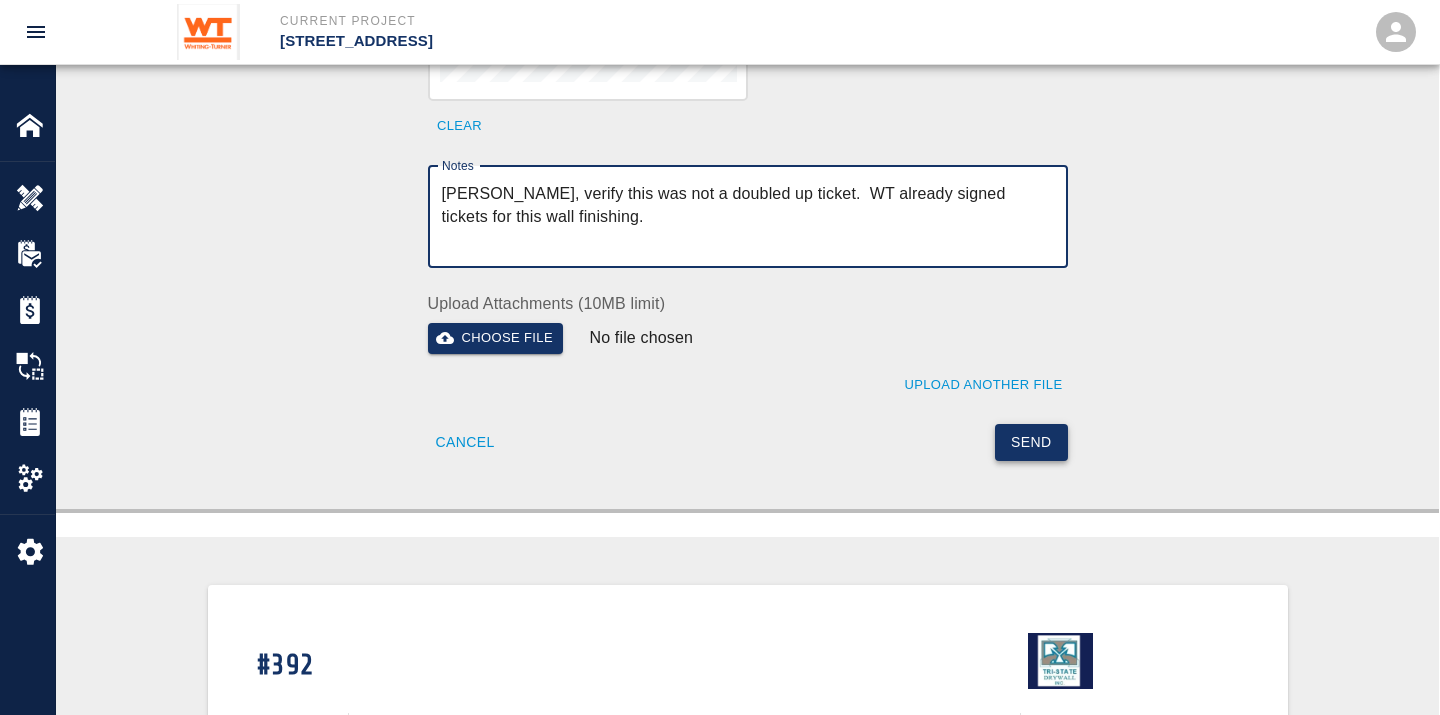 type on "[PERSON_NAME], verify this was not a doubled up ticket.  WT already signed tickets for this wall finishing." 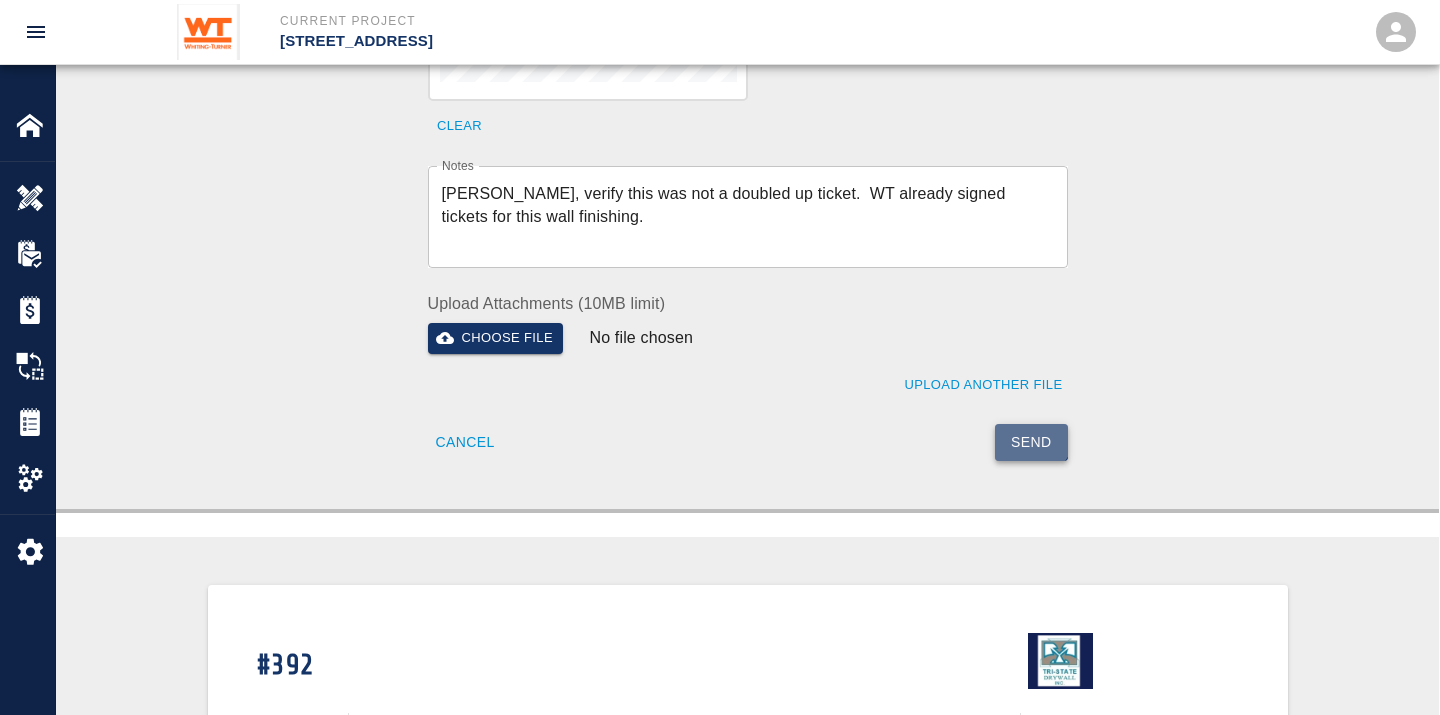 click on "Send" at bounding box center [1031, 442] 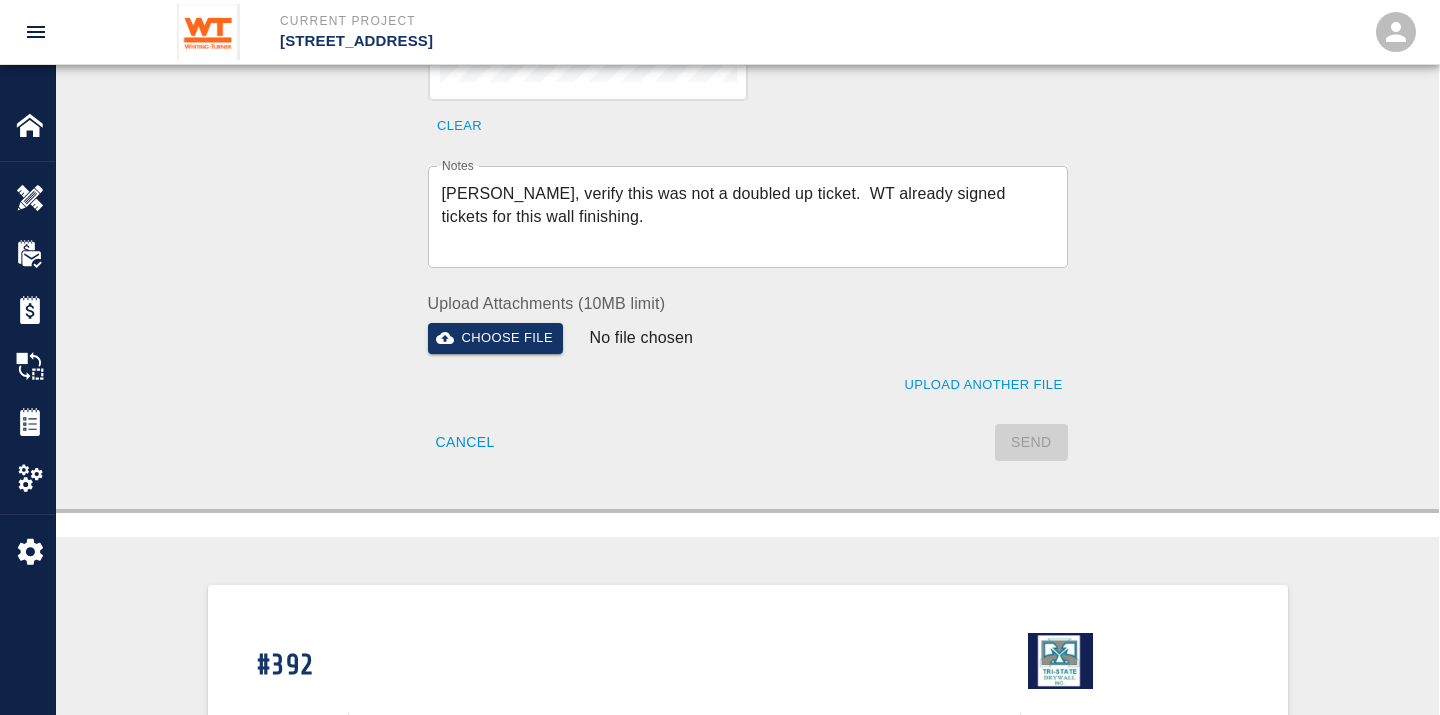 type 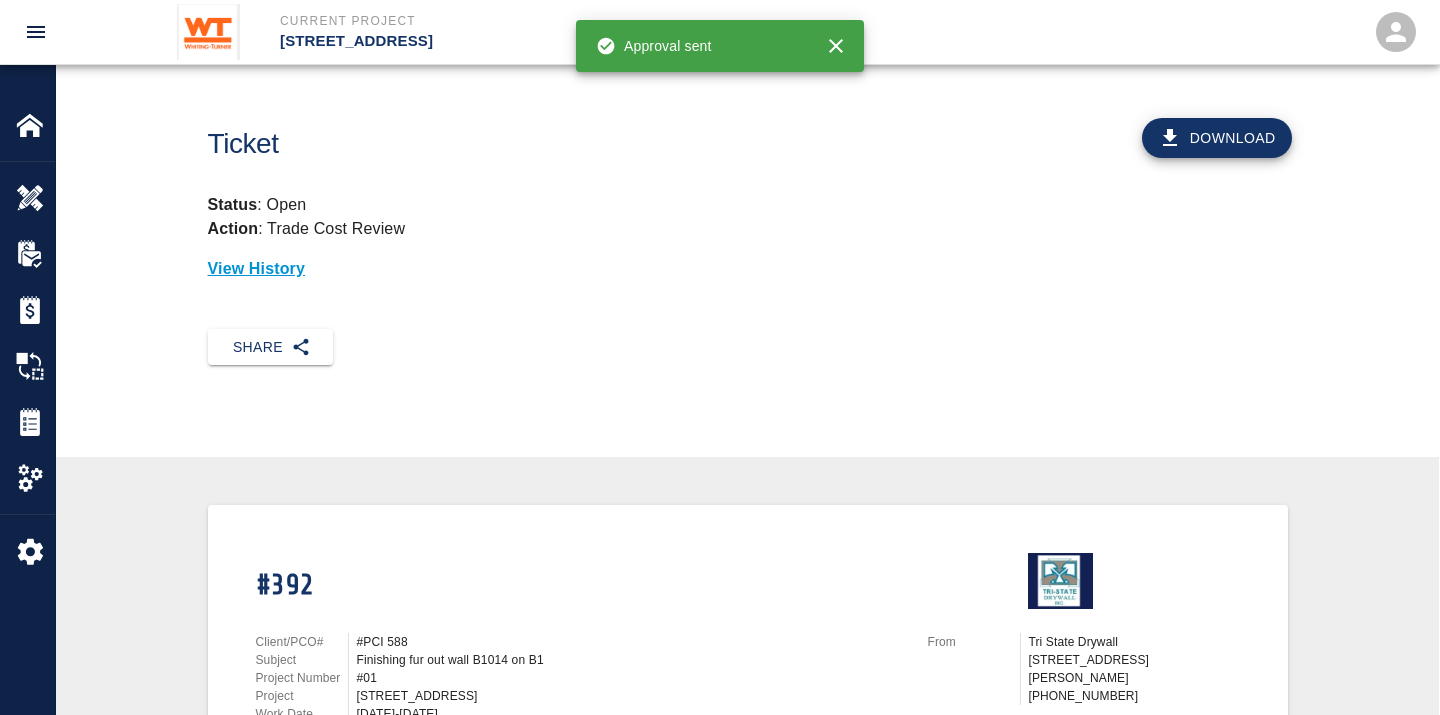 scroll, scrollTop: 0, scrollLeft: 0, axis: both 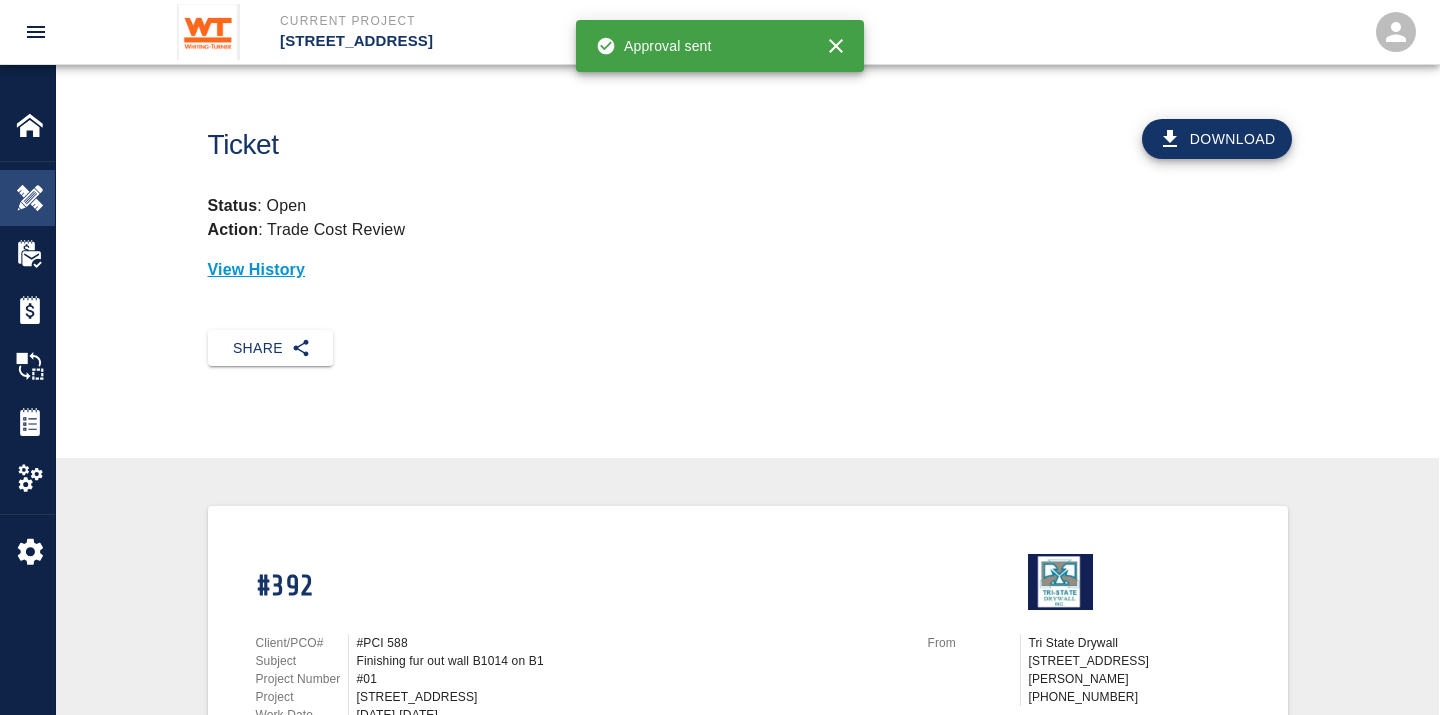 click at bounding box center [30, 198] 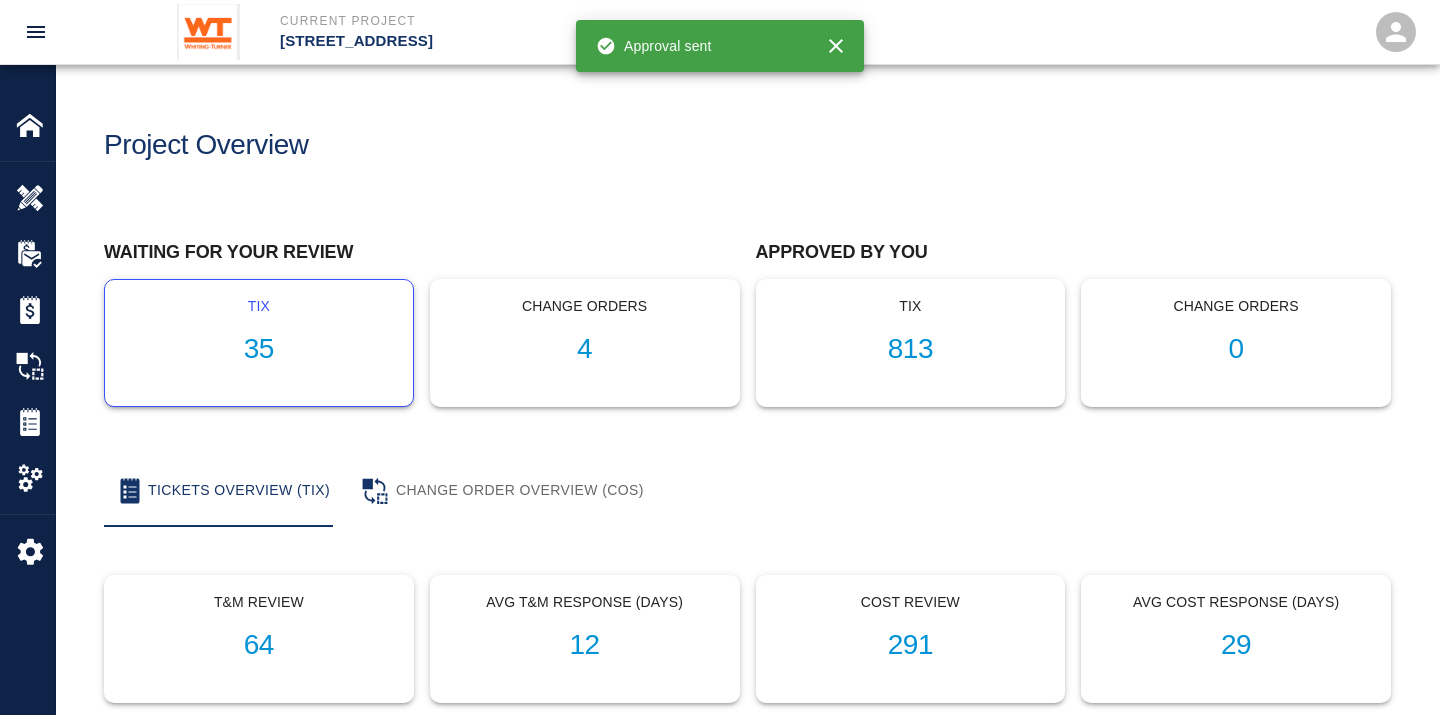click on "35" at bounding box center (259, 349) 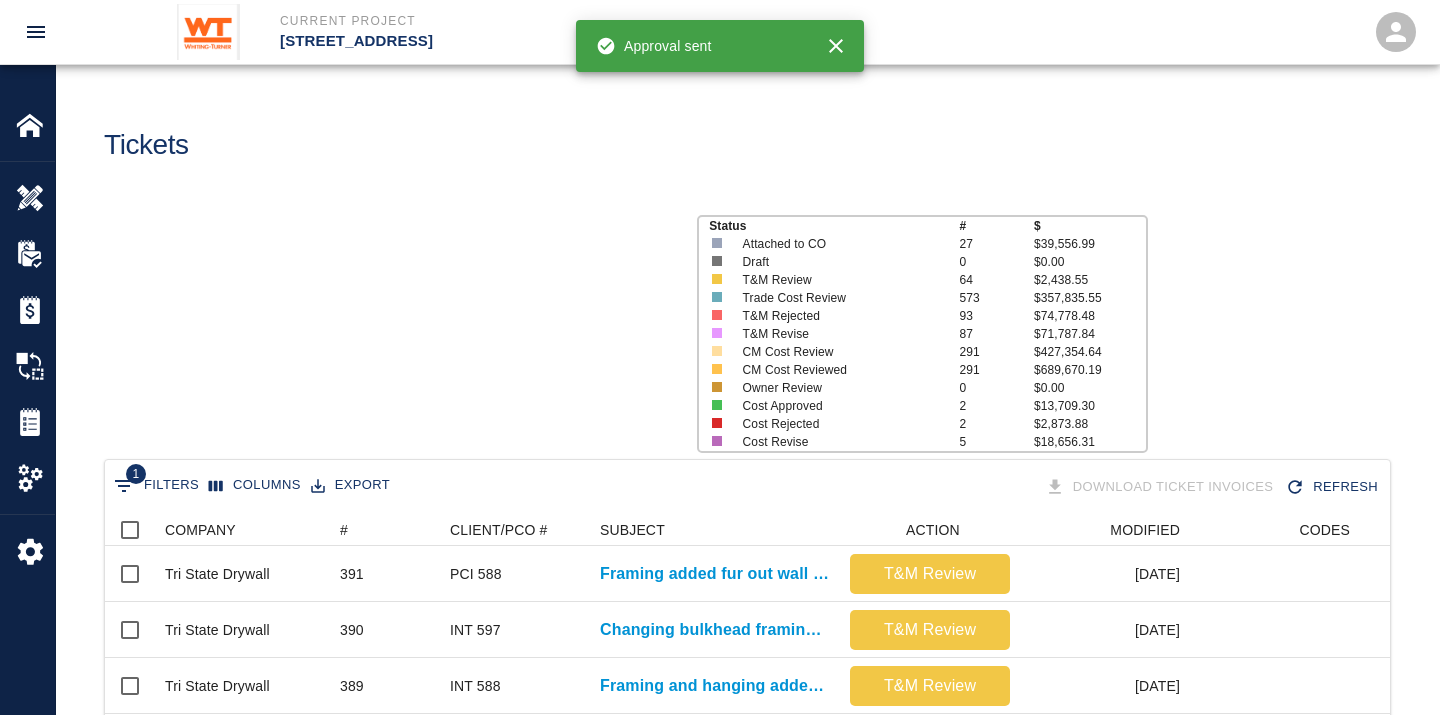 scroll, scrollTop: 17, scrollLeft: 17, axis: both 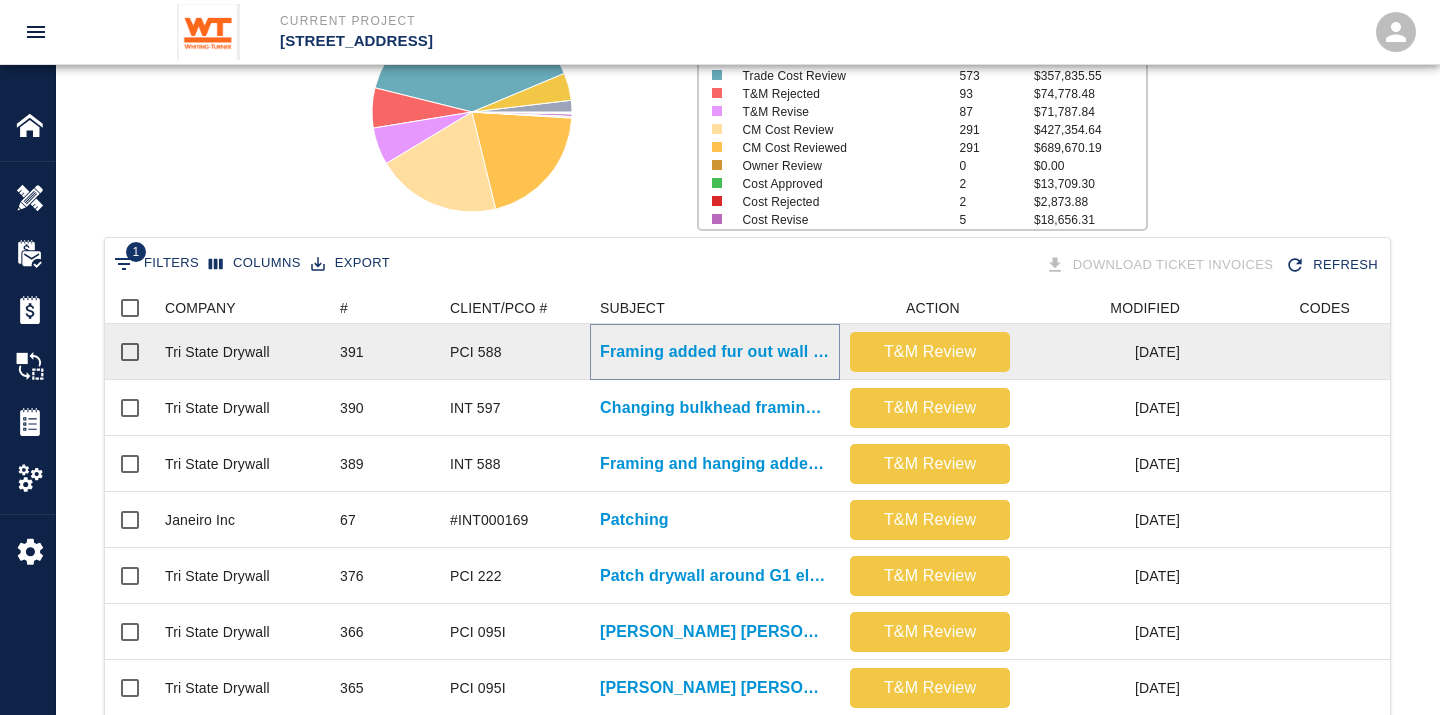 click on "Framing added fur out wall in room B1014 on B1." at bounding box center [715, 352] 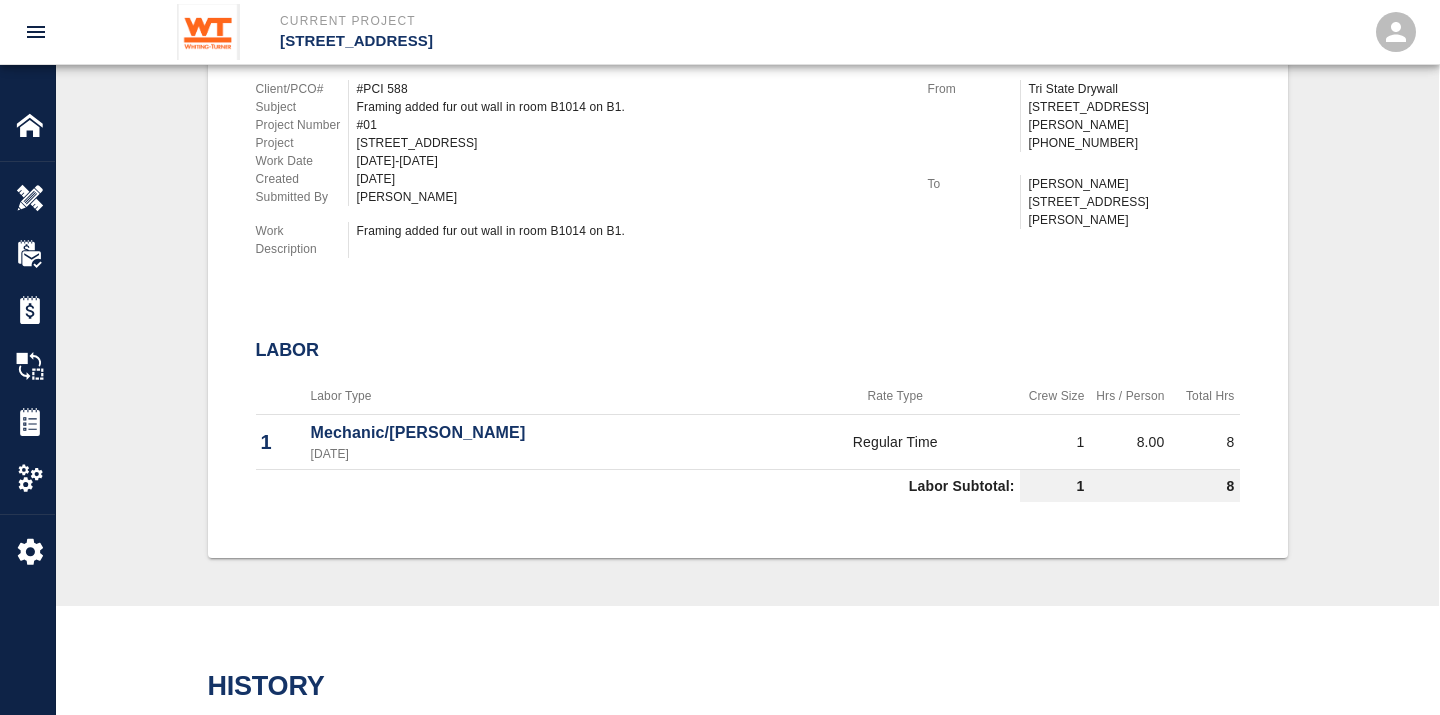 scroll, scrollTop: 555, scrollLeft: 0, axis: vertical 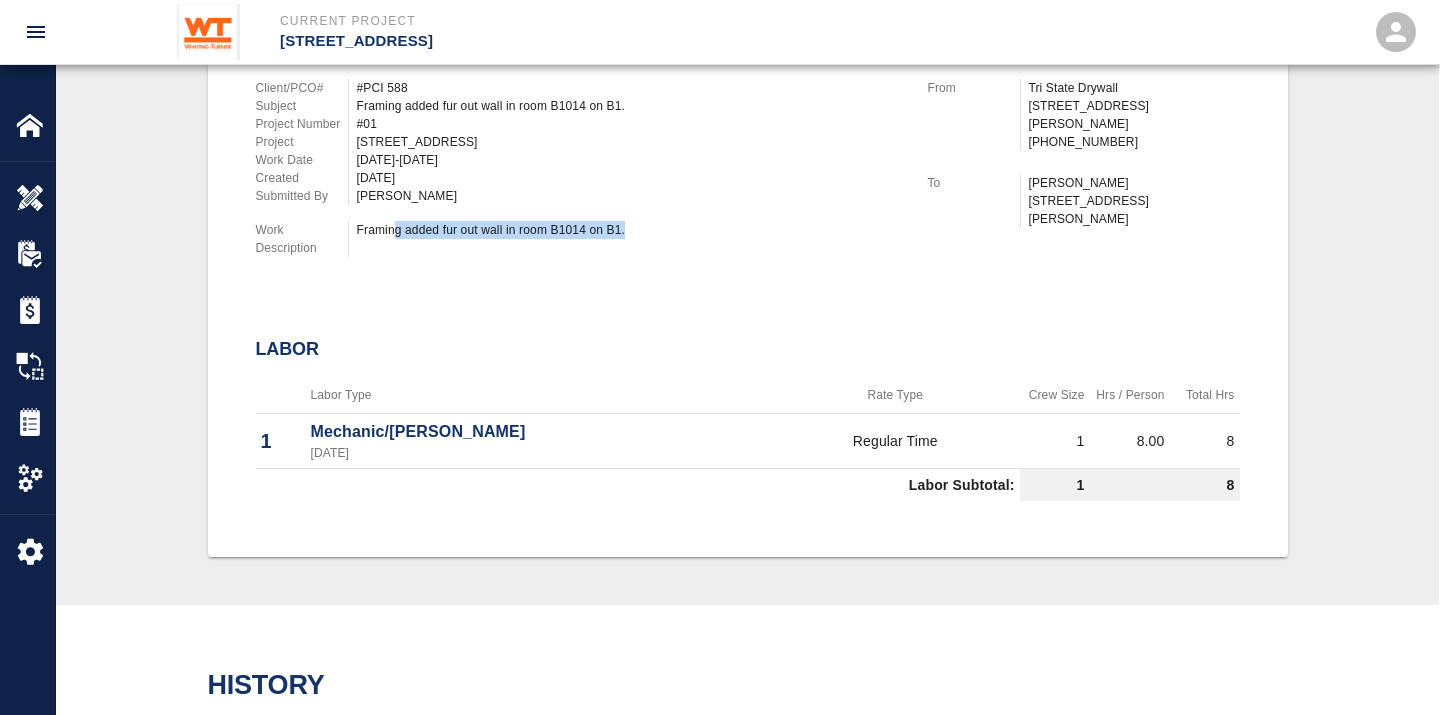 drag, startPoint x: 391, startPoint y: 214, endPoint x: 723, endPoint y: 227, distance: 332.25443 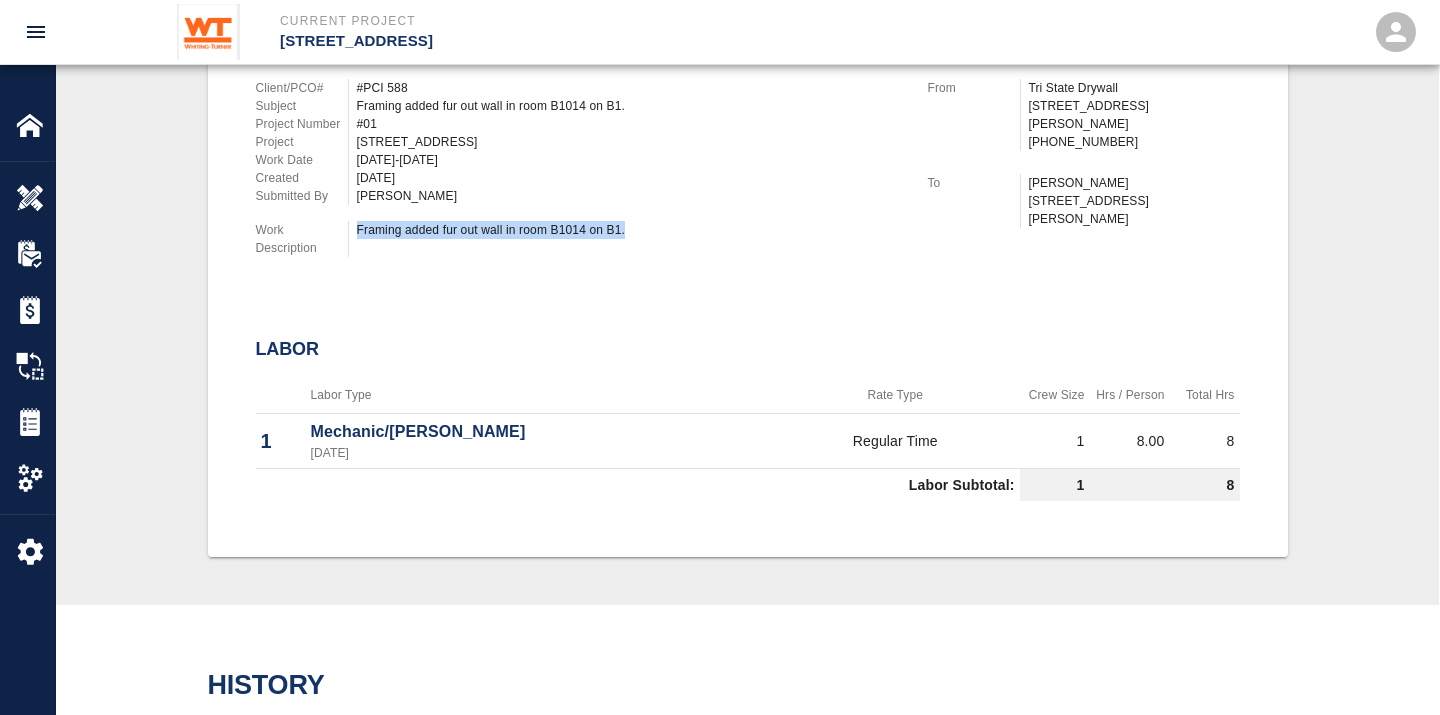 drag, startPoint x: 650, startPoint y: 222, endPoint x: 346, endPoint y: 225, distance: 304.0148 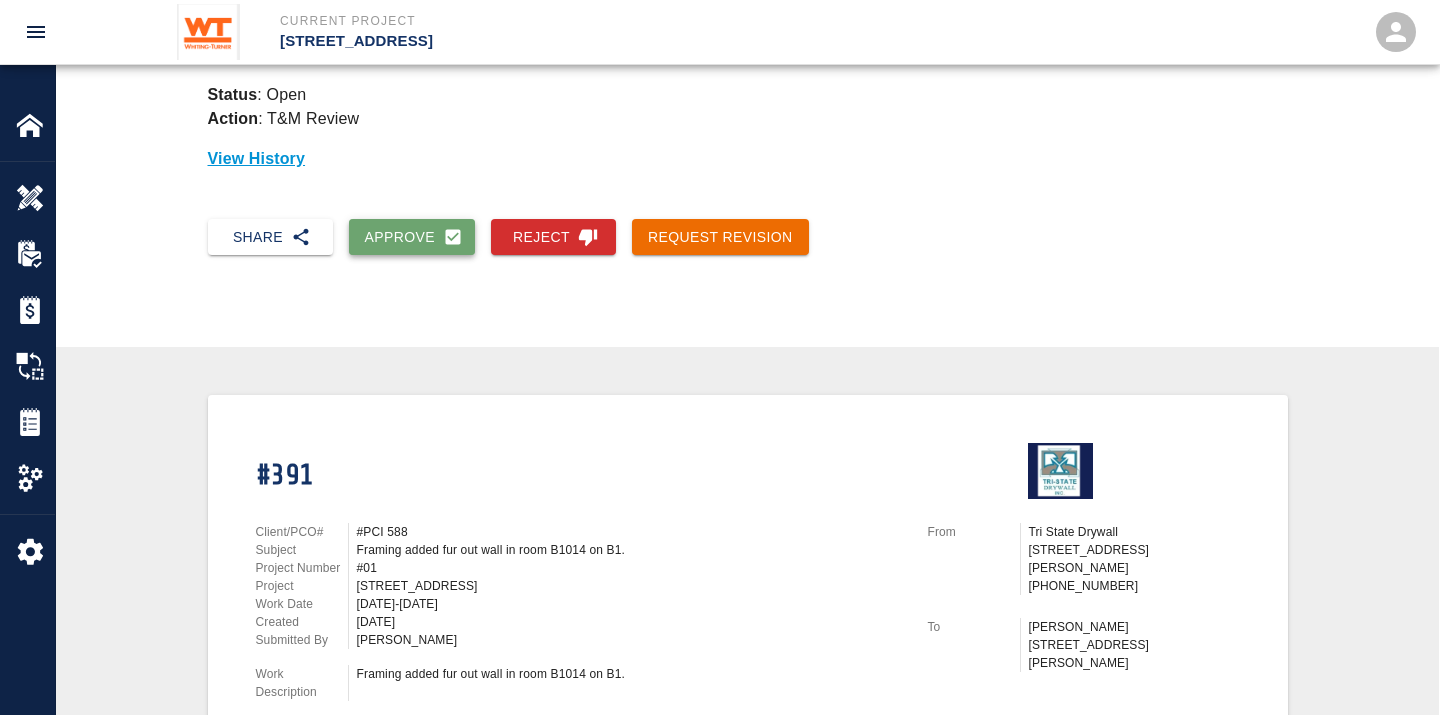 click on "Approve" at bounding box center (412, 237) 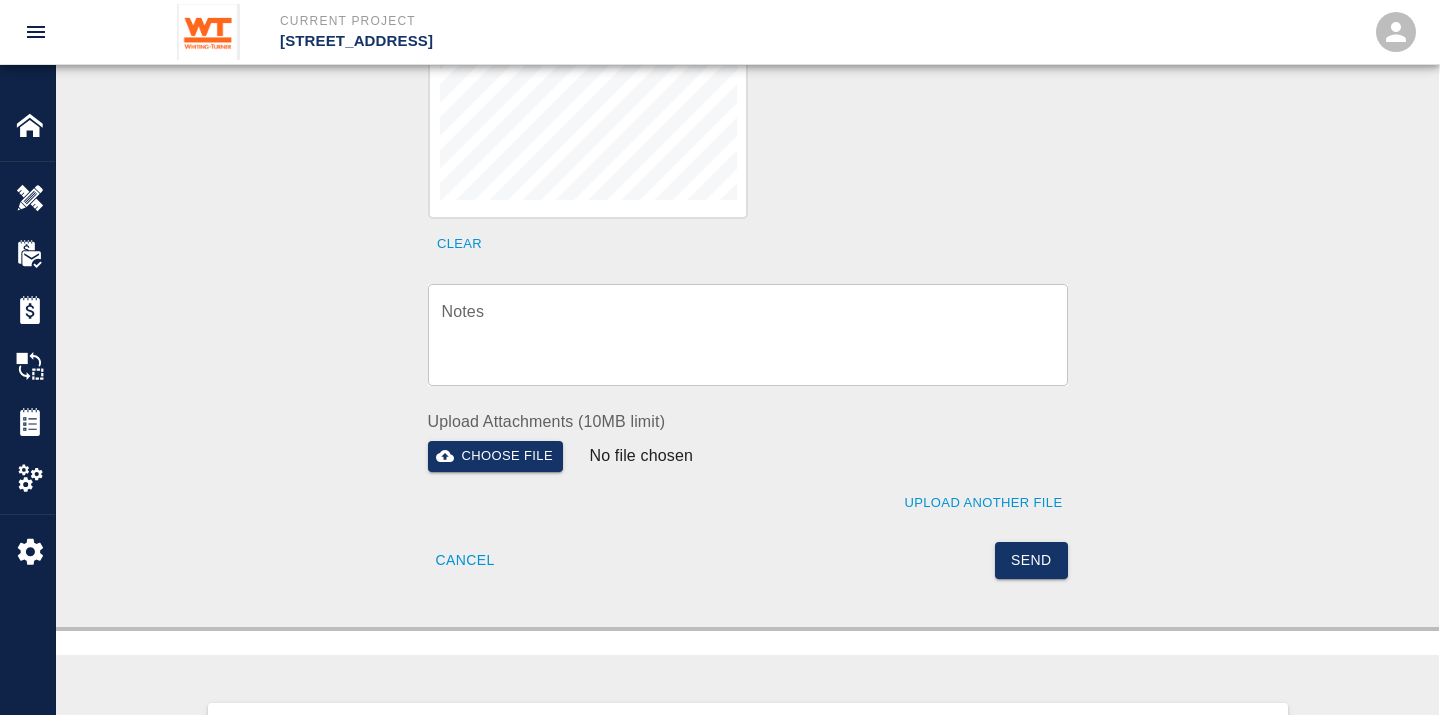 scroll, scrollTop: 777, scrollLeft: 0, axis: vertical 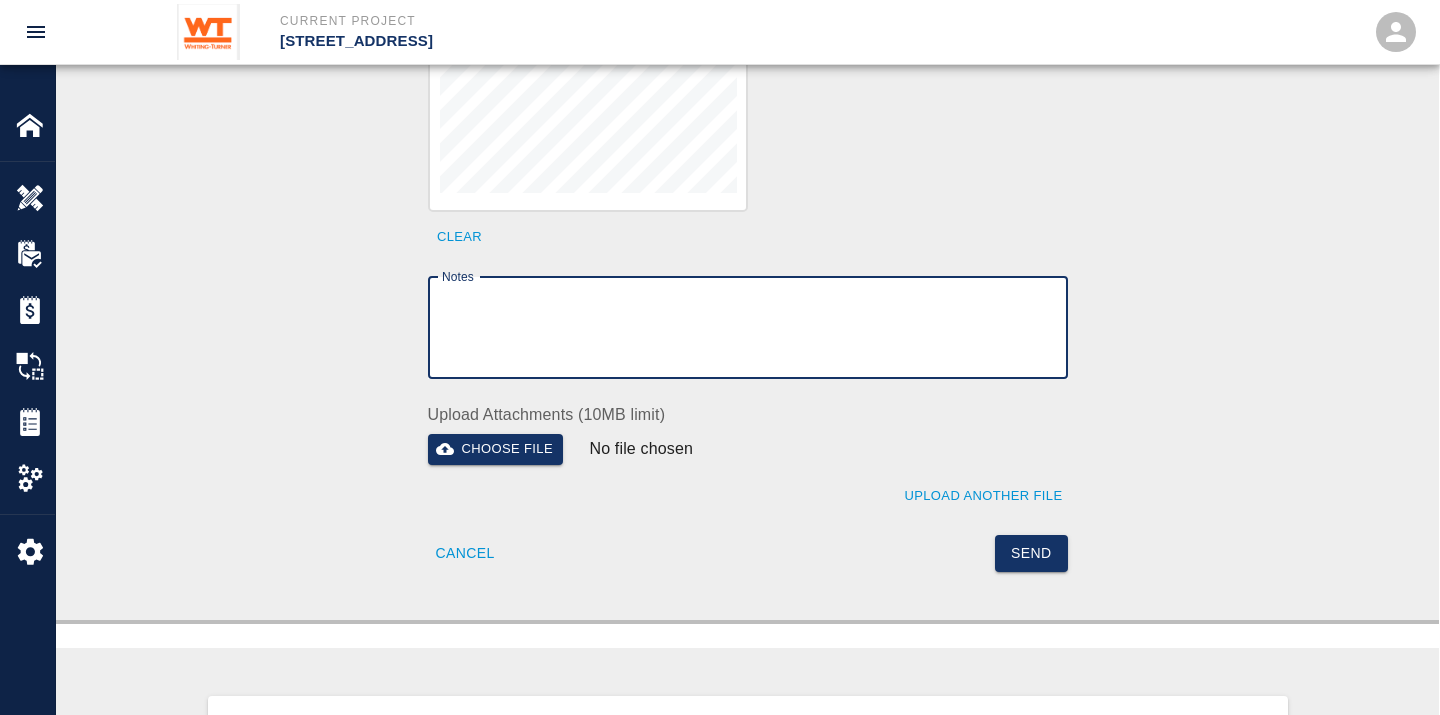 click on "Notes" at bounding box center (748, 327) 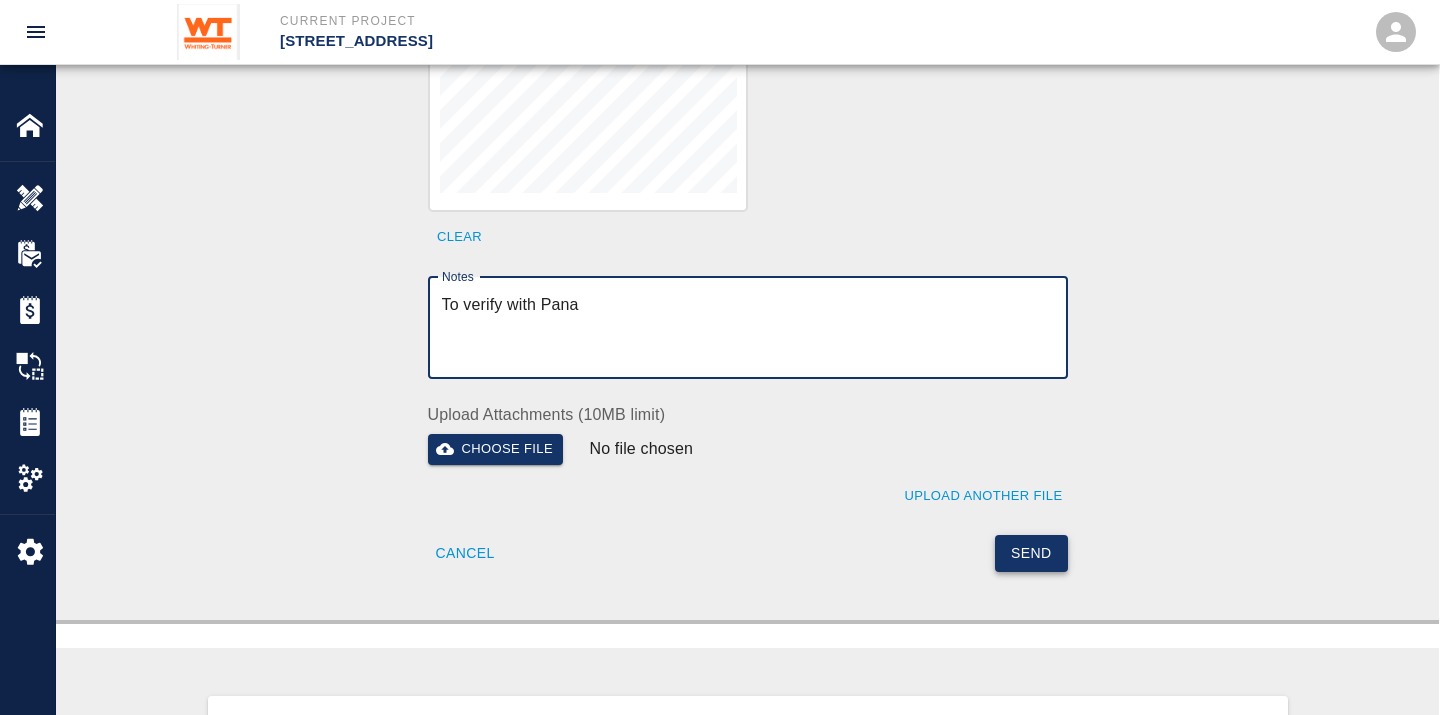 type on "To verify with Pana" 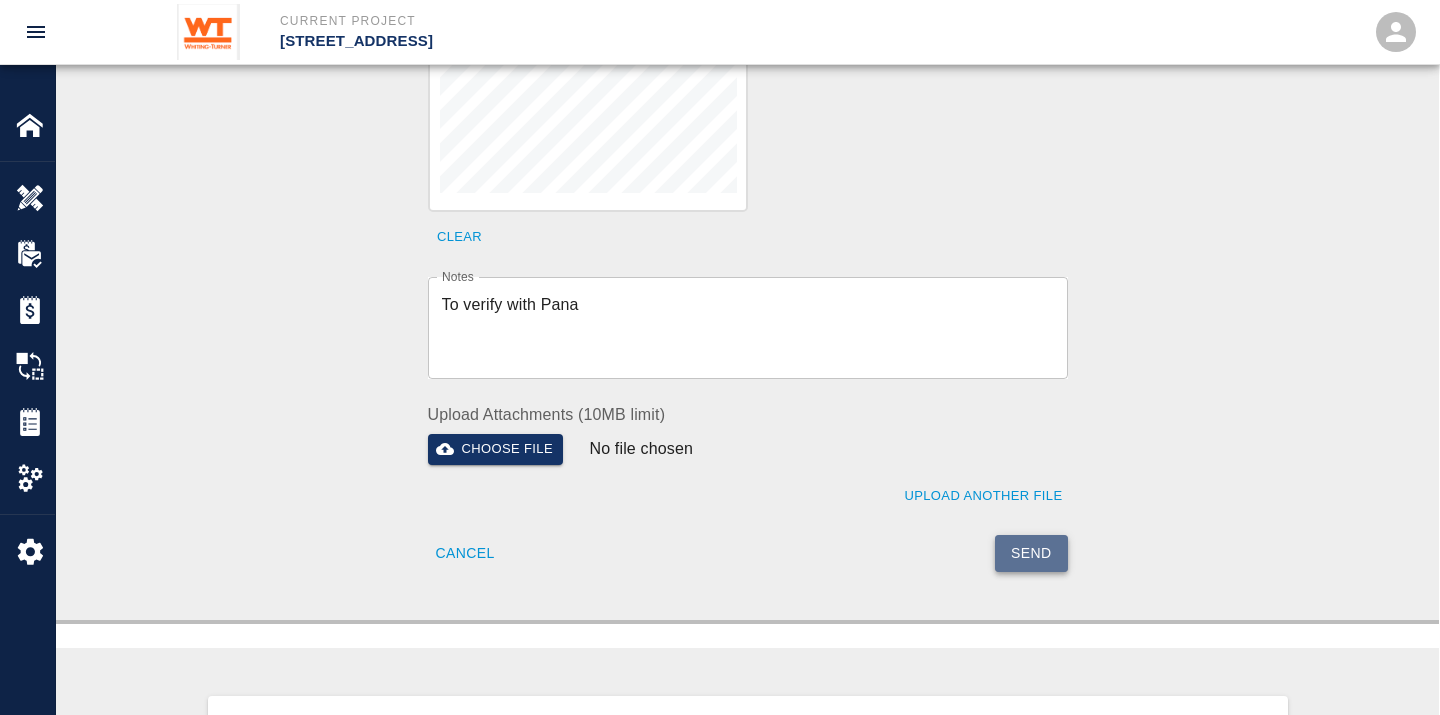 click on "Send" at bounding box center [1031, 553] 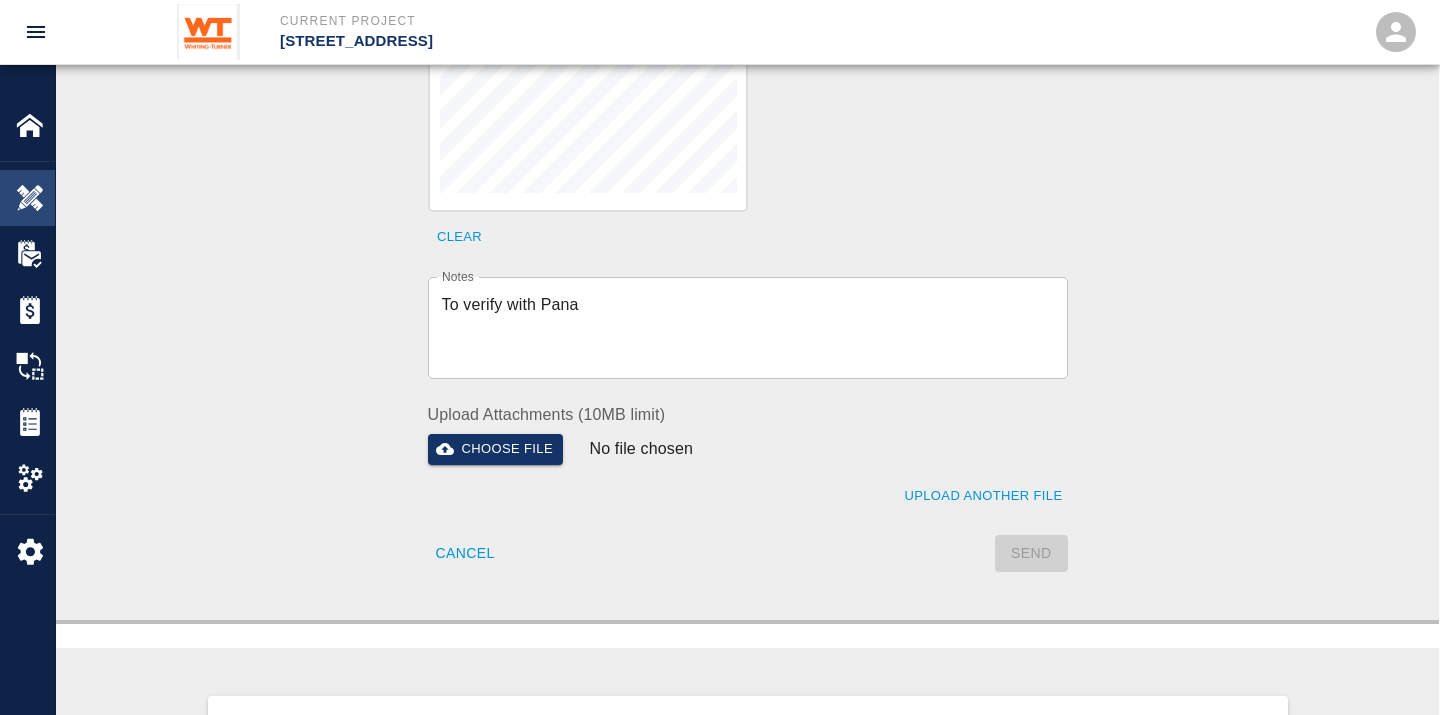 type 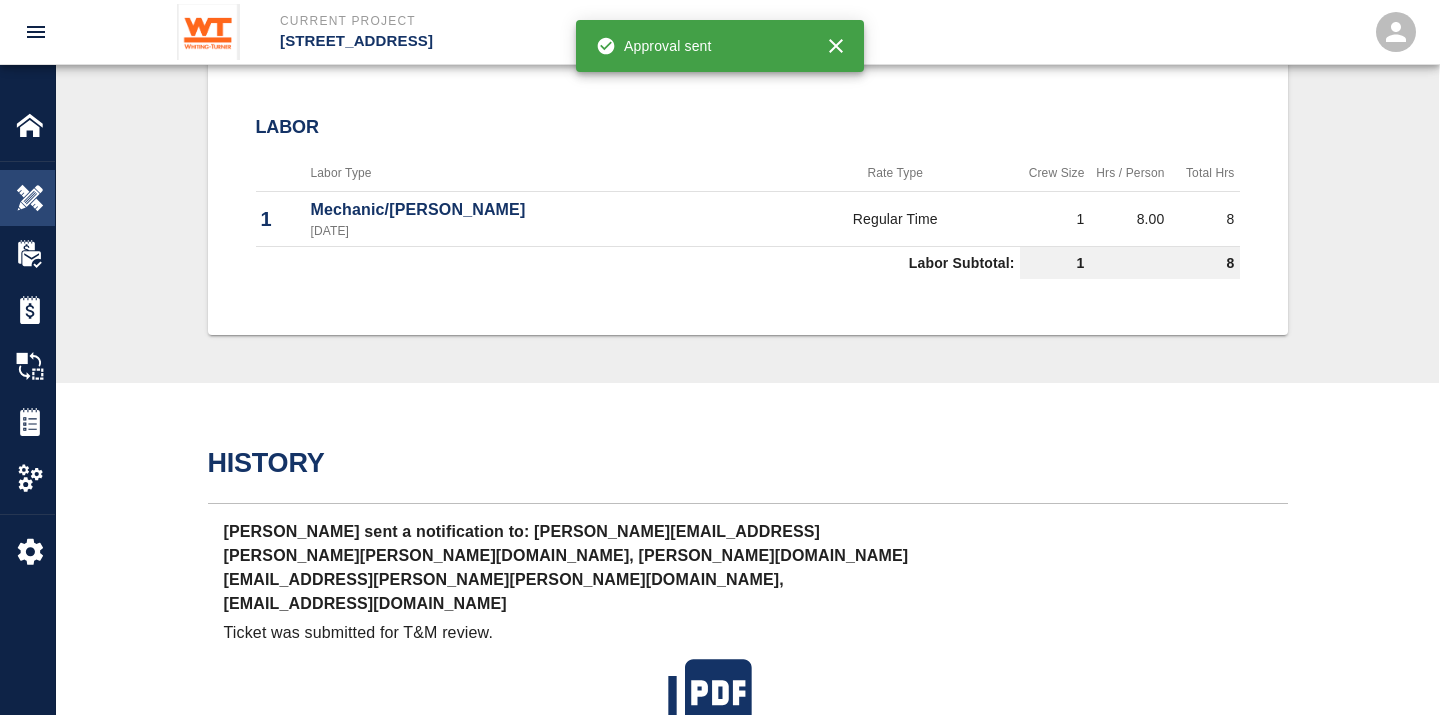 click at bounding box center [30, 198] 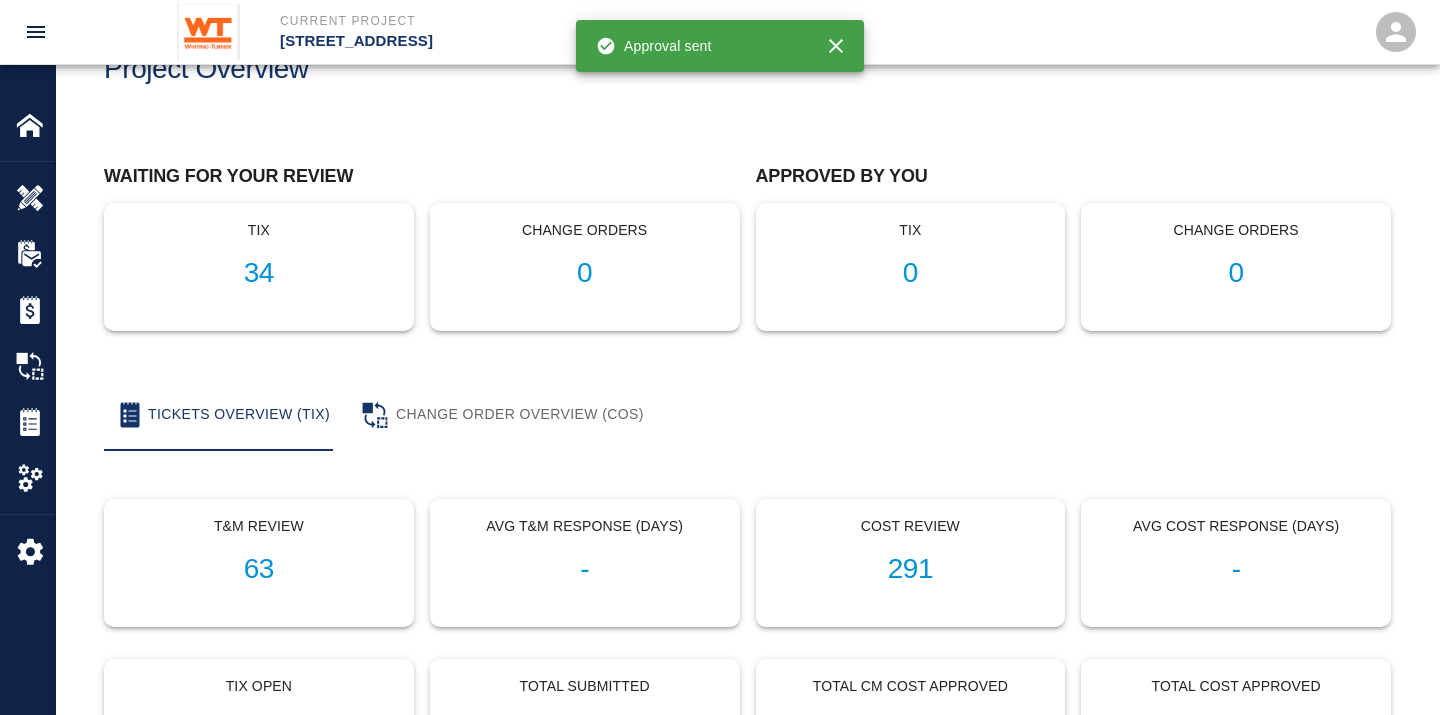 scroll, scrollTop: 0, scrollLeft: 0, axis: both 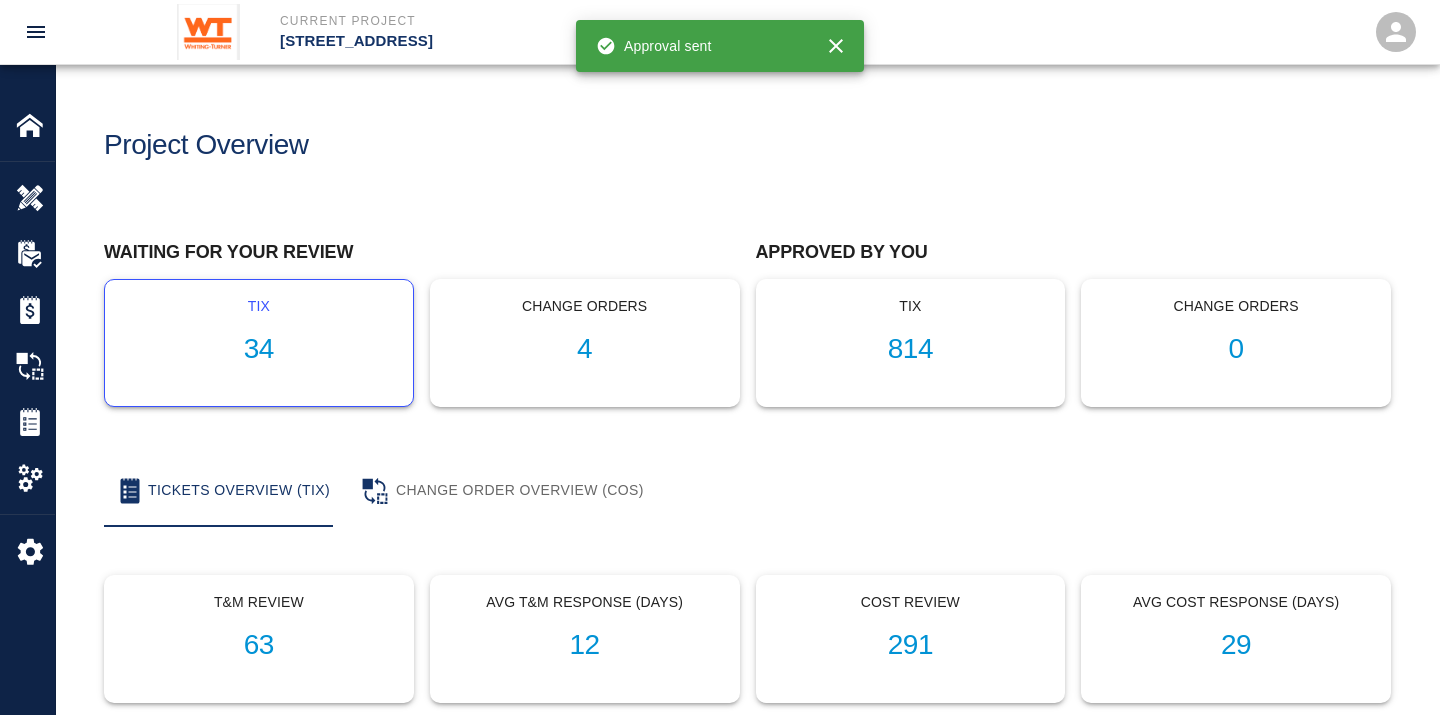 click on "34" at bounding box center [259, 349] 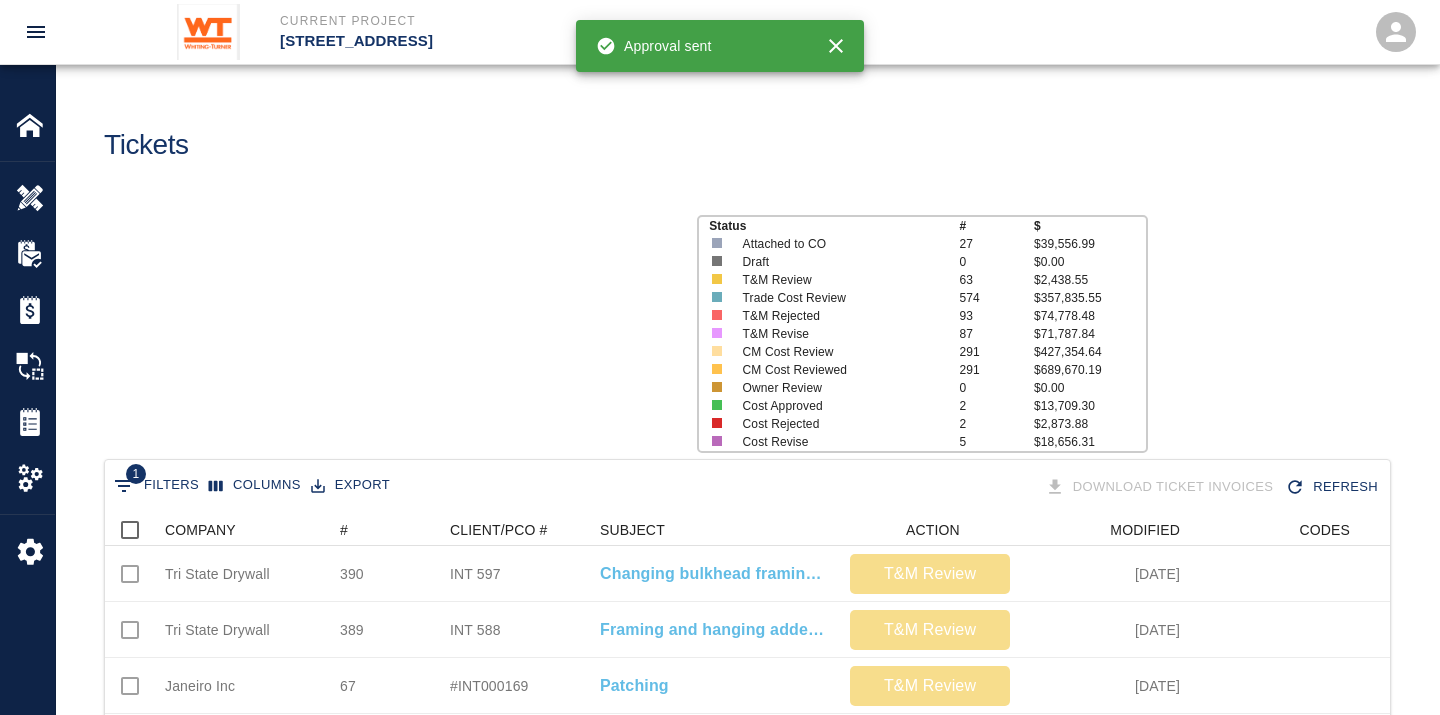 scroll, scrollTop: 17, scrollLeft: 17, axis: both 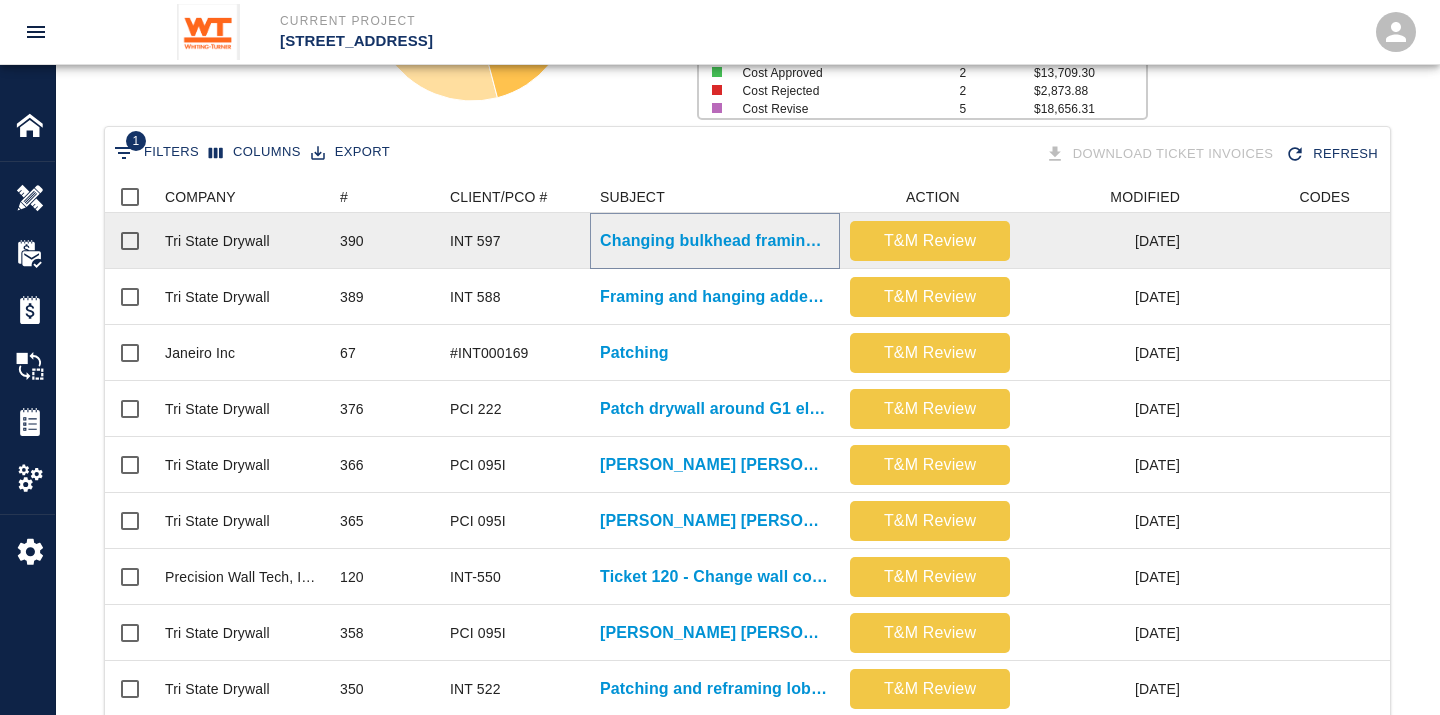 click on "Changing bulkhead framing in studio B1 to move closer to..." at bounding box center [715, 241] 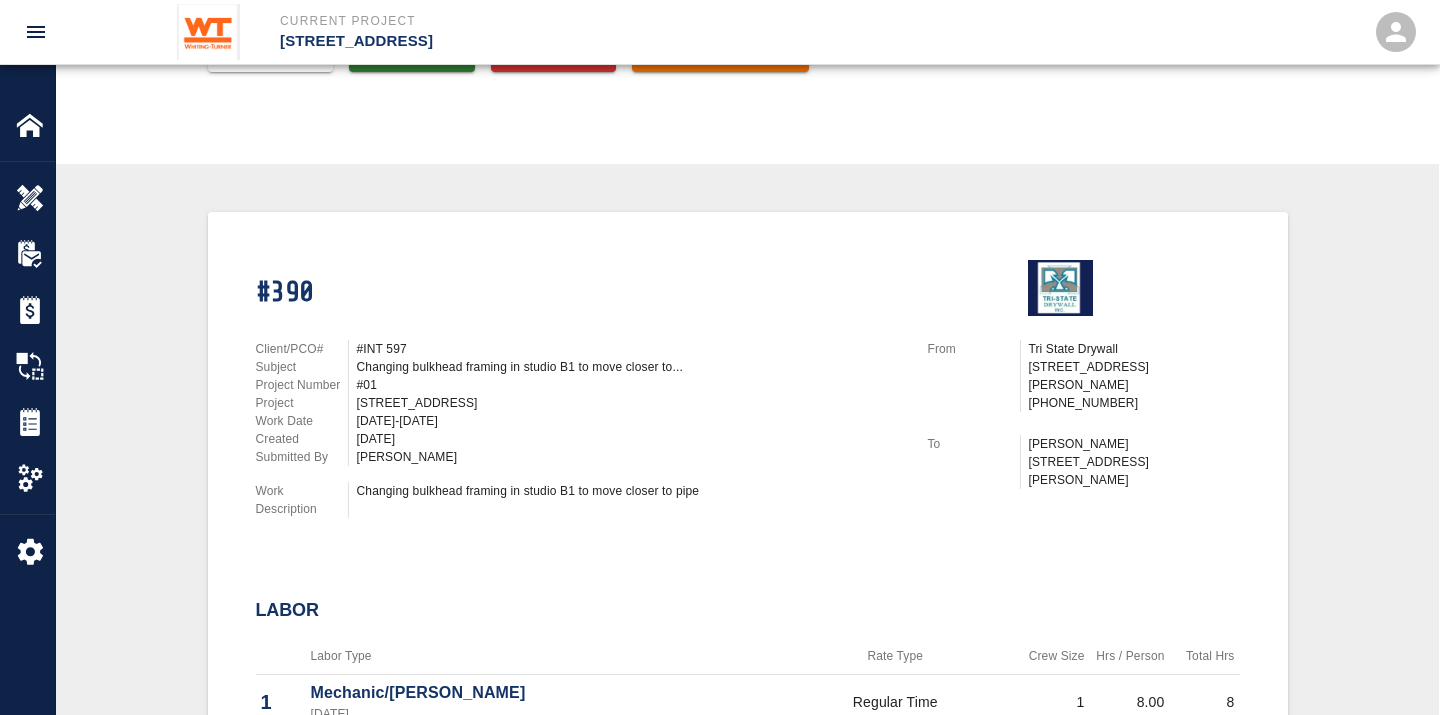 scroll, scrollTop: 333, scrollLeft: 0, axis: vertical 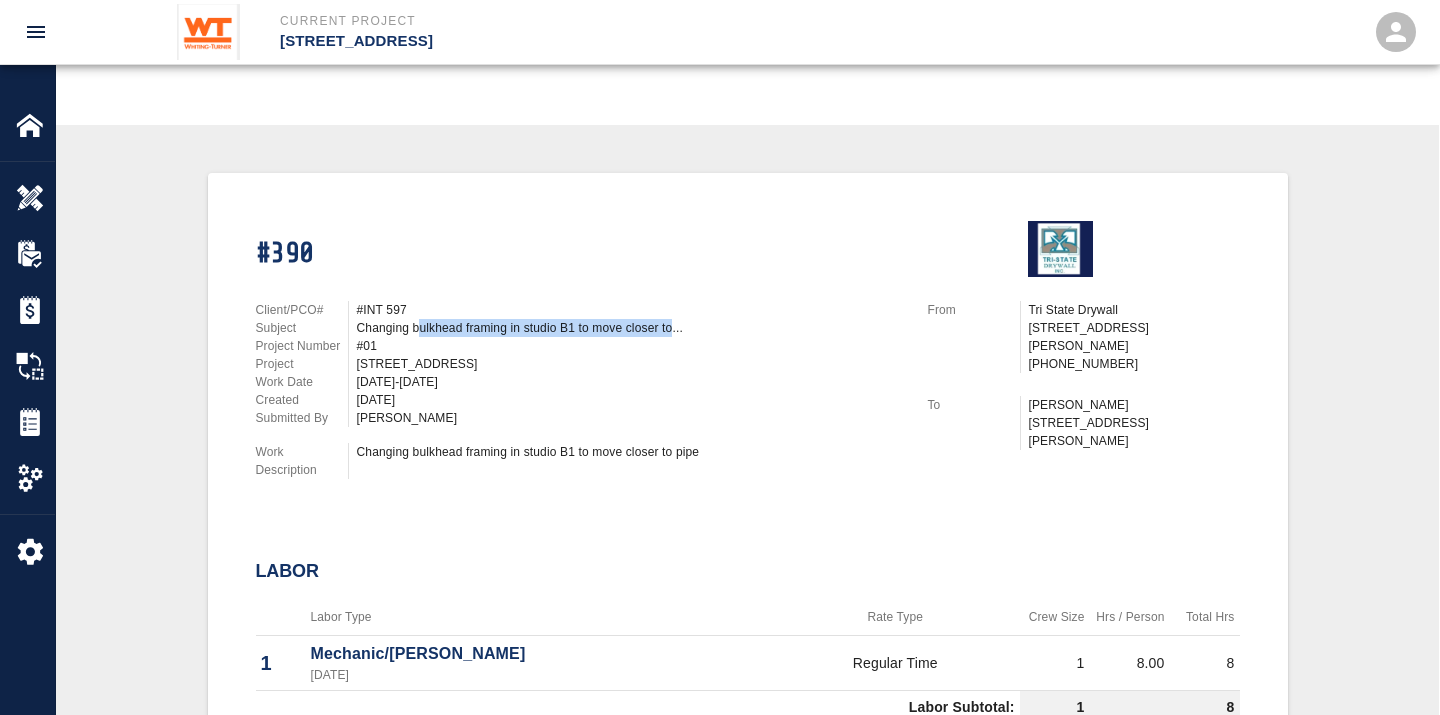 drag, startPoint x: 415, startPoint y: 320, endPoint x: 671, endPoint y: 320, distance: 256 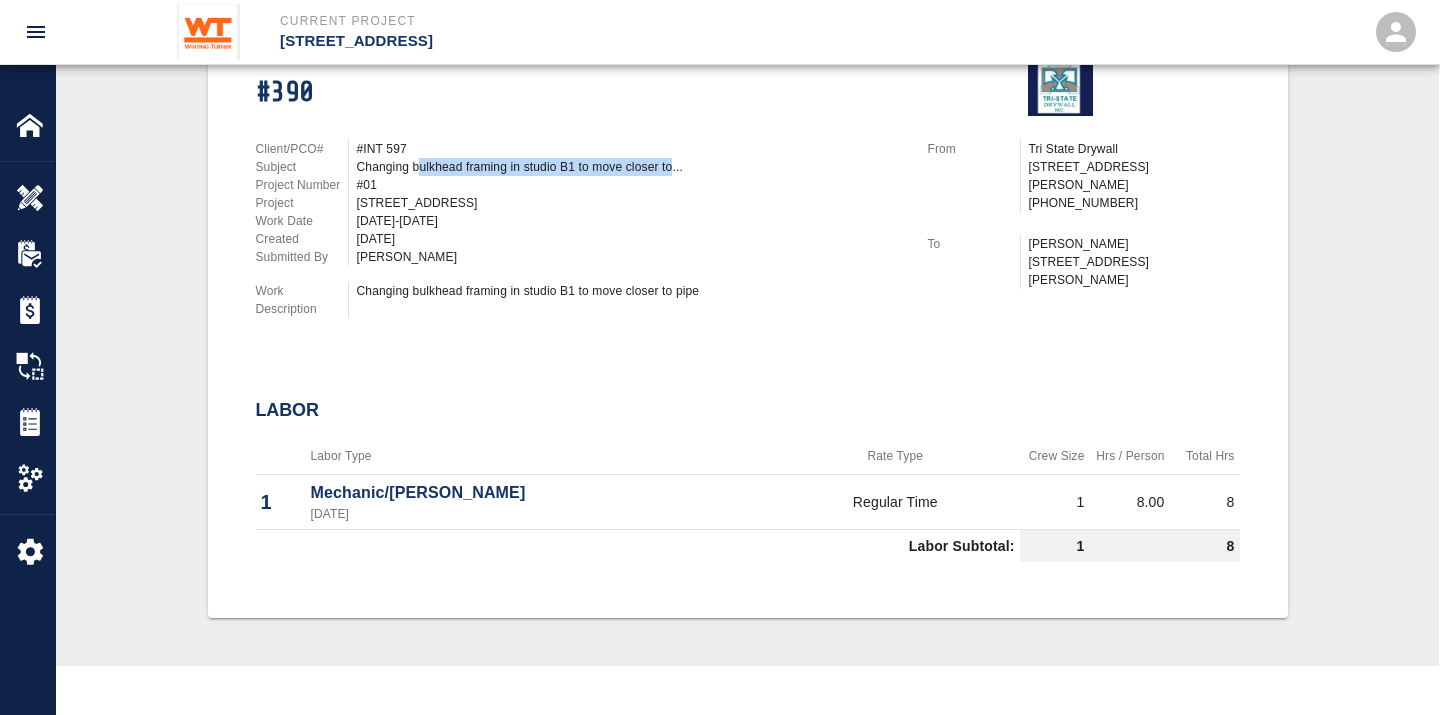scroll, scrollTop: 444, scrollLeft: 0, axis: vertical 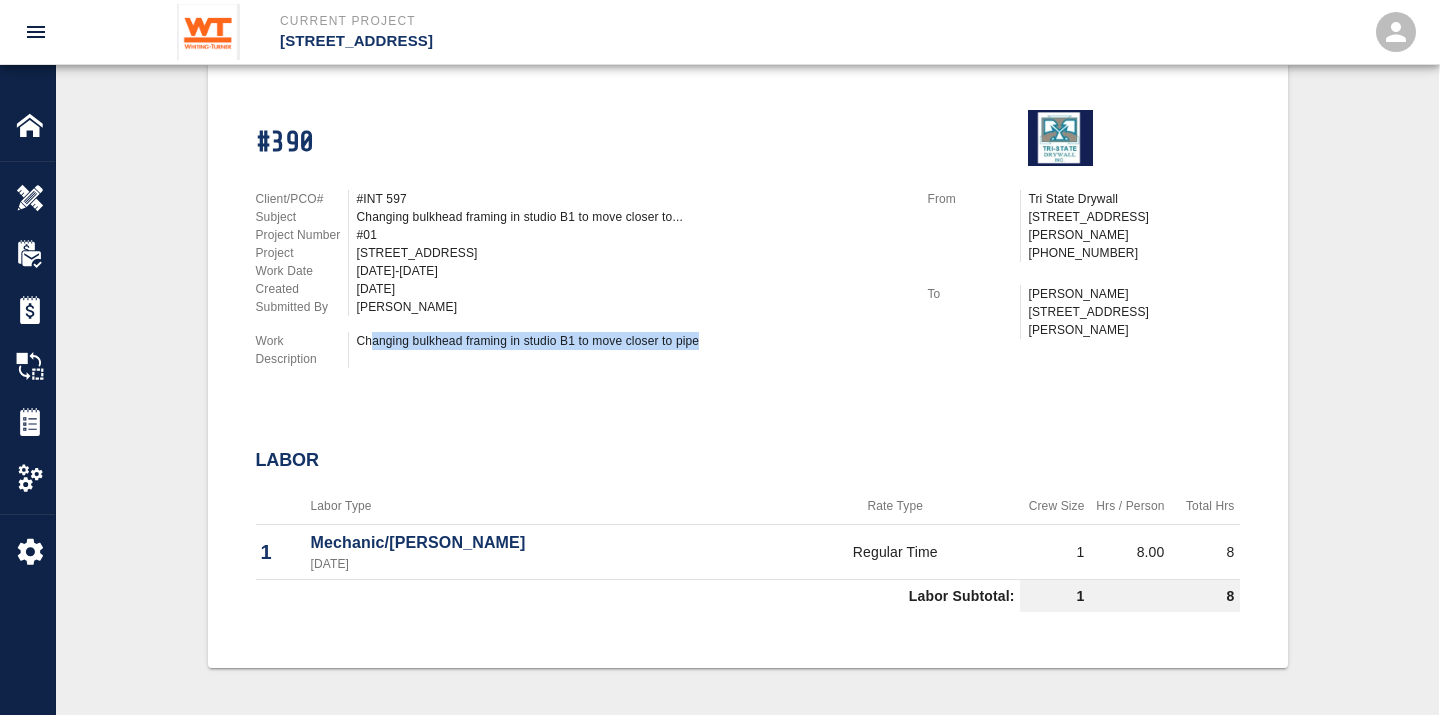 drag, startPoint x: 371, startPoint y: 330, endPoint x: 751, endPoint y: 344, distance: 380.2578 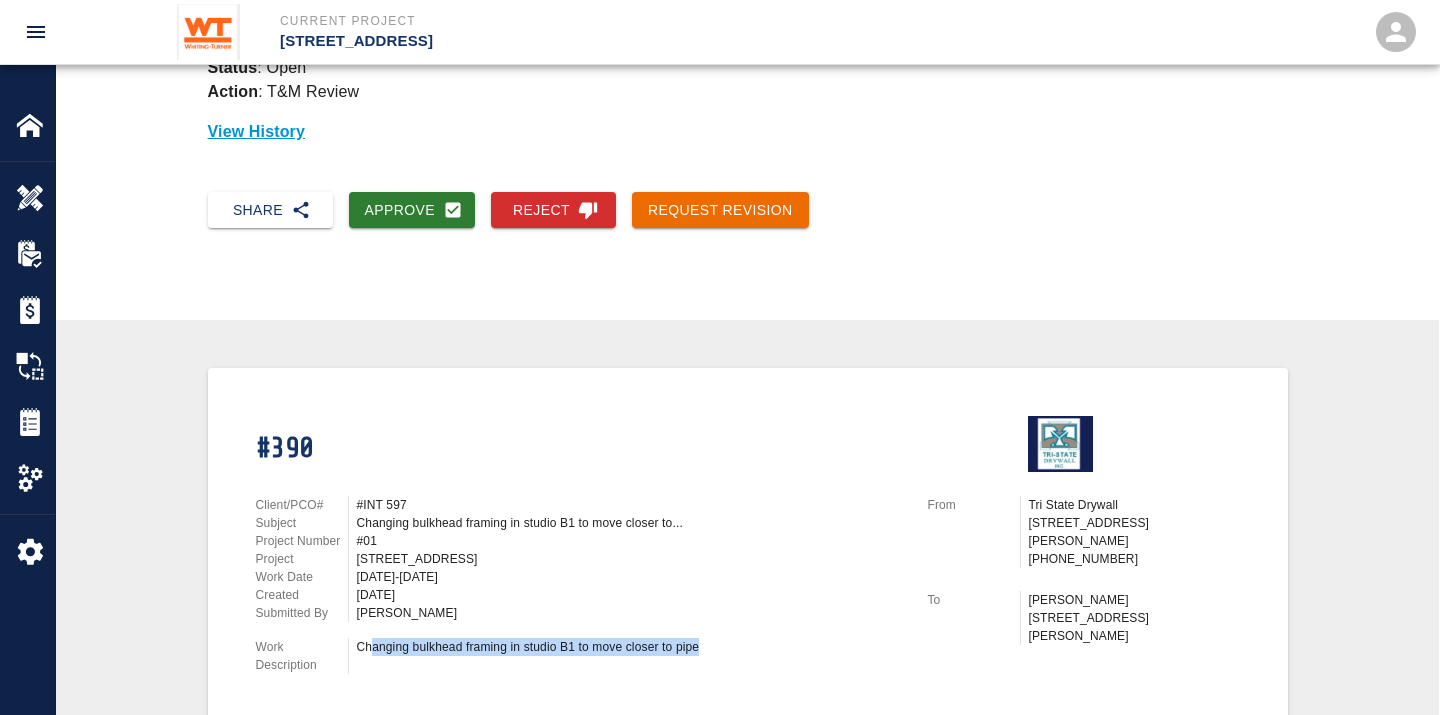 scroll, scrollTop: 135, scrollLeft: 0, axis: vertical 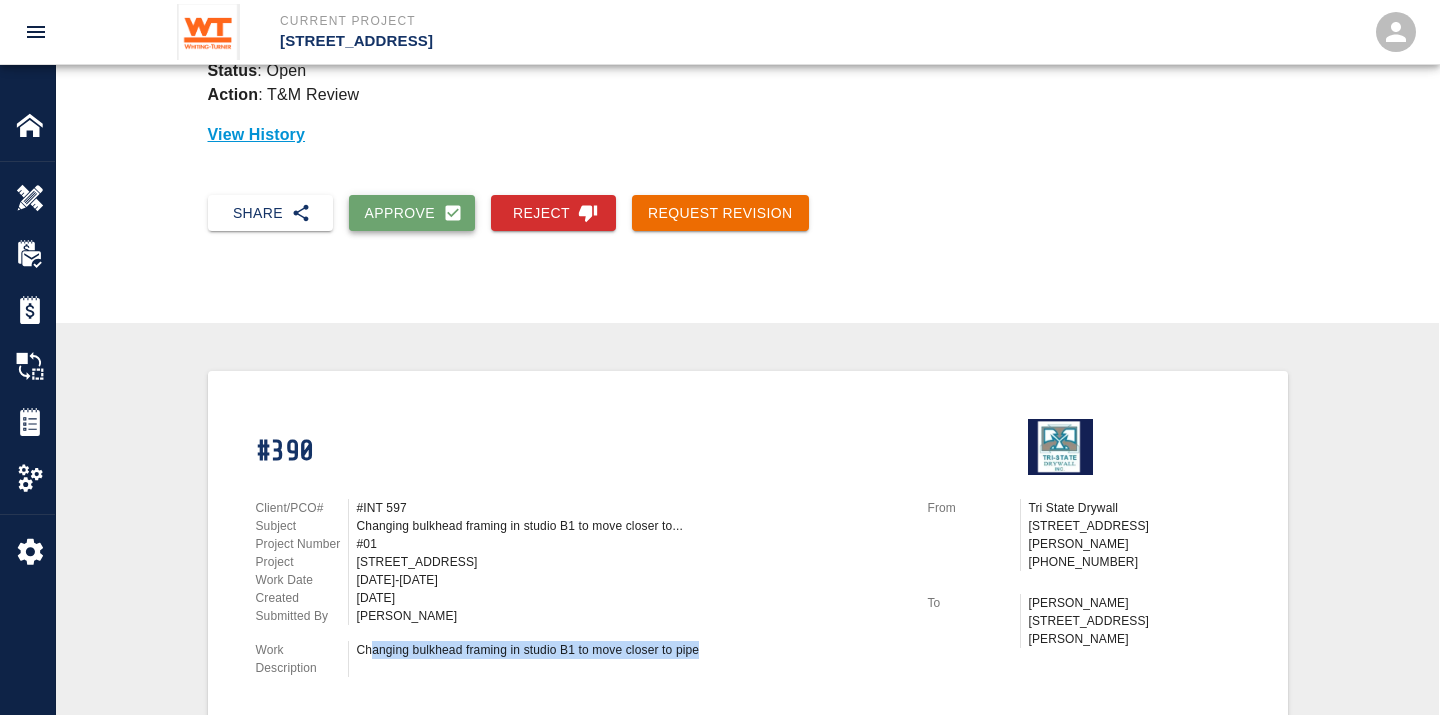 click on "Approve" at bounding box center (412, 213) 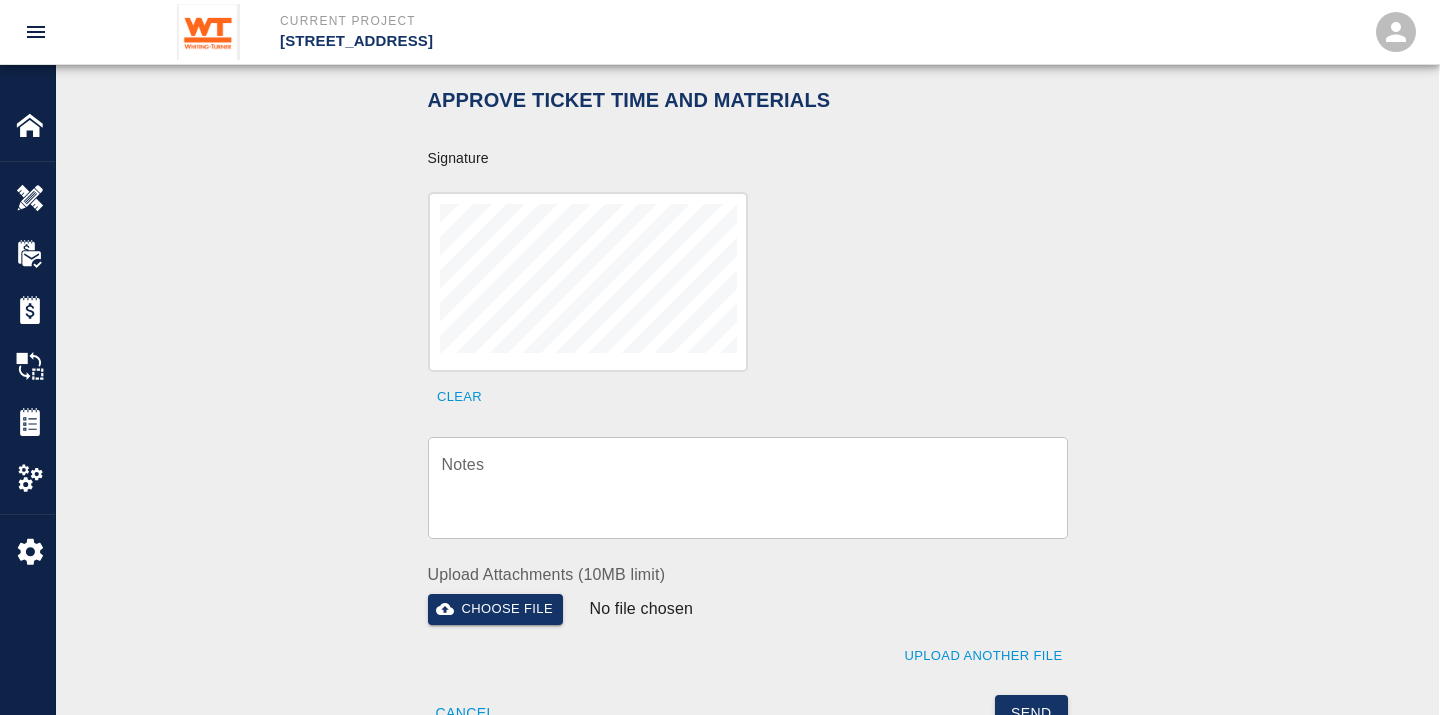 scroll, scrollTop: 802, scrollLeft: 0, axis: vertical 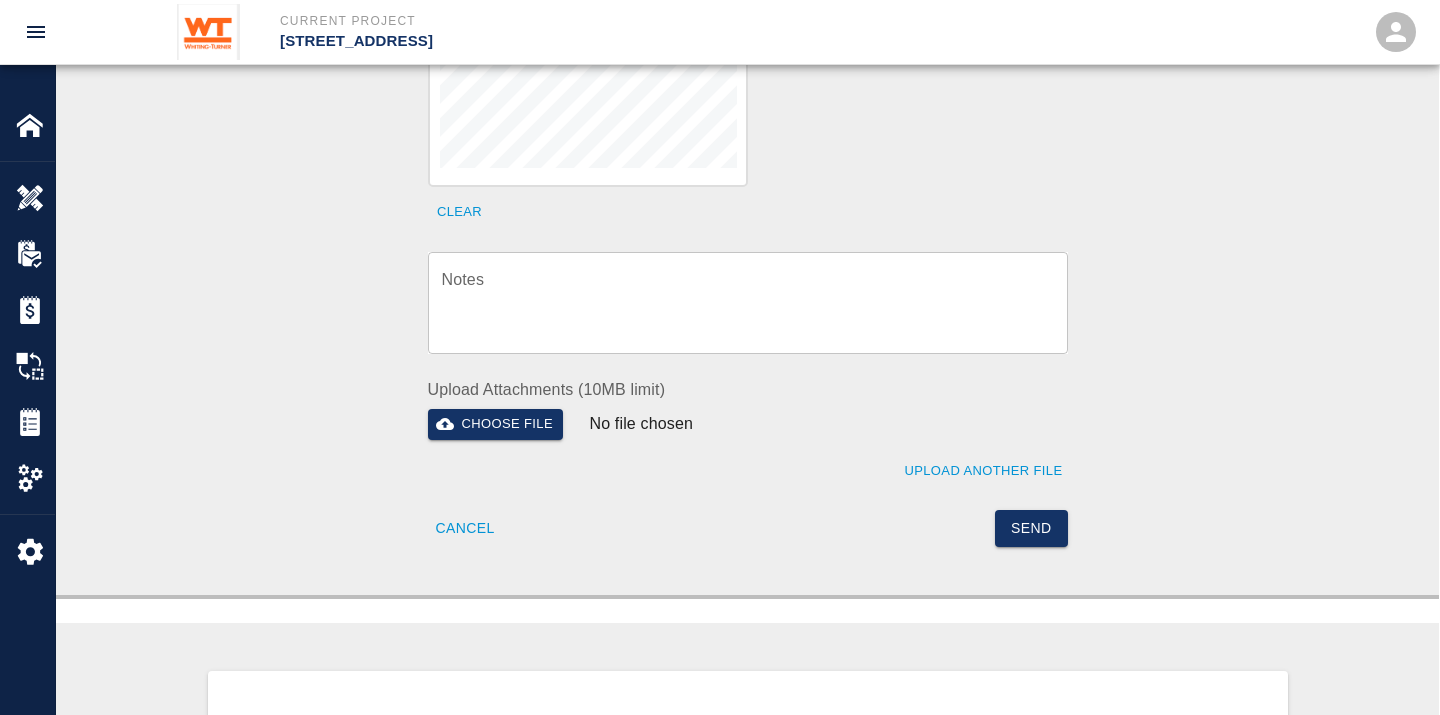click on "Notes" at bounding box center (748, 302) 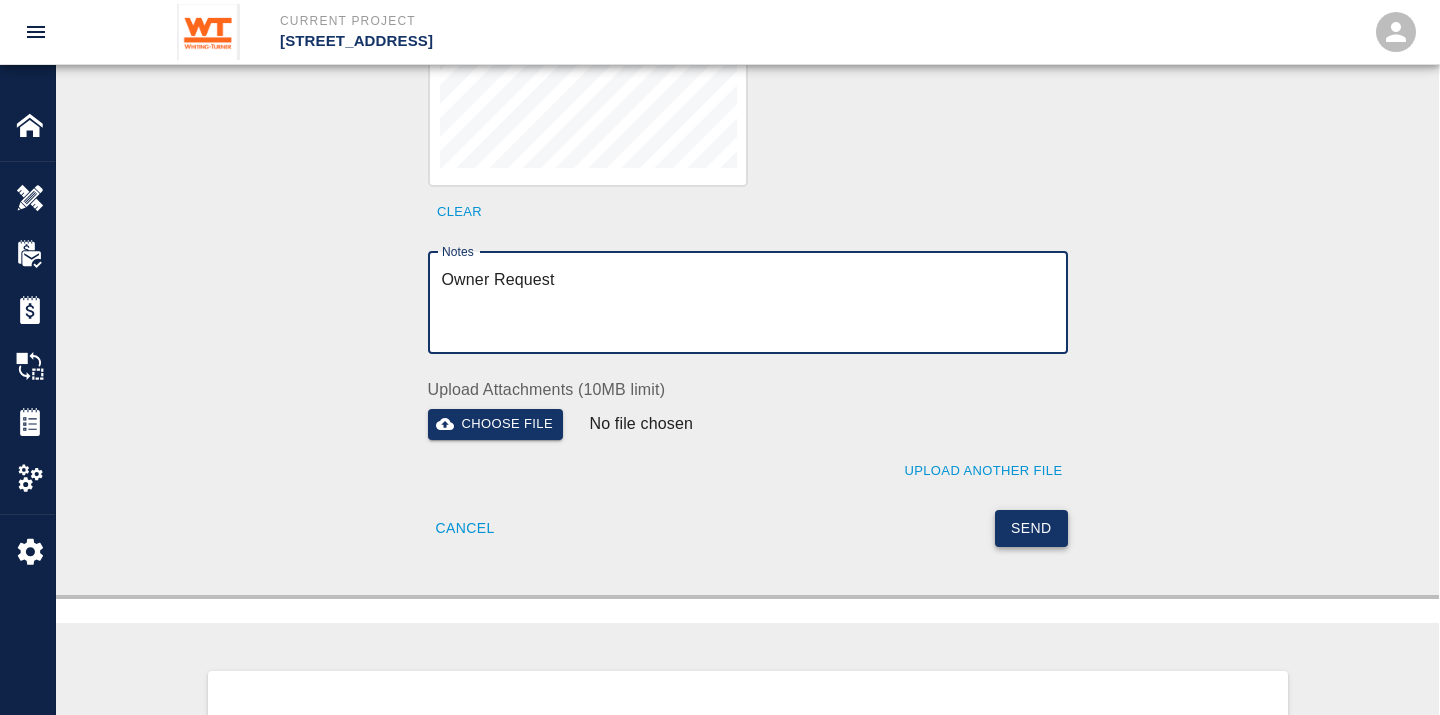 type on "Owner Request" 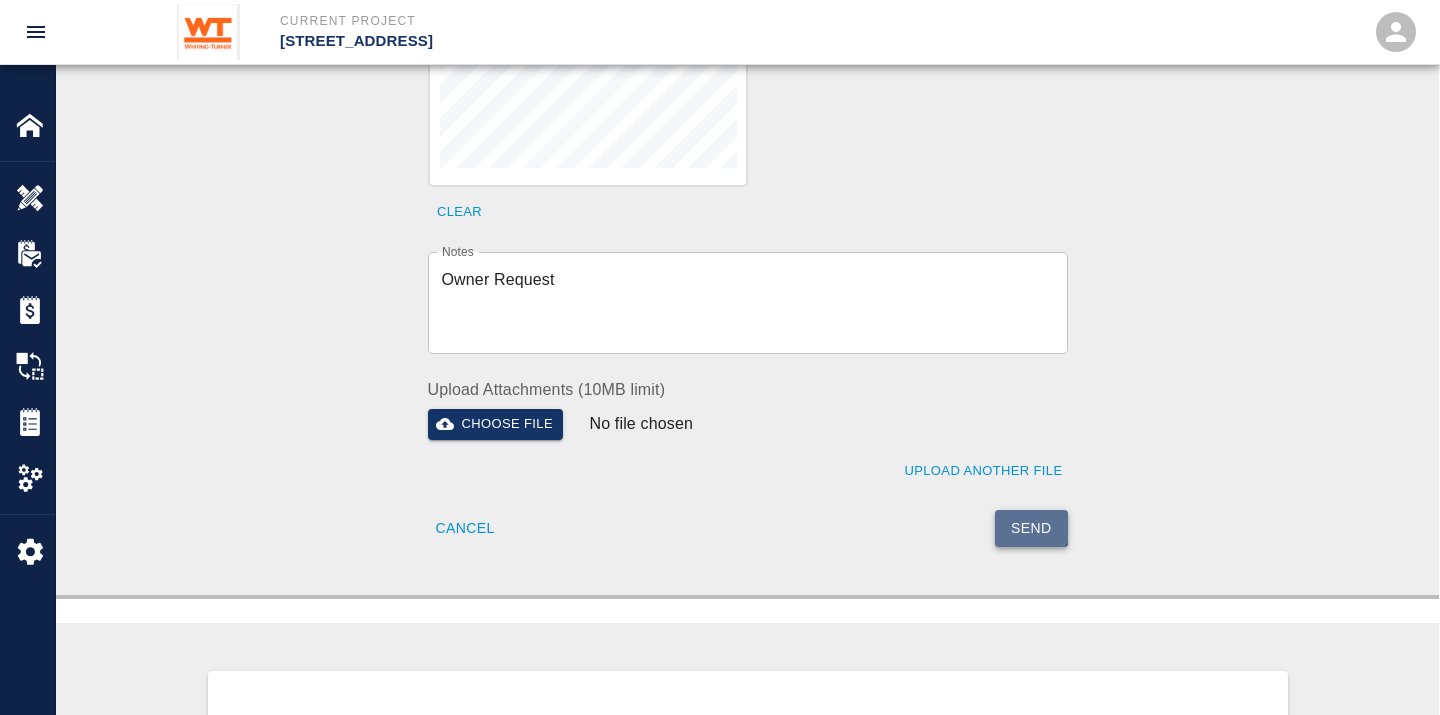 click on "Send" at bounding box center (1031, 528) 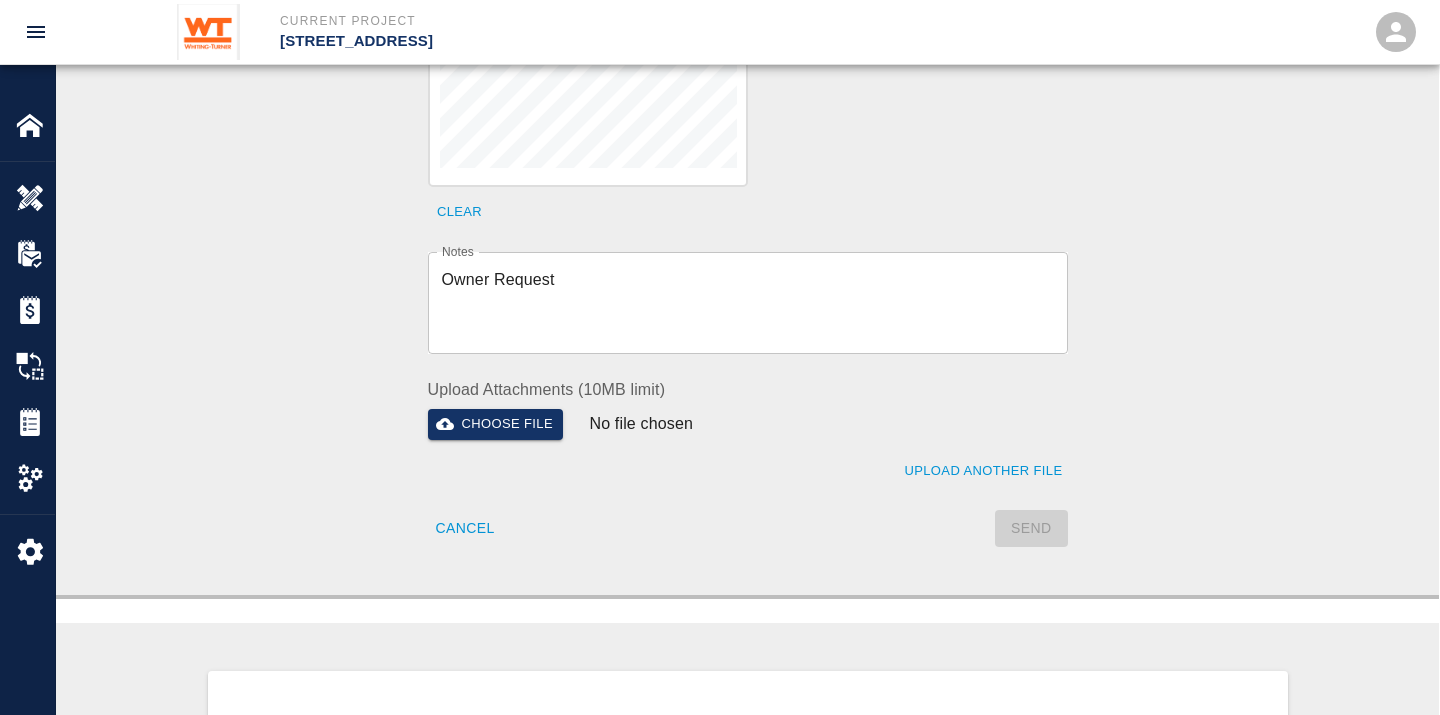 type 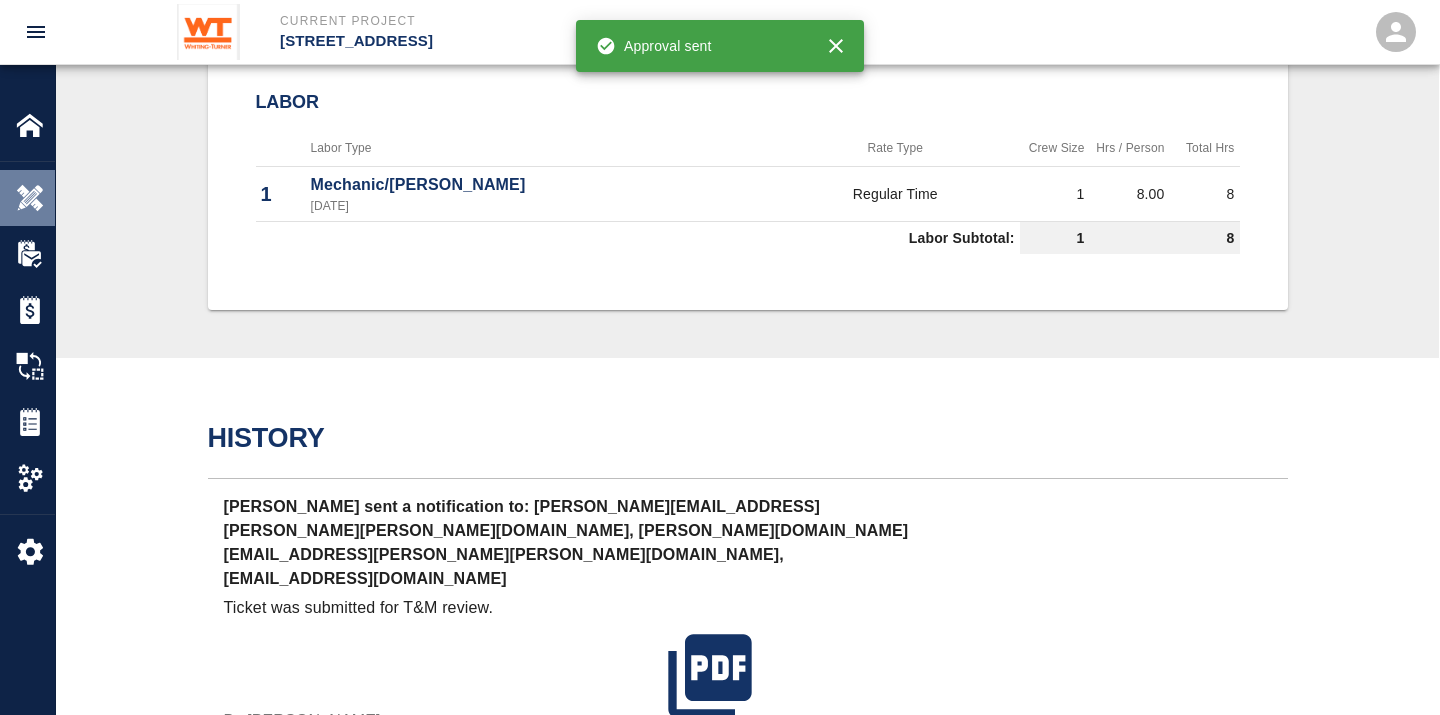 click at bounding box center [30, 198] 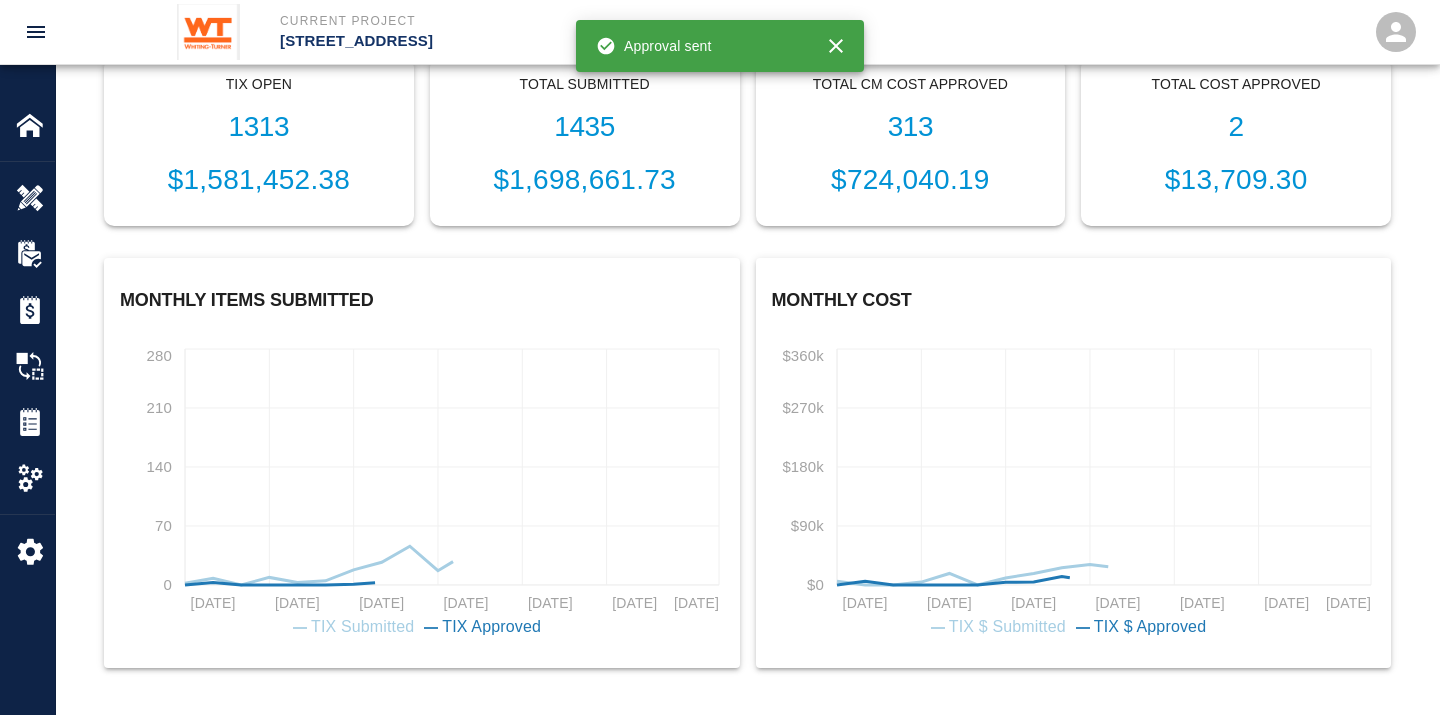 scroll, scrollTop: 0, scrollLeft: 0, axis: both 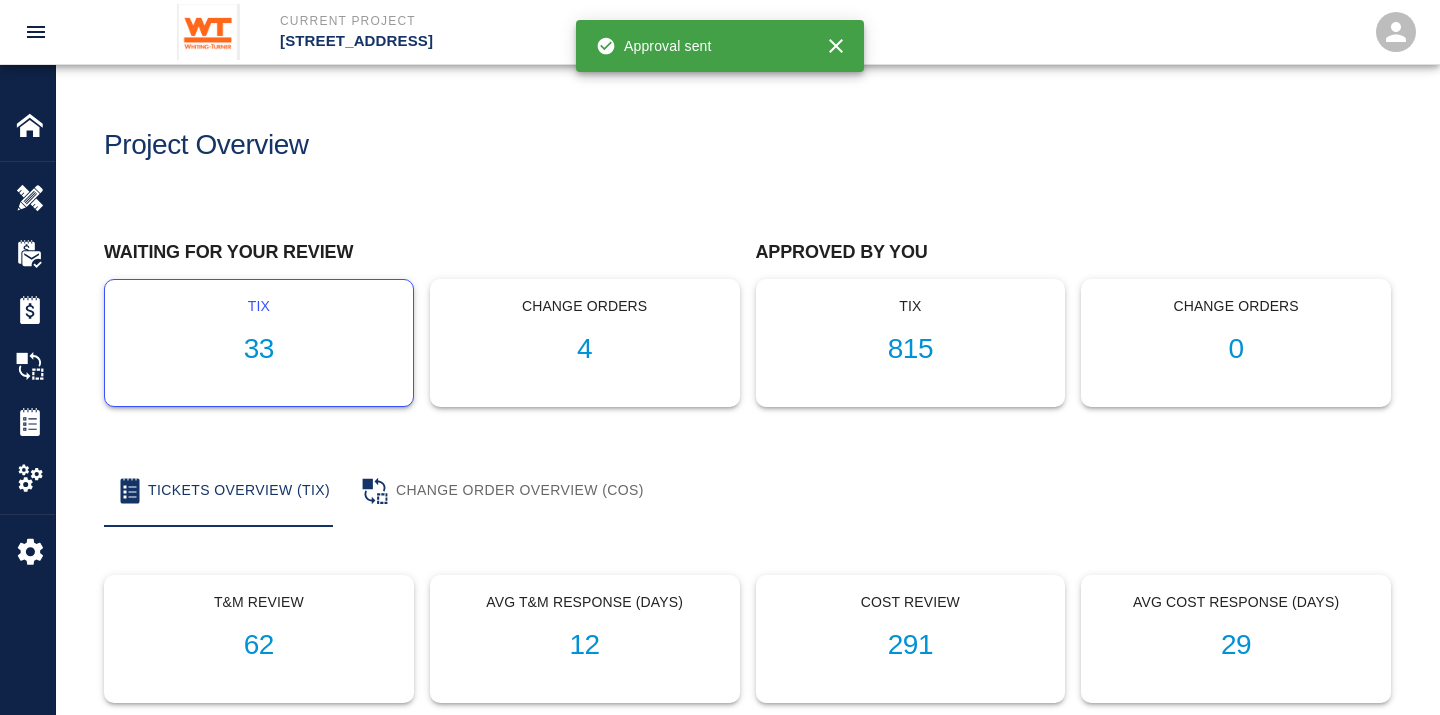 click on "33" at bounding box center (259, 349) 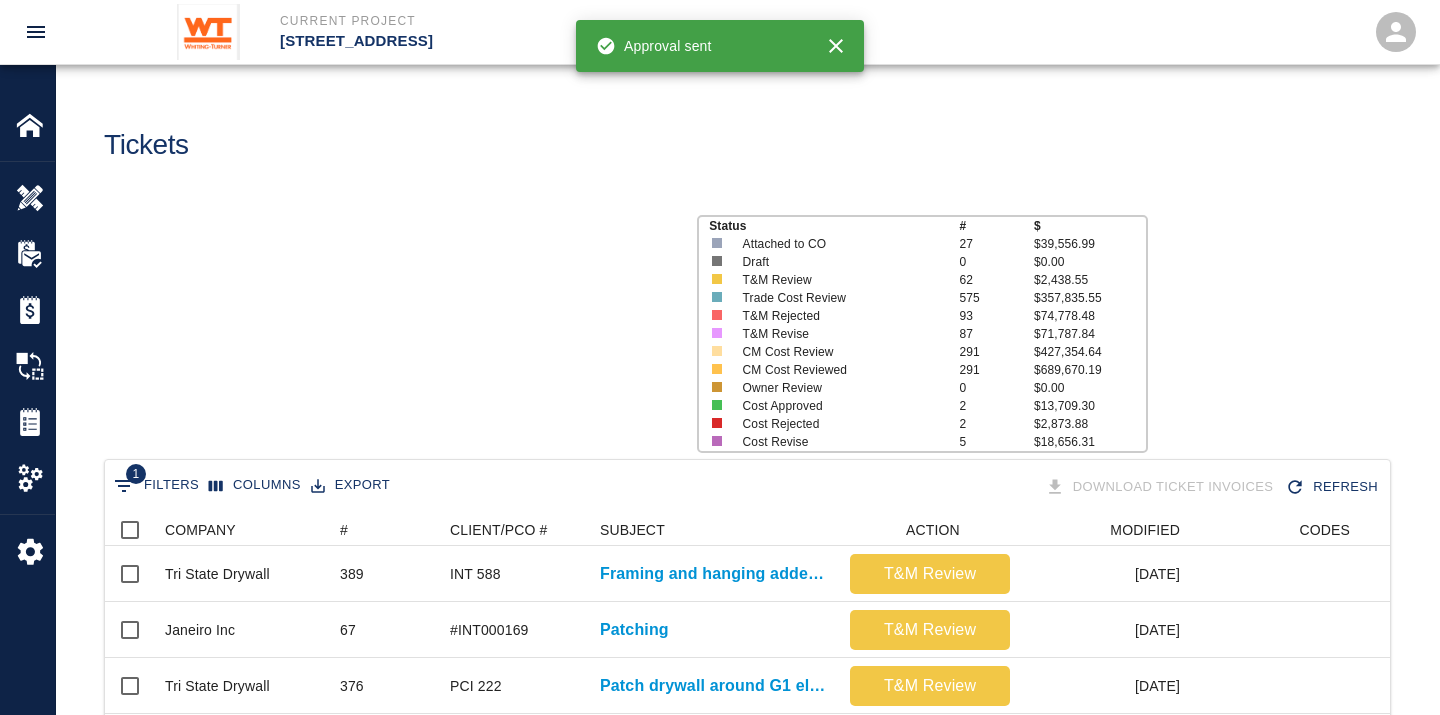 scroll, scrollTop: 17, scrollLeft: 17, axis: both 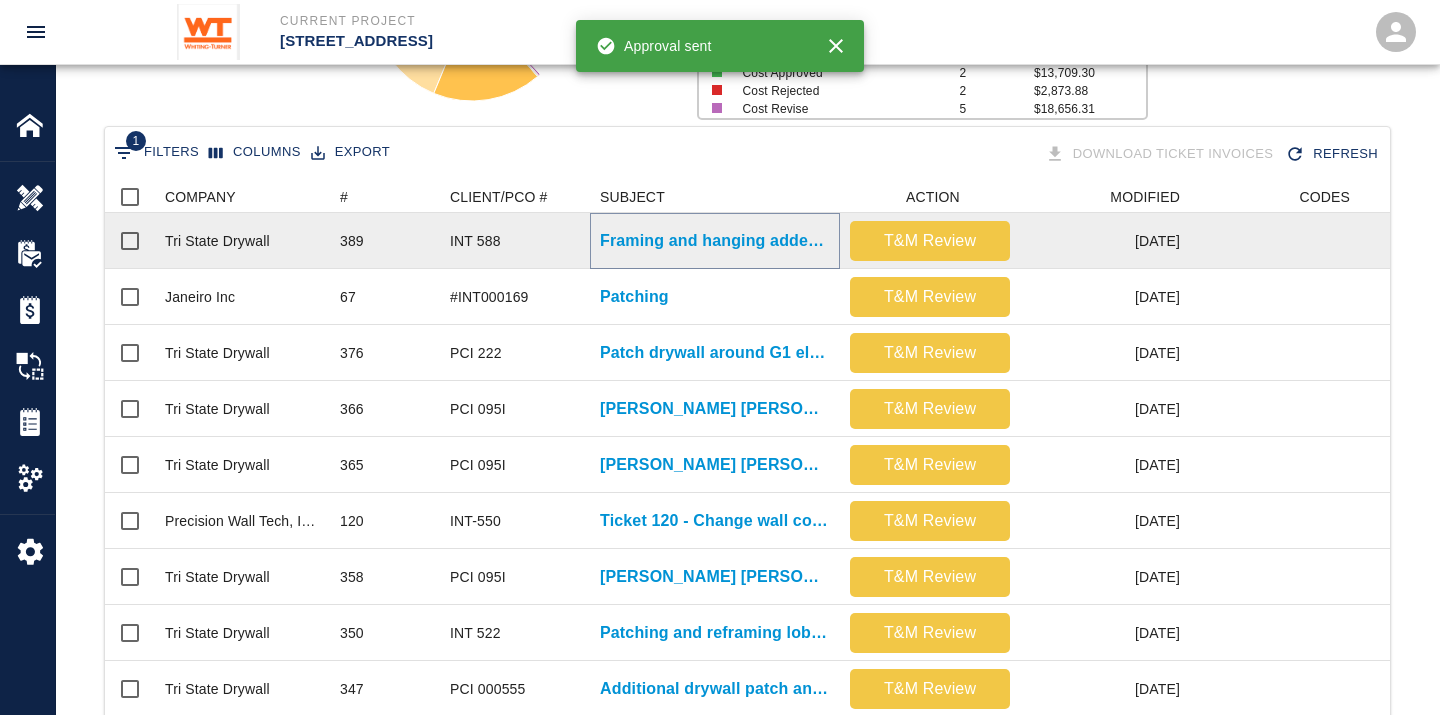 click on "Framing and hanging added bulkhead above door to stair 3..." at bounding box center [715, 241] 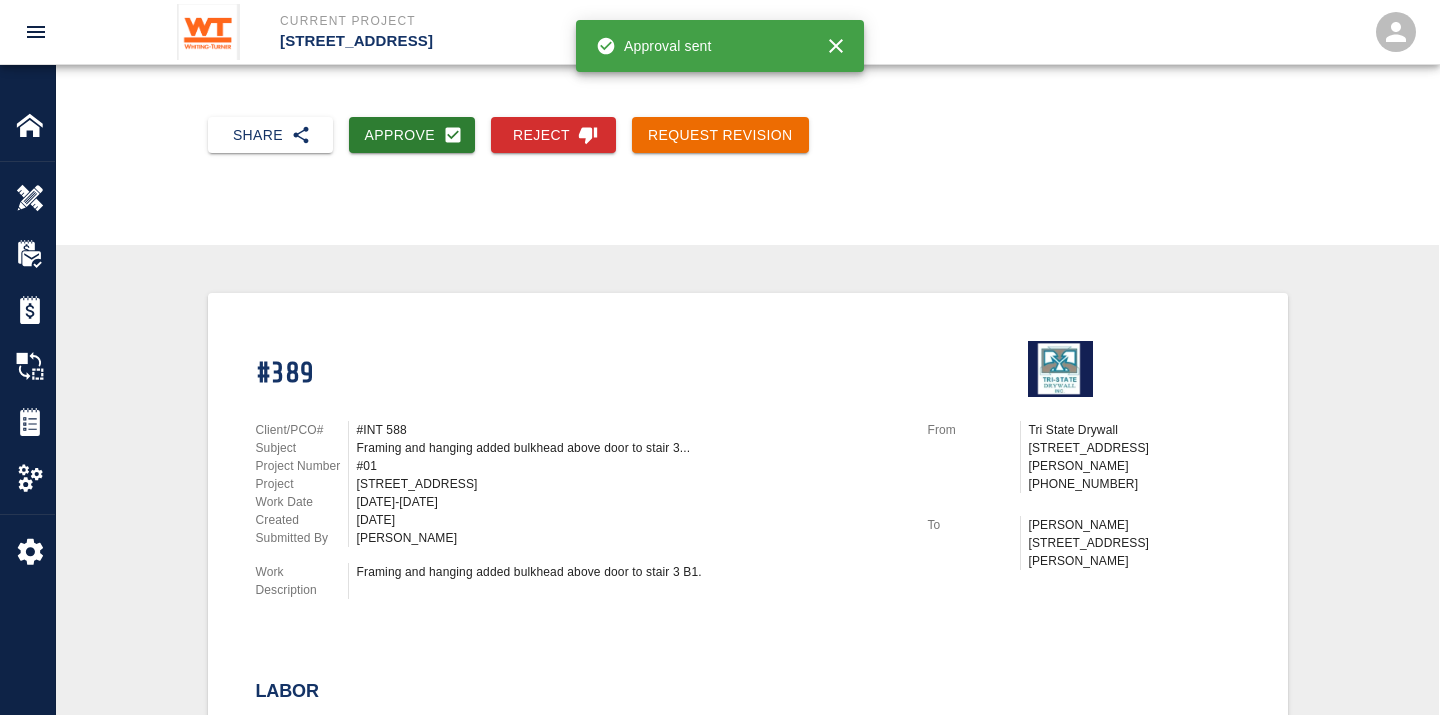 scroll, scrollTop: 222, scrollLeft: 0, axis: vertical 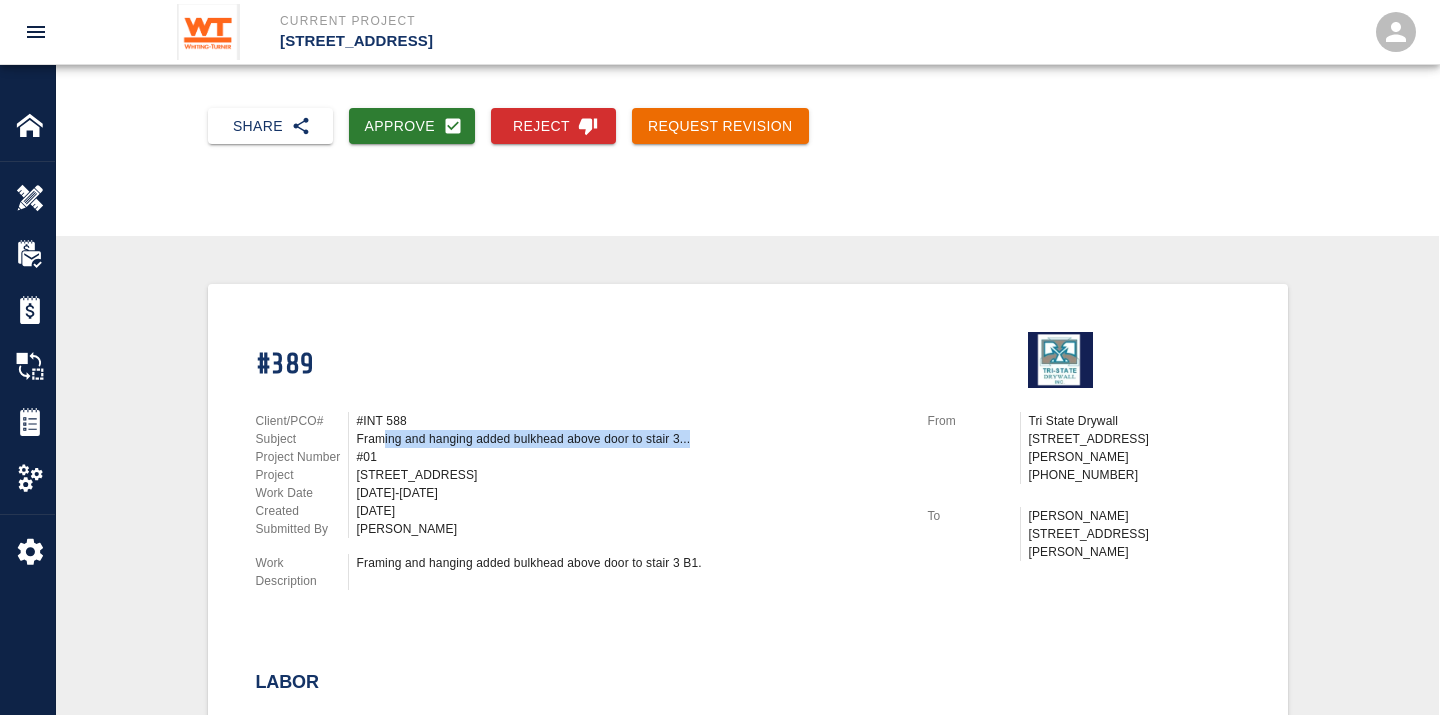 drag, startPoint x: 381, startPoint y: 431, endPoint x: 686, endPoint y: 434, distance: 305.01474 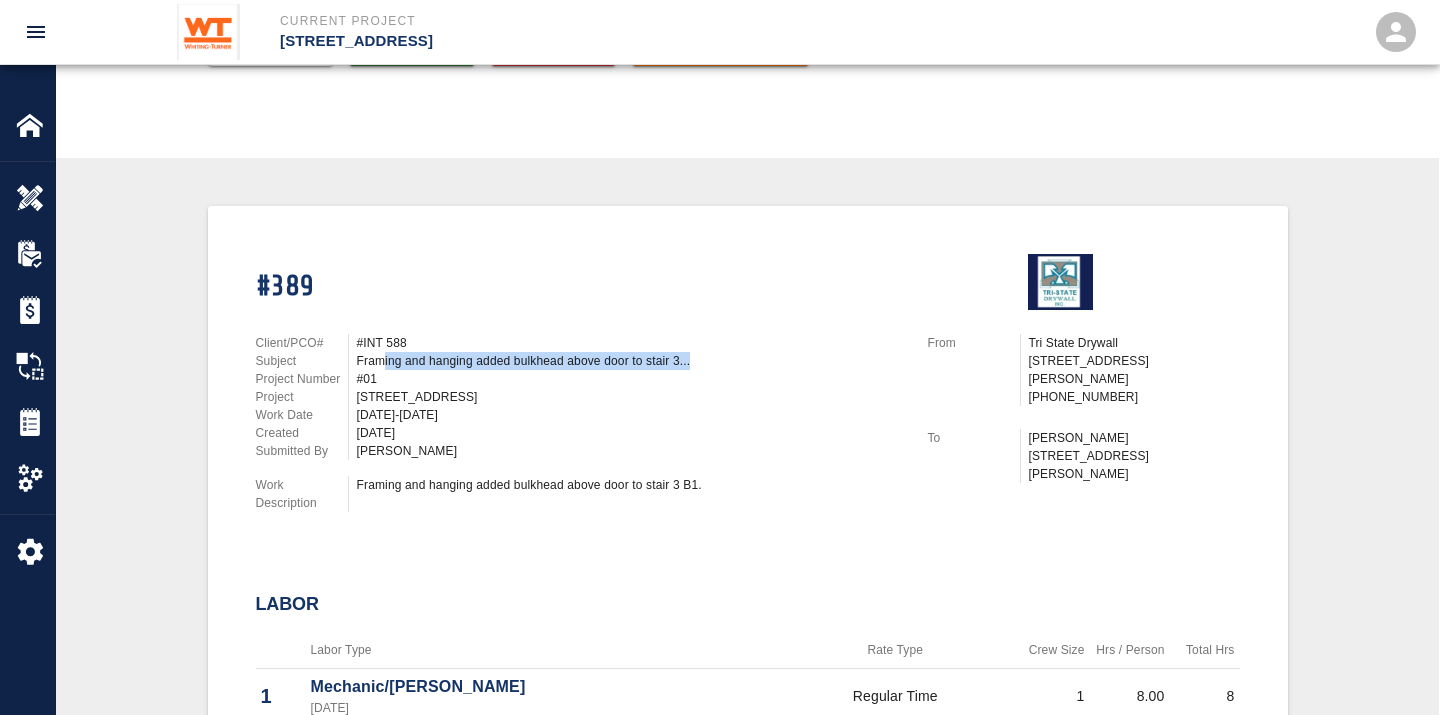 scroll, scrollTop: 333, scrollLeft: 0, axis: vertical 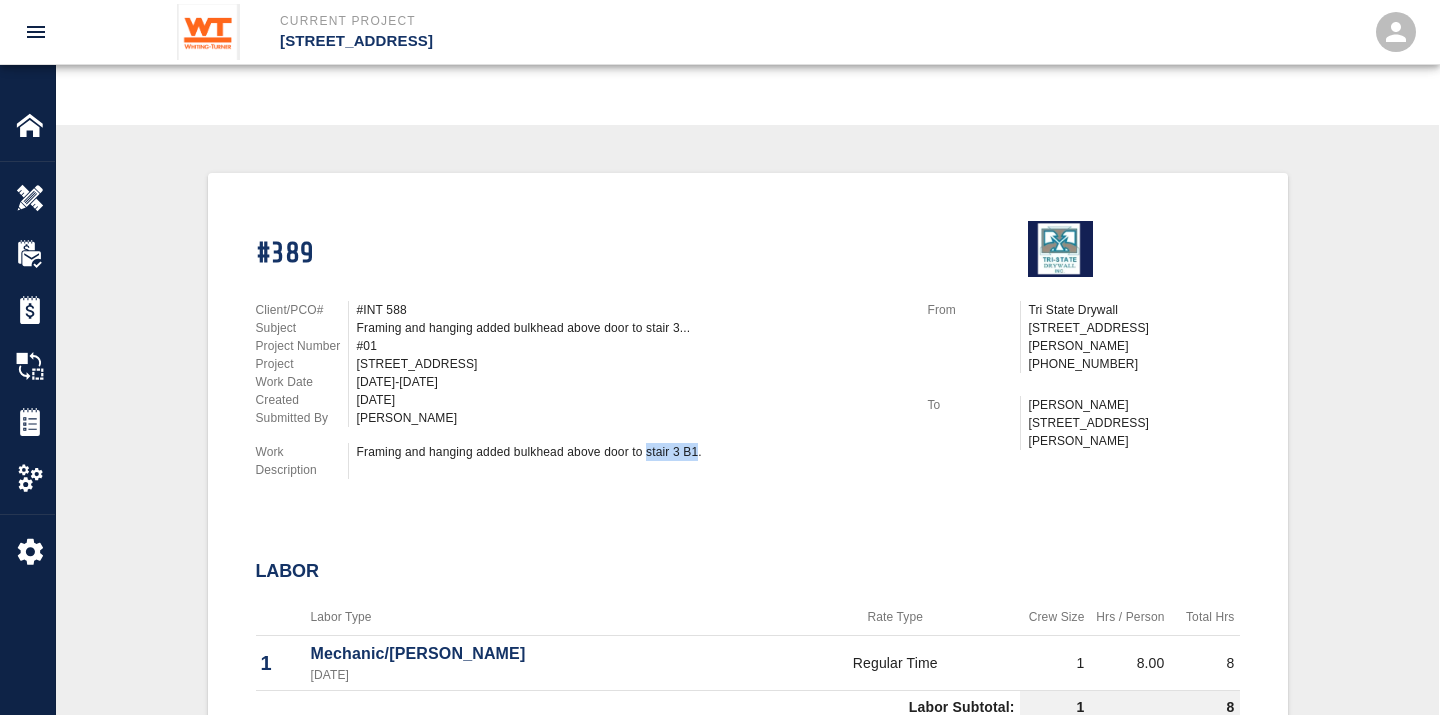 drag, startPoint x: 694, startPoint y: 441, endPoint x: 645, endPoint y: 444, distance: 49.09175 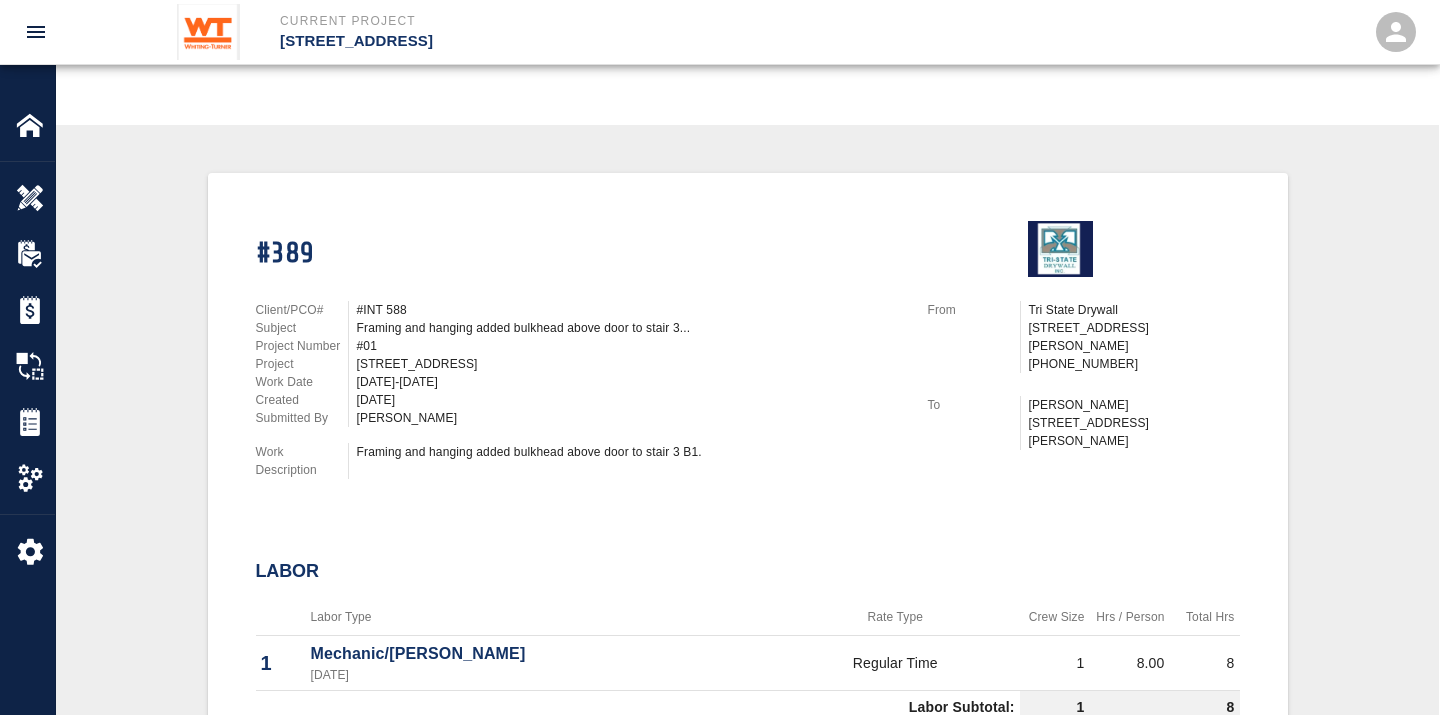 click on "Framing and hanging added bulkhead above door to stair 3..." at bounding box center [630, 328] 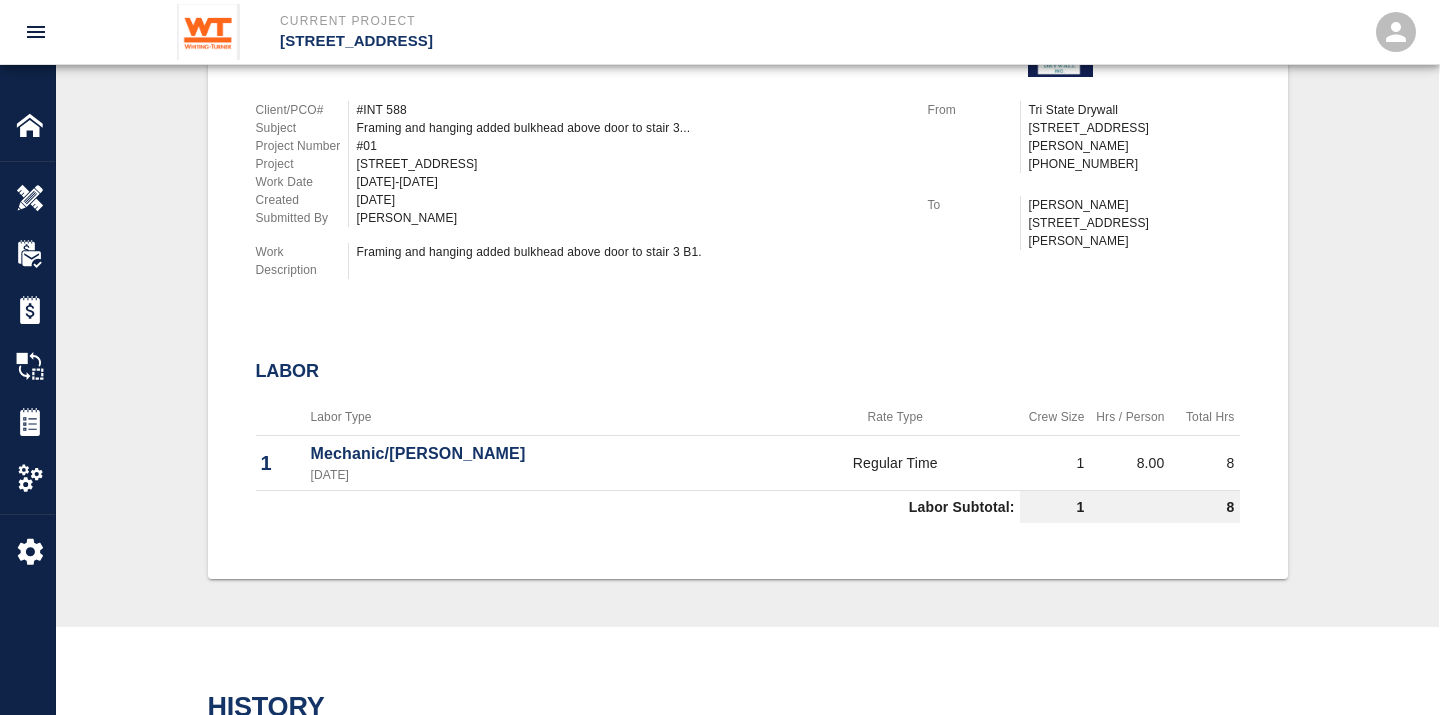scroll, scrollTop: 555, scrollLeft: 0, axis: vertical 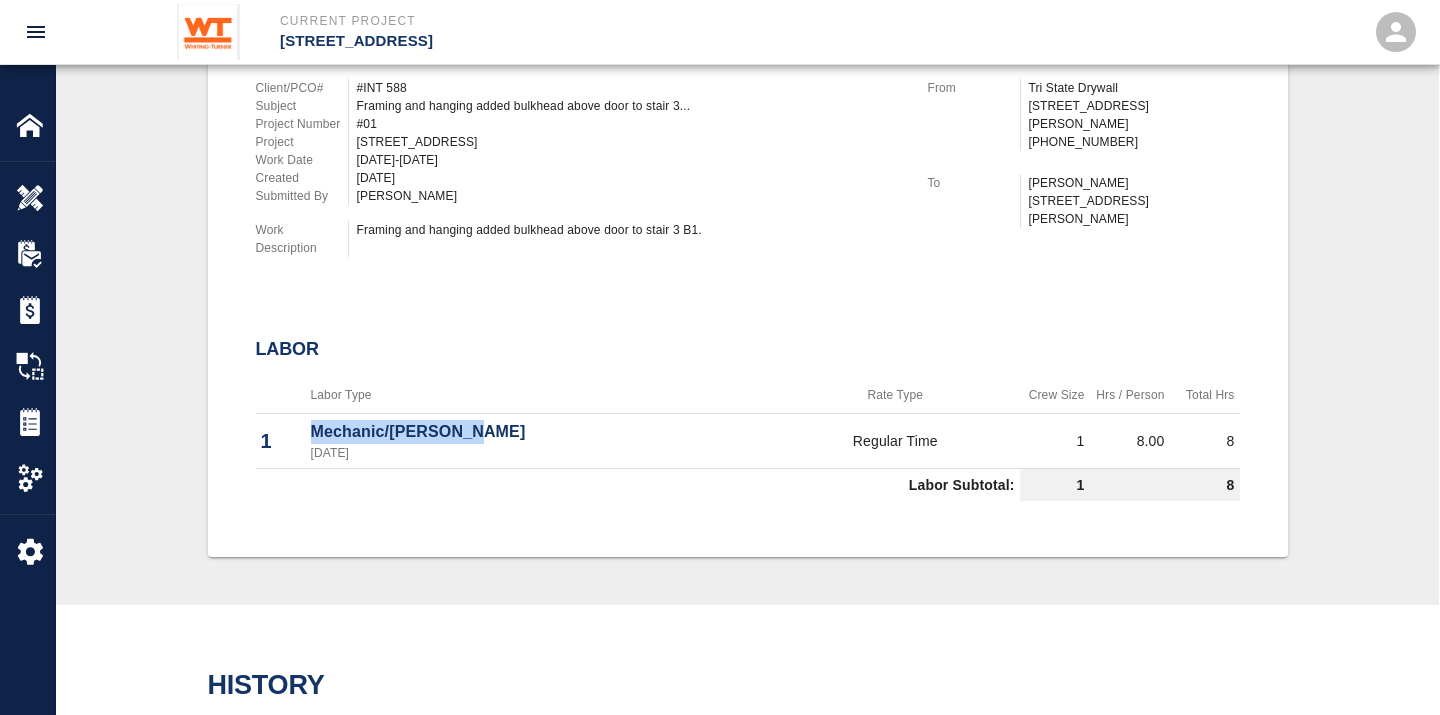 drag, startPoint x: 313, startPoint y: 420, endPoint x: 476, endPoint y: 420, distance: 163 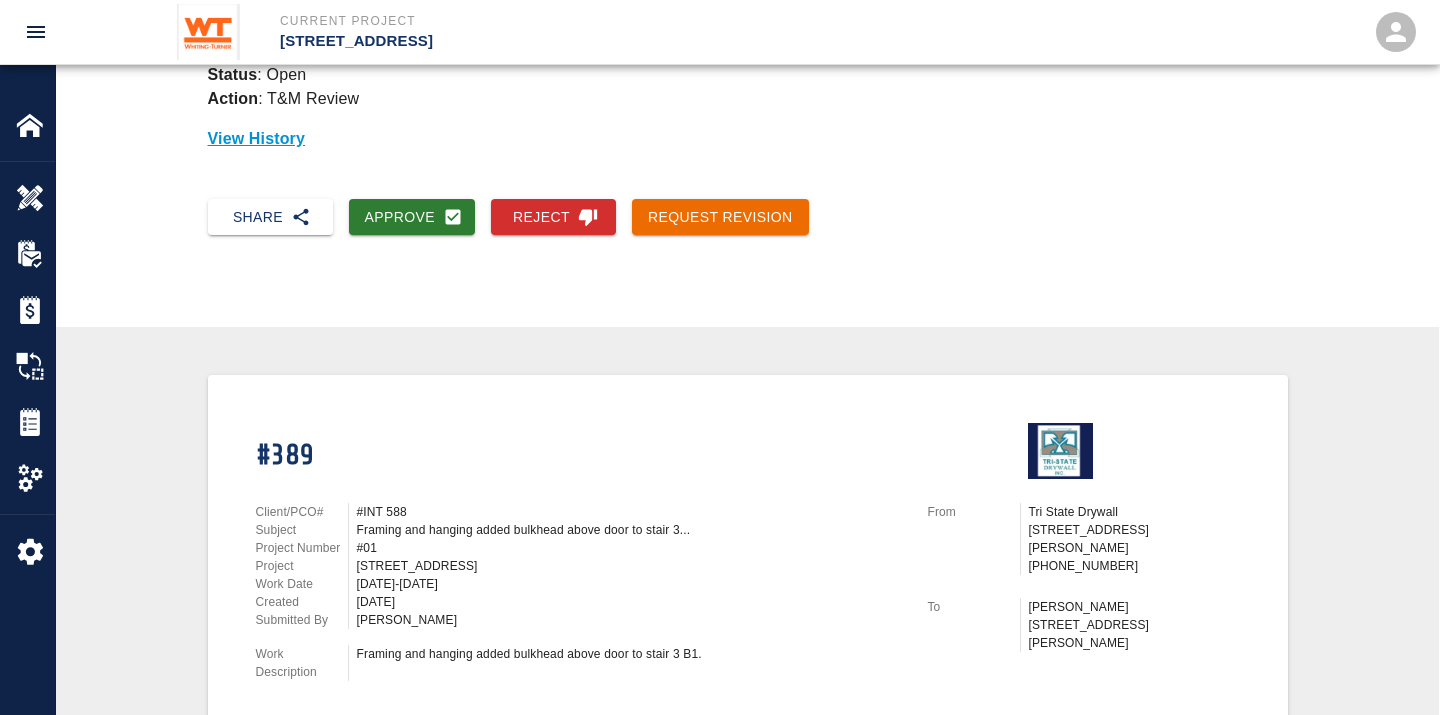 scroll, scrollTop: 0, scrollLeft: 0, axis: both 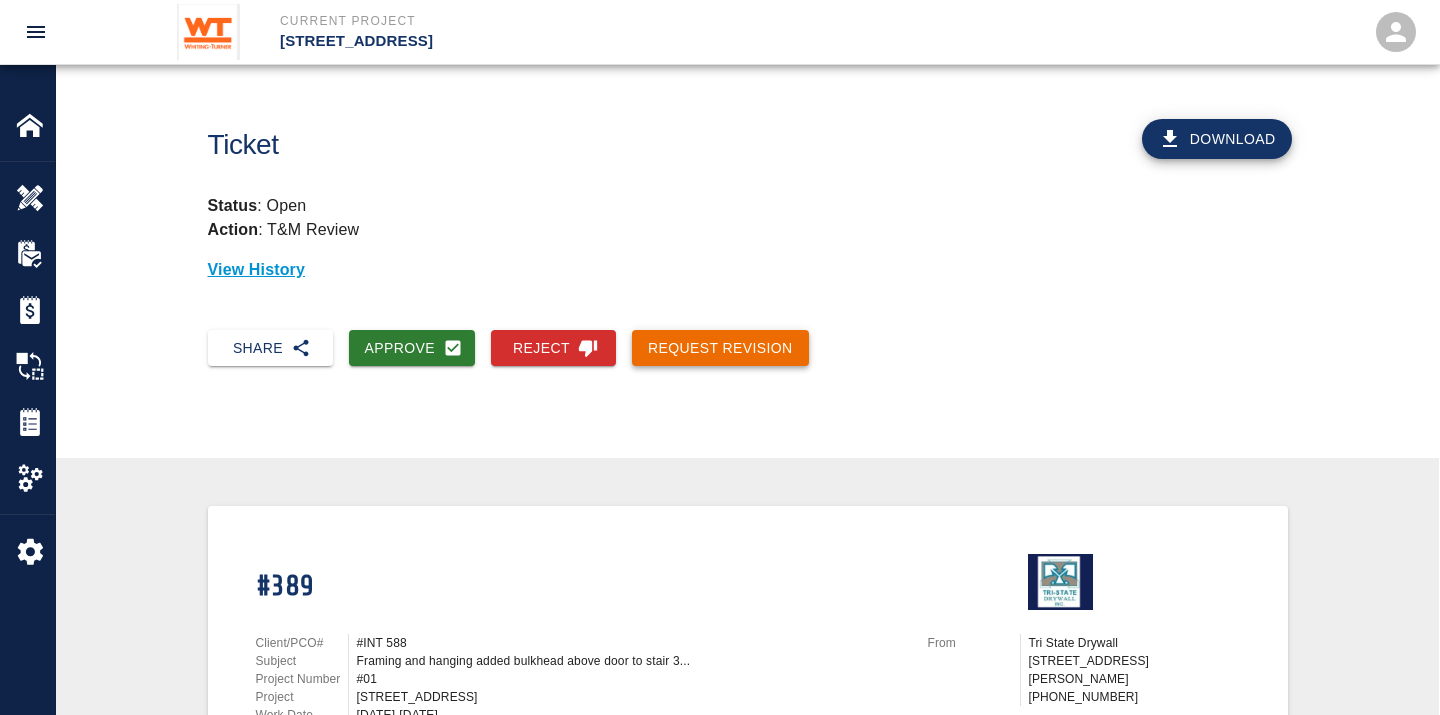 click on "Request Revision" at bounding box center (720, 348) 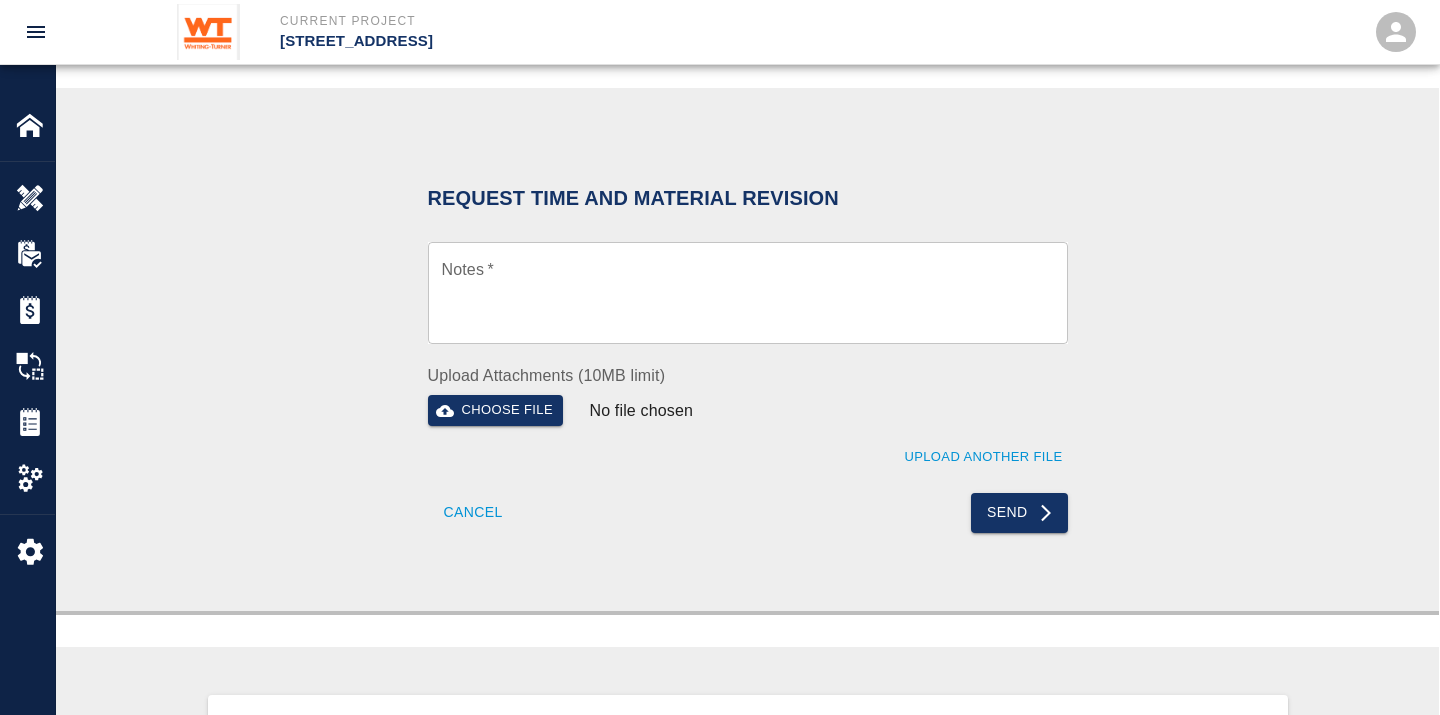 scroll, scrollTop: 333, scrollLeft: 0, axis: vertical 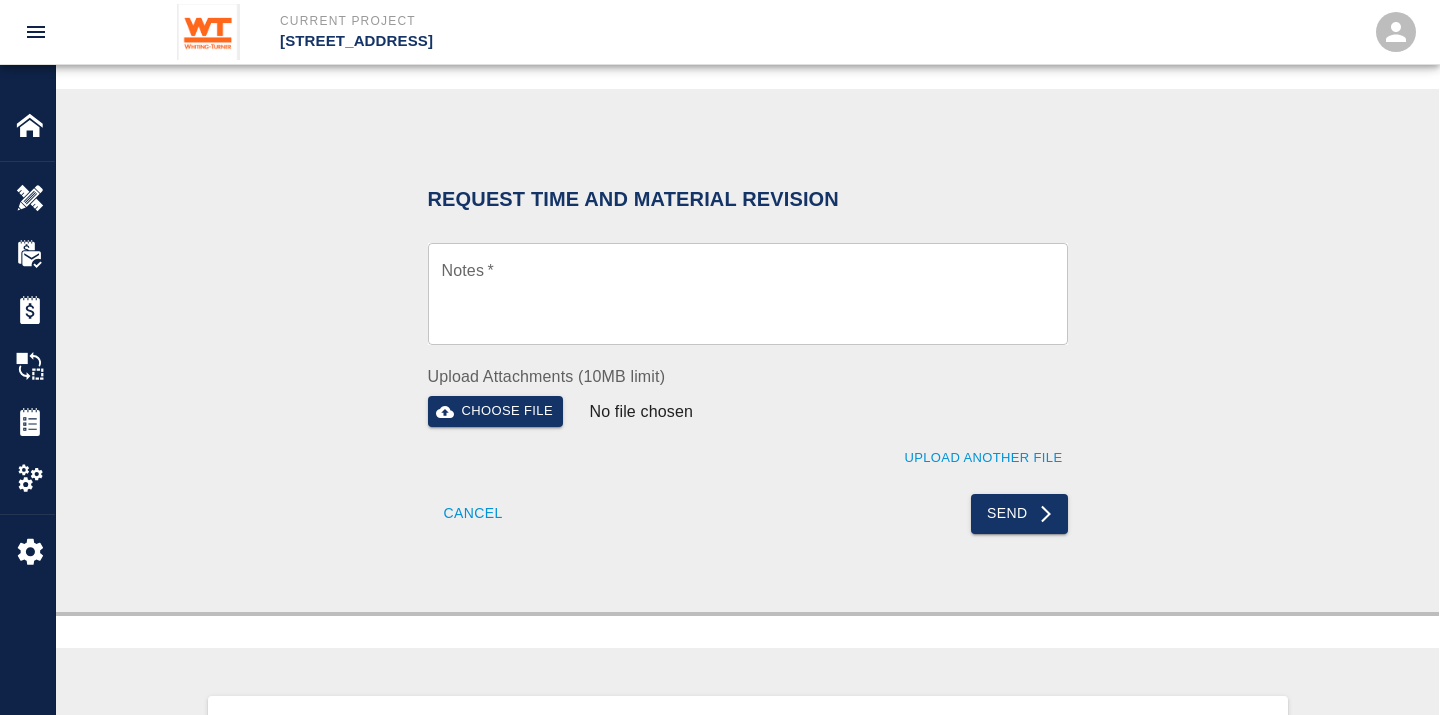 click on "Notes   *" at bounding box center [748, 294] 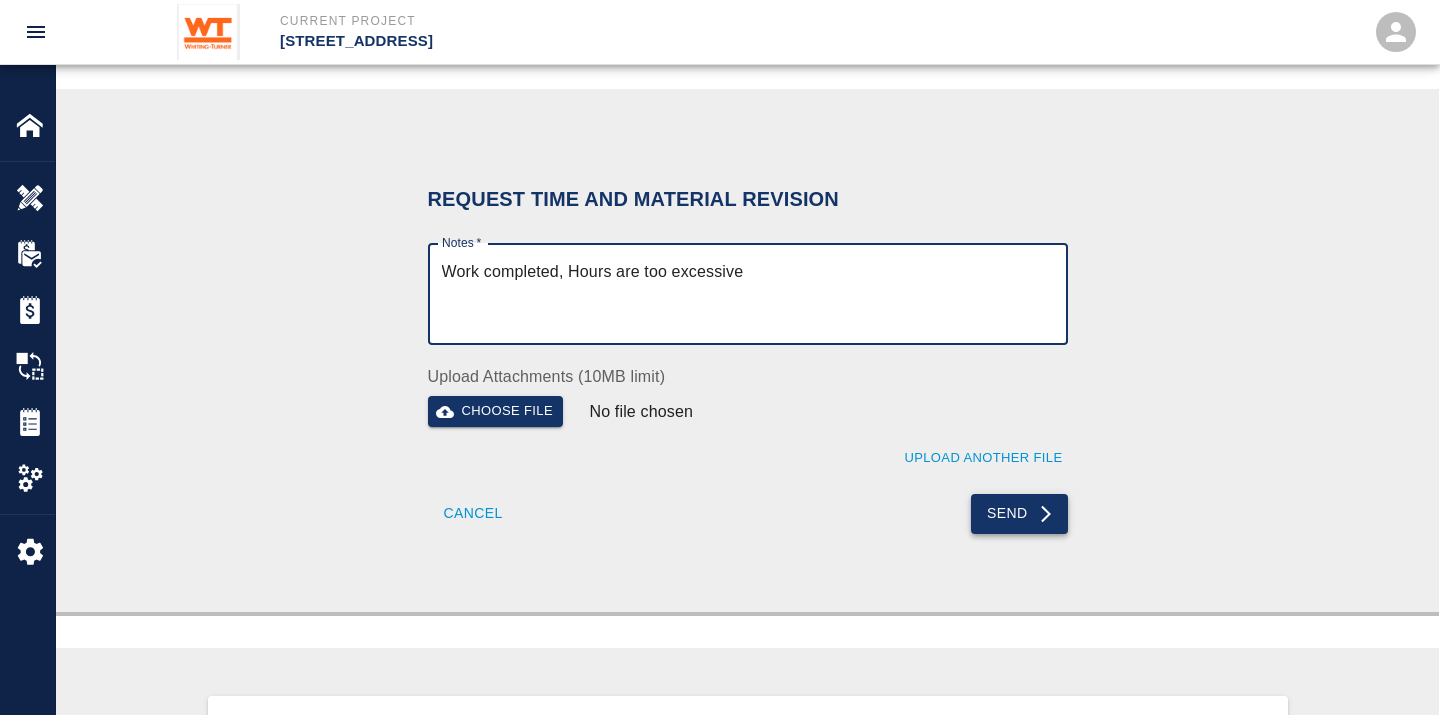type on "Work completed, Hours are too excessive" 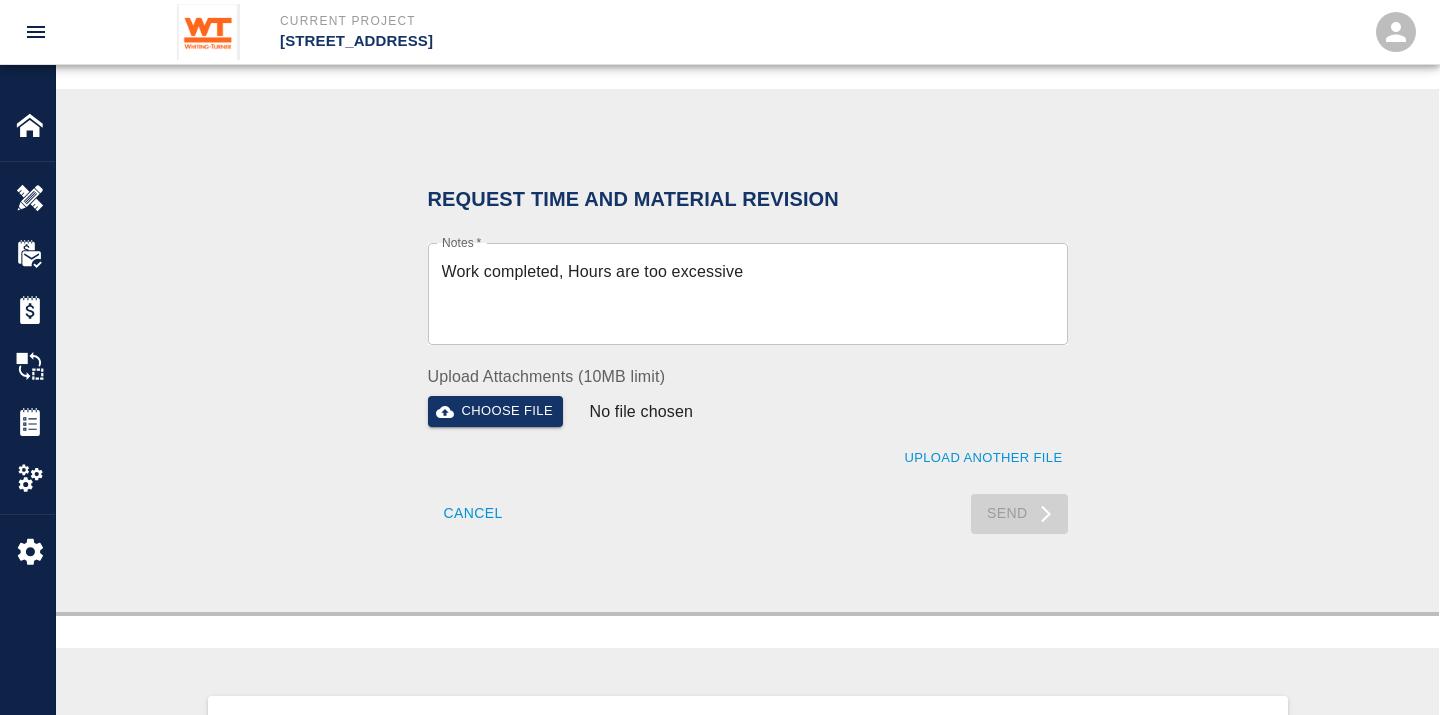 type 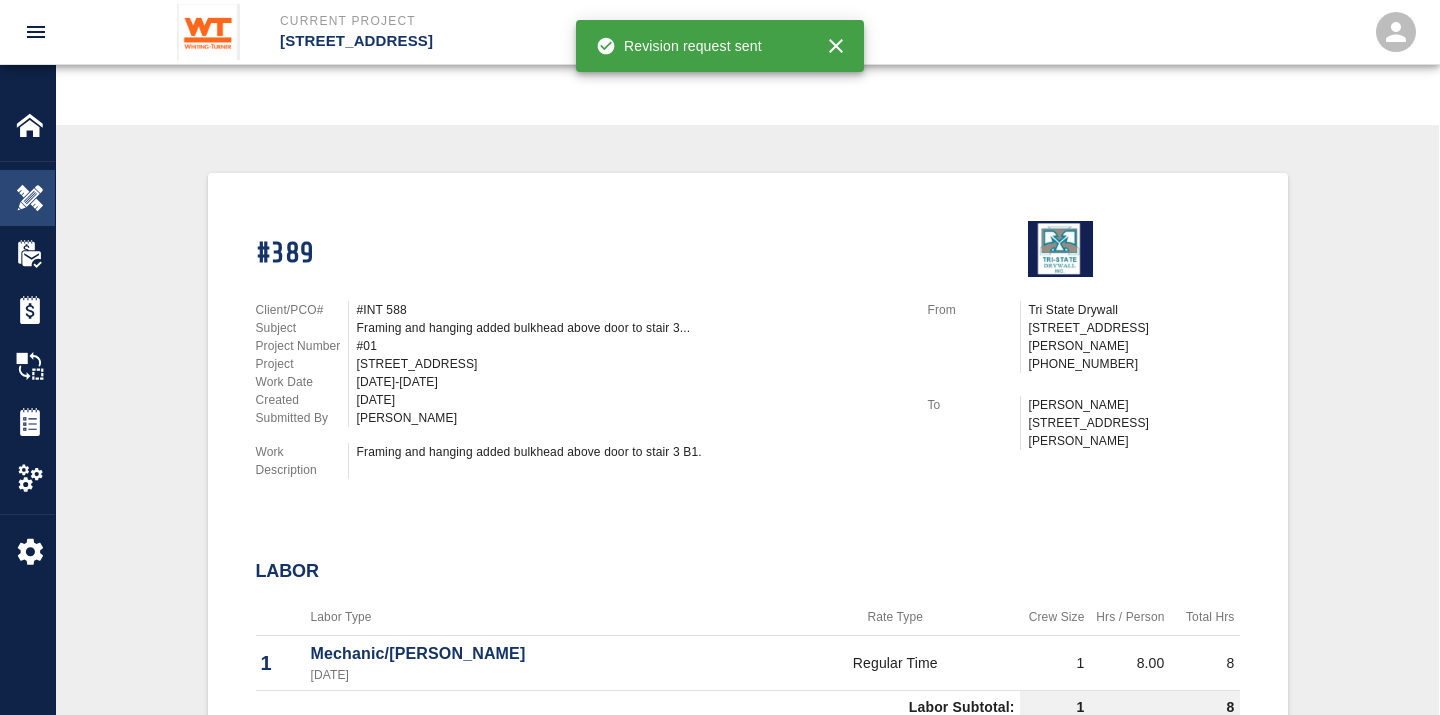 click at bounding box center (30, 198) 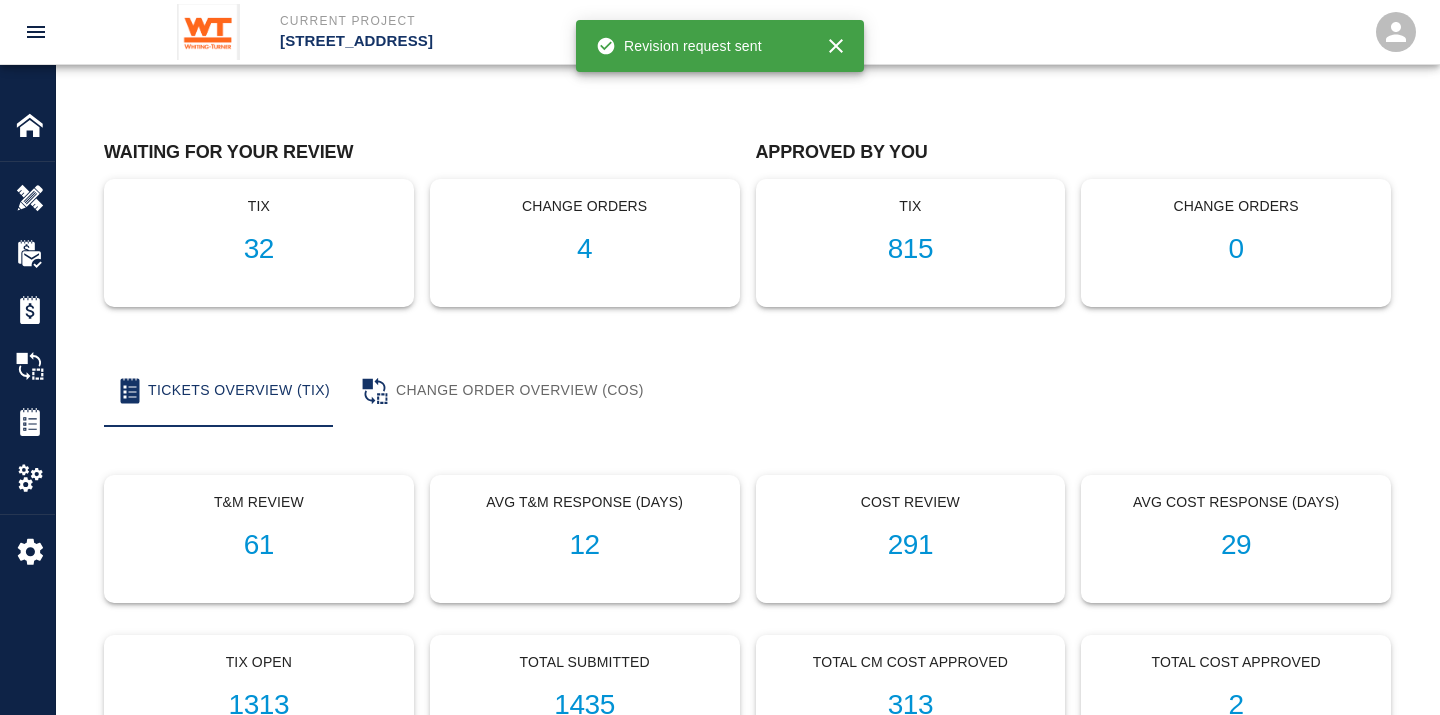scroll, scrollTop: 0, scrollLeft: 0, axis: both 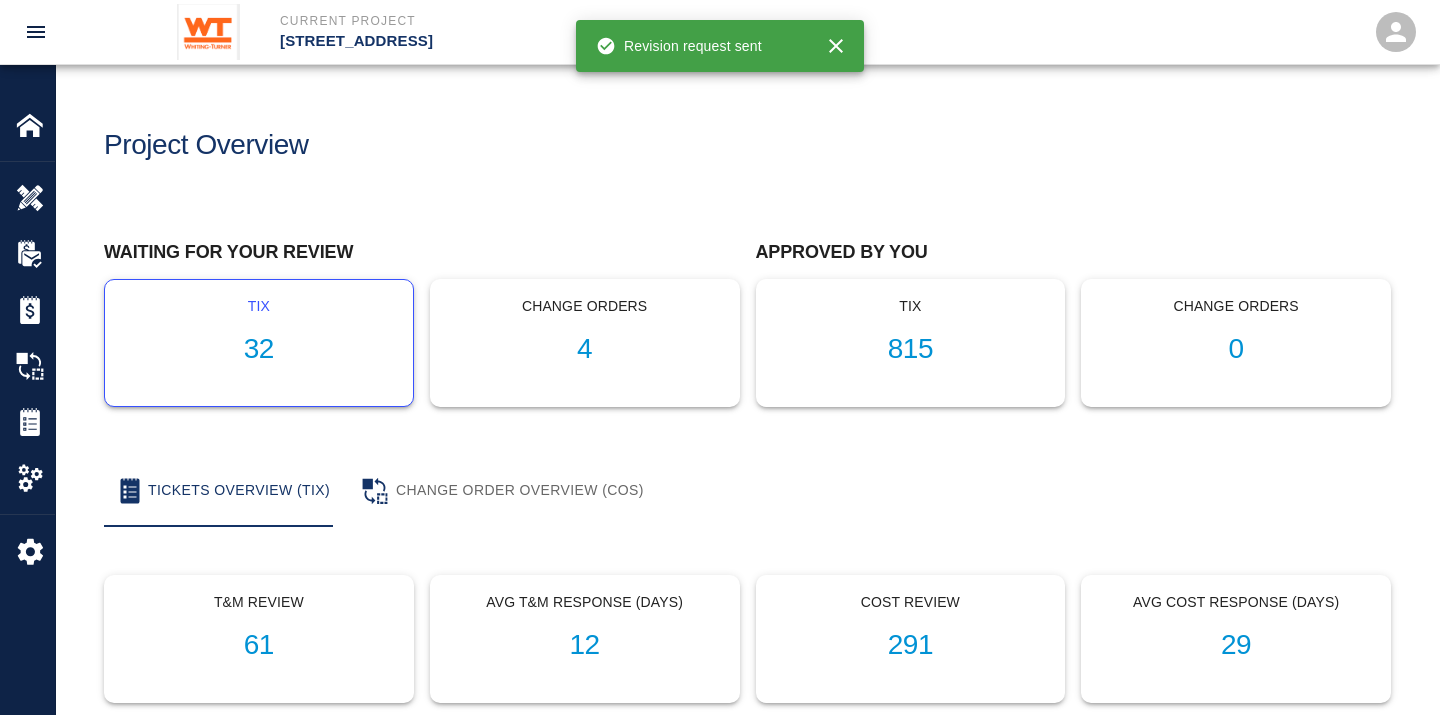 click on "32" at bounding box center (259, 349) 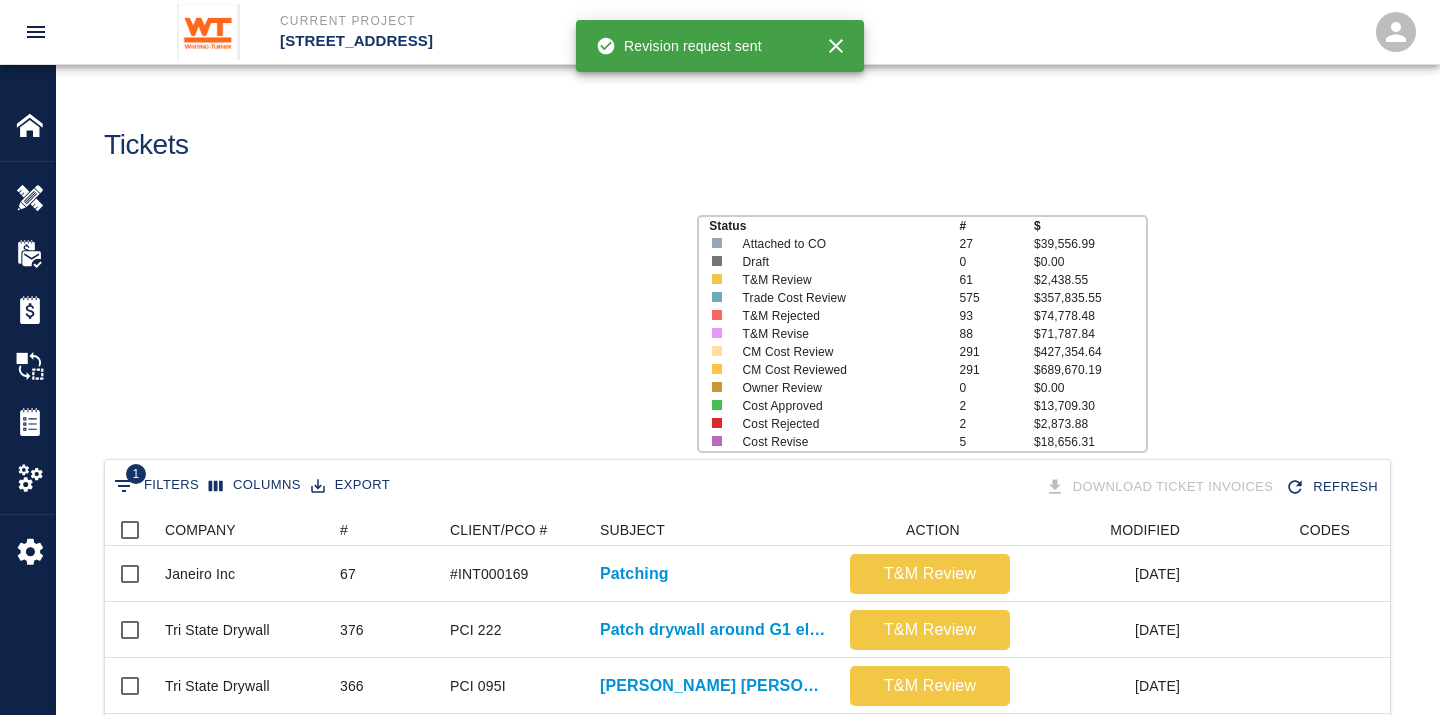 scroll, scrollTop: 17, scrollLeft: 17, axis: both 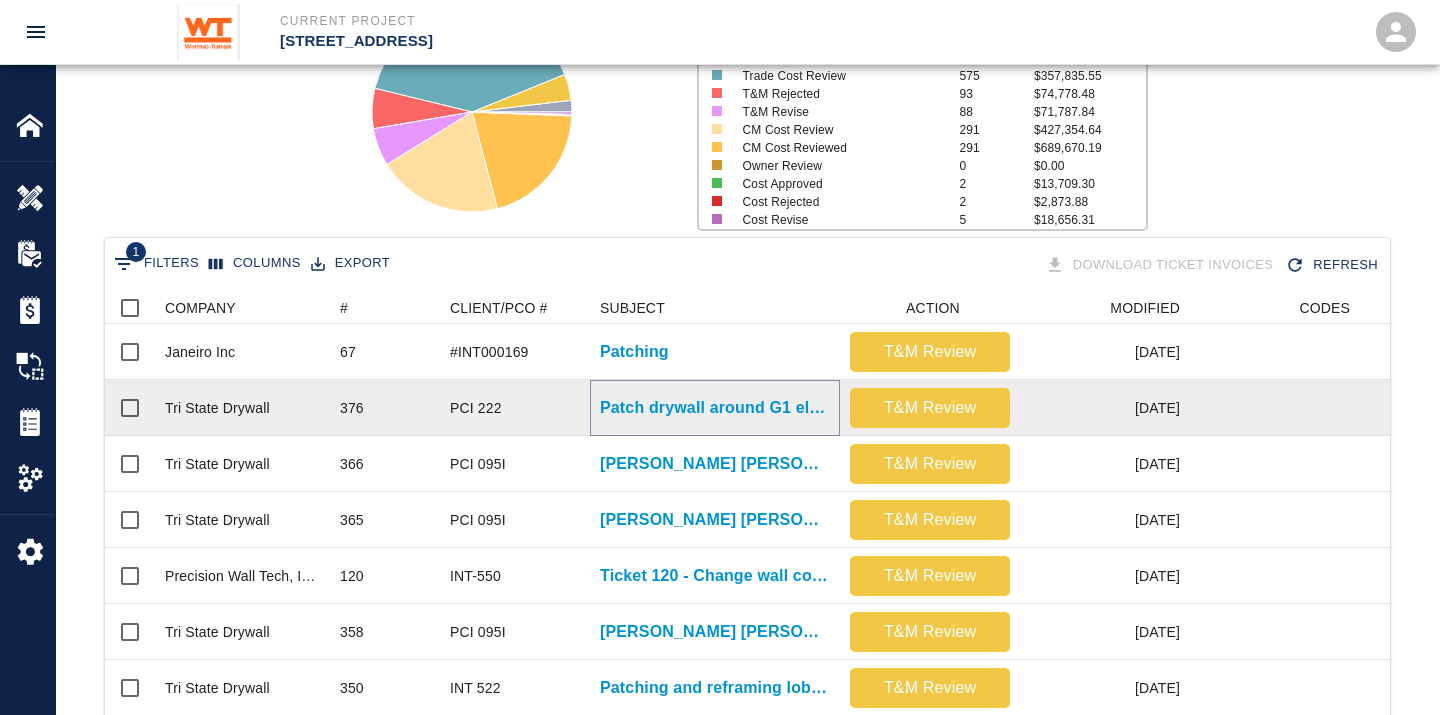 click on "Patch drywall around G1 elevators." at bounding box center [715, 408] 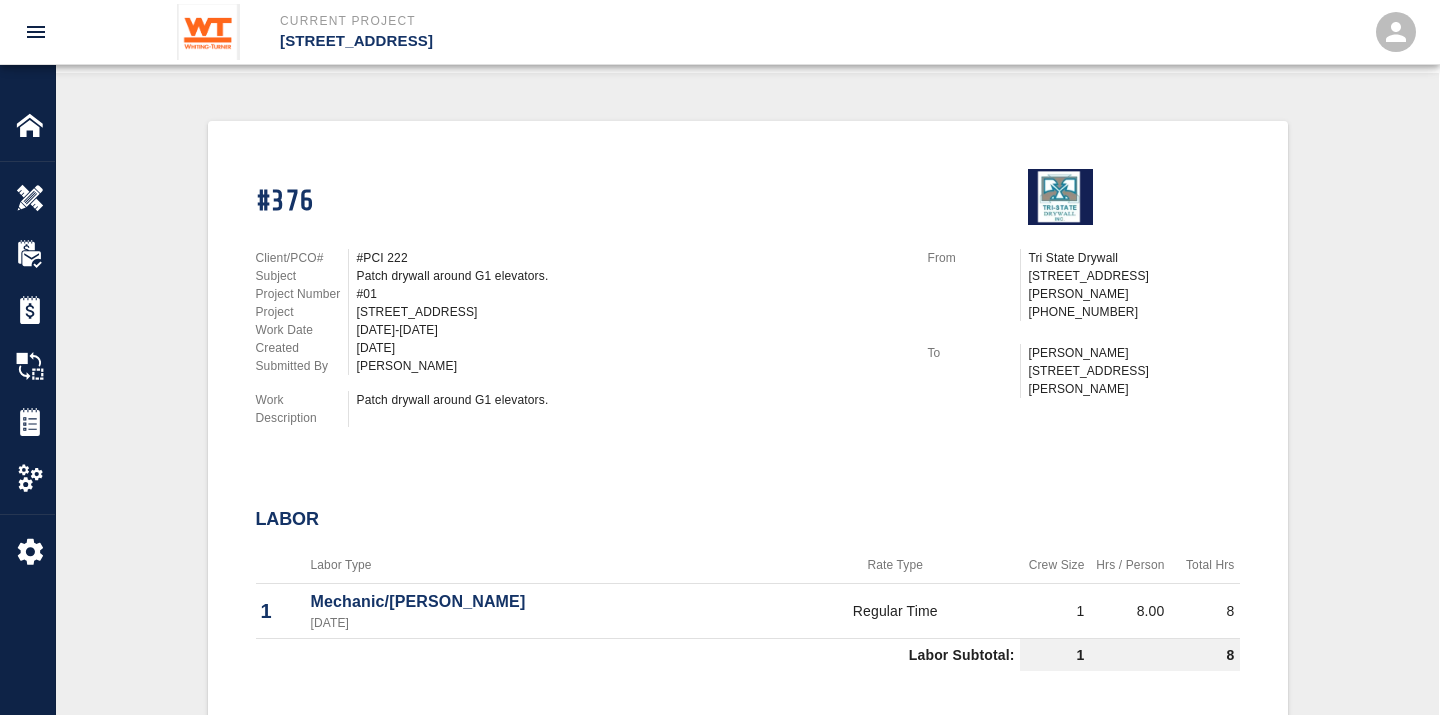 scroll, scrollTop: 333, scrollLeft: 0, axis: vertical 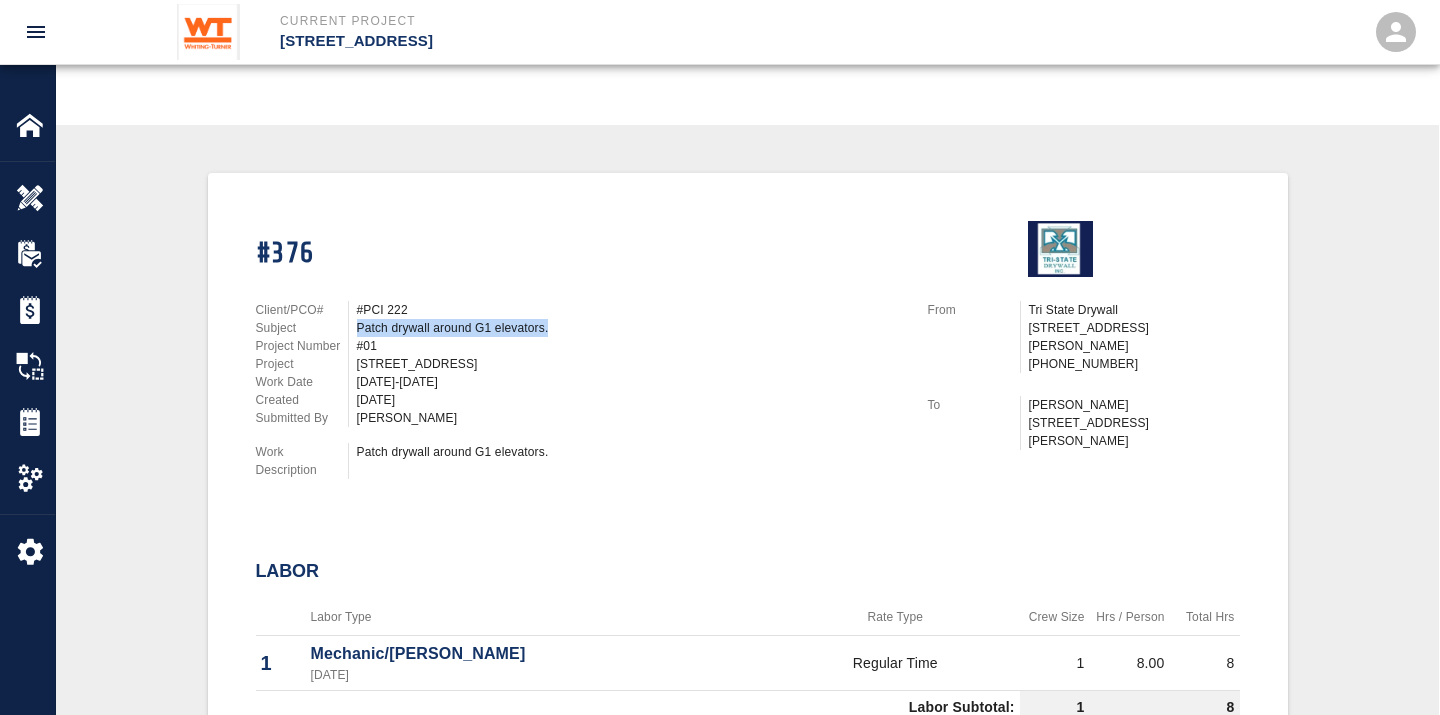 drag, startPoint x: 563, startPoint y: 315, endPoint x: 352, endPoint y: 317, distance: 211.00948 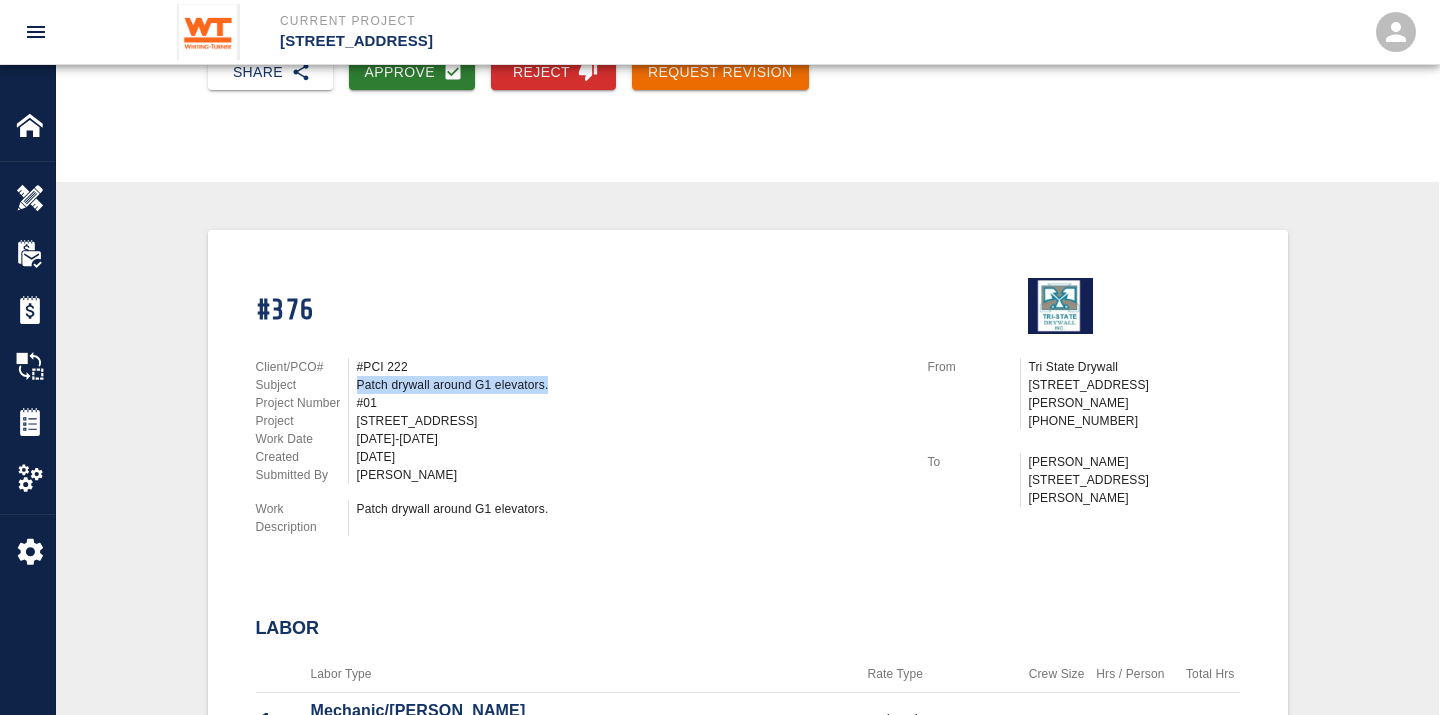 scroll, scrollTop: 222, scrollLeft: 0, axis: vertical 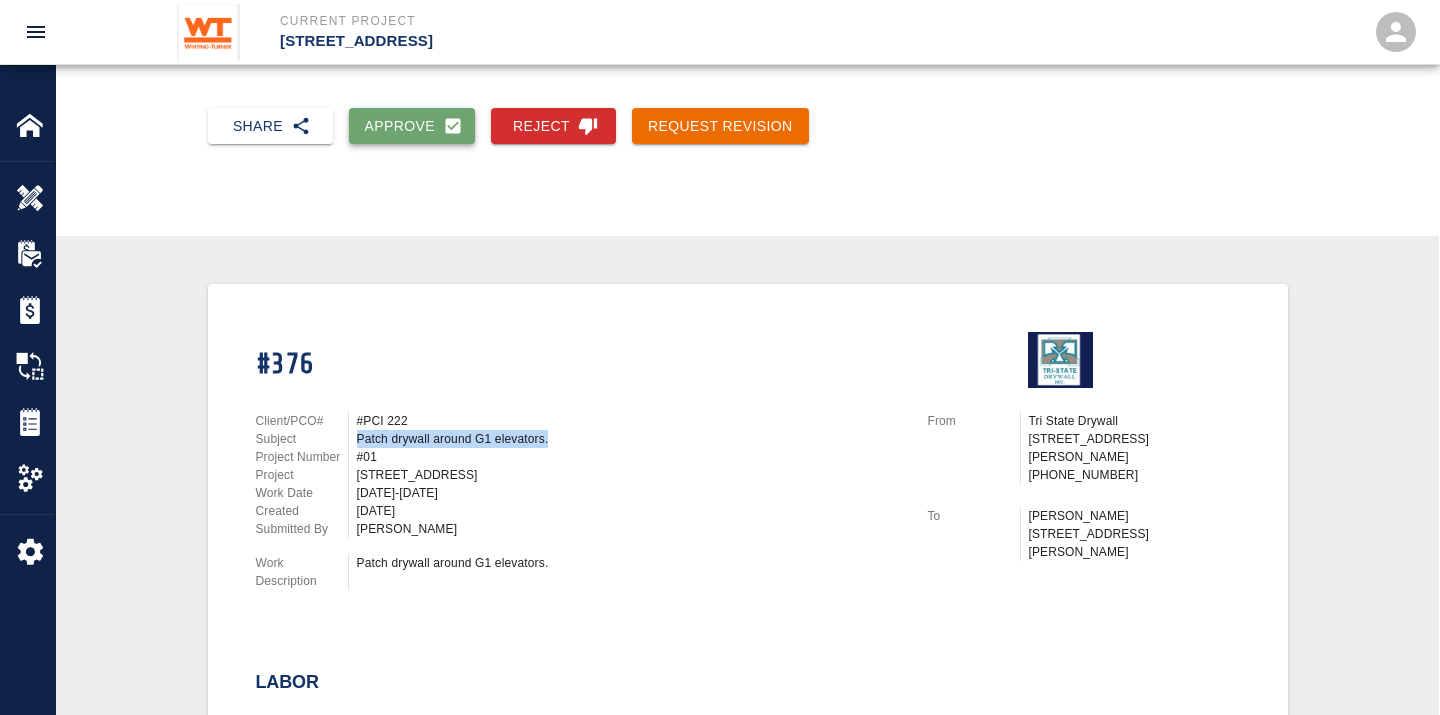 click on "Approve" at bounding box center [412, 126] 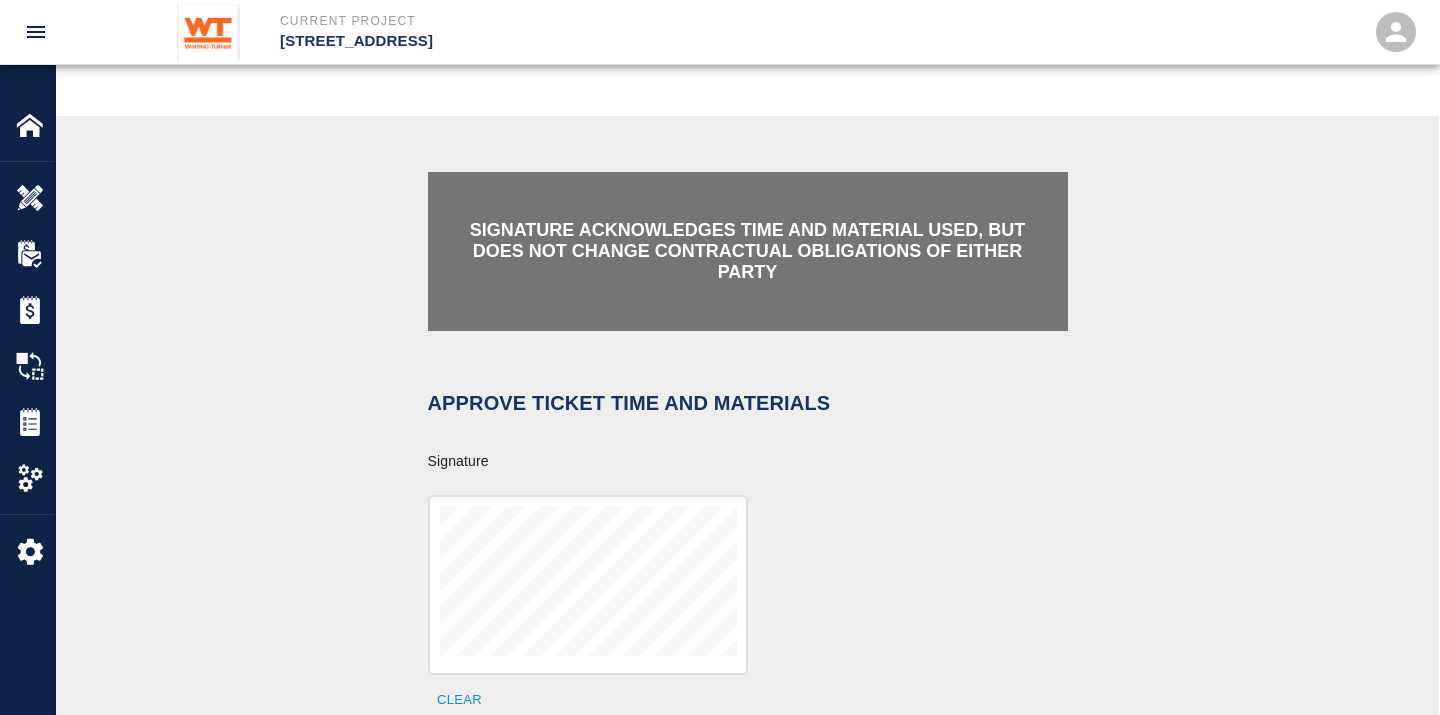 scroll, scrollTop: 666, scrollLeft: 0, axis: vertical 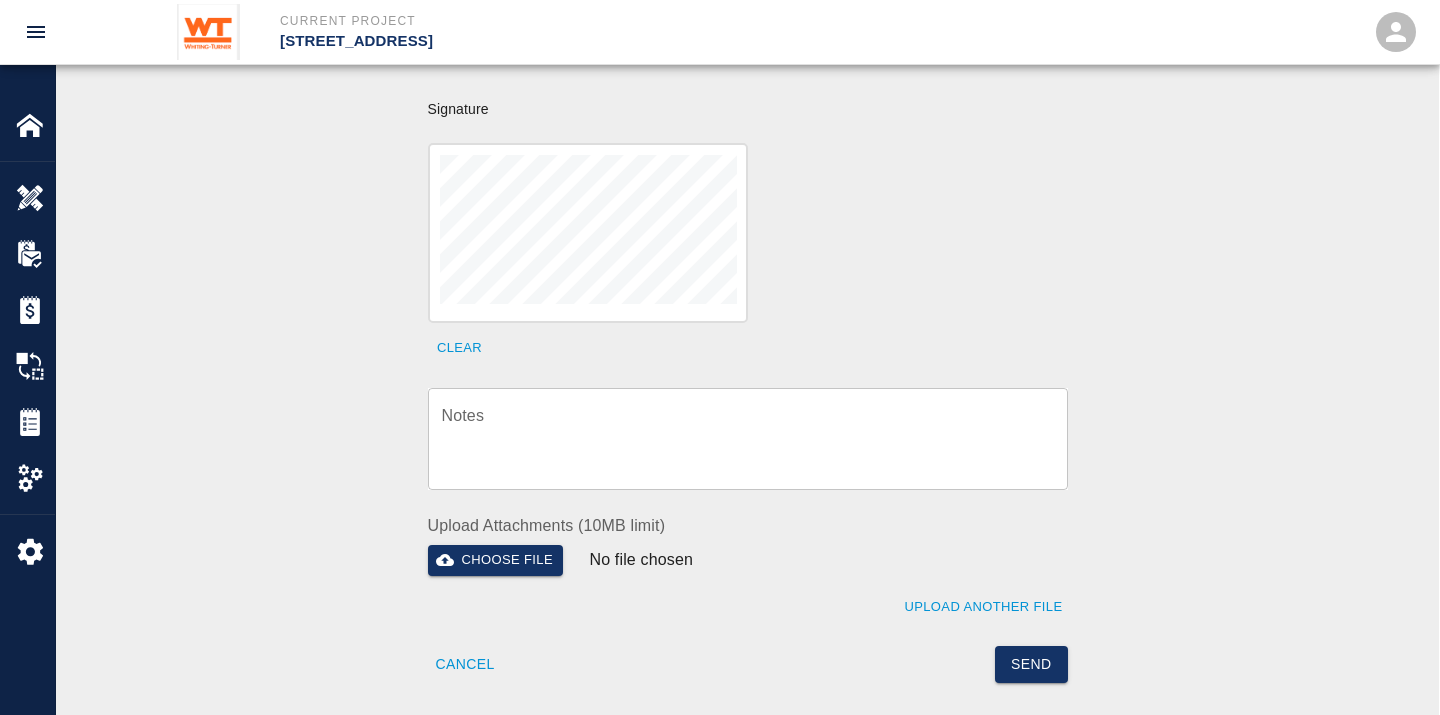 click on "Notes" at bounding box center [748, 438] 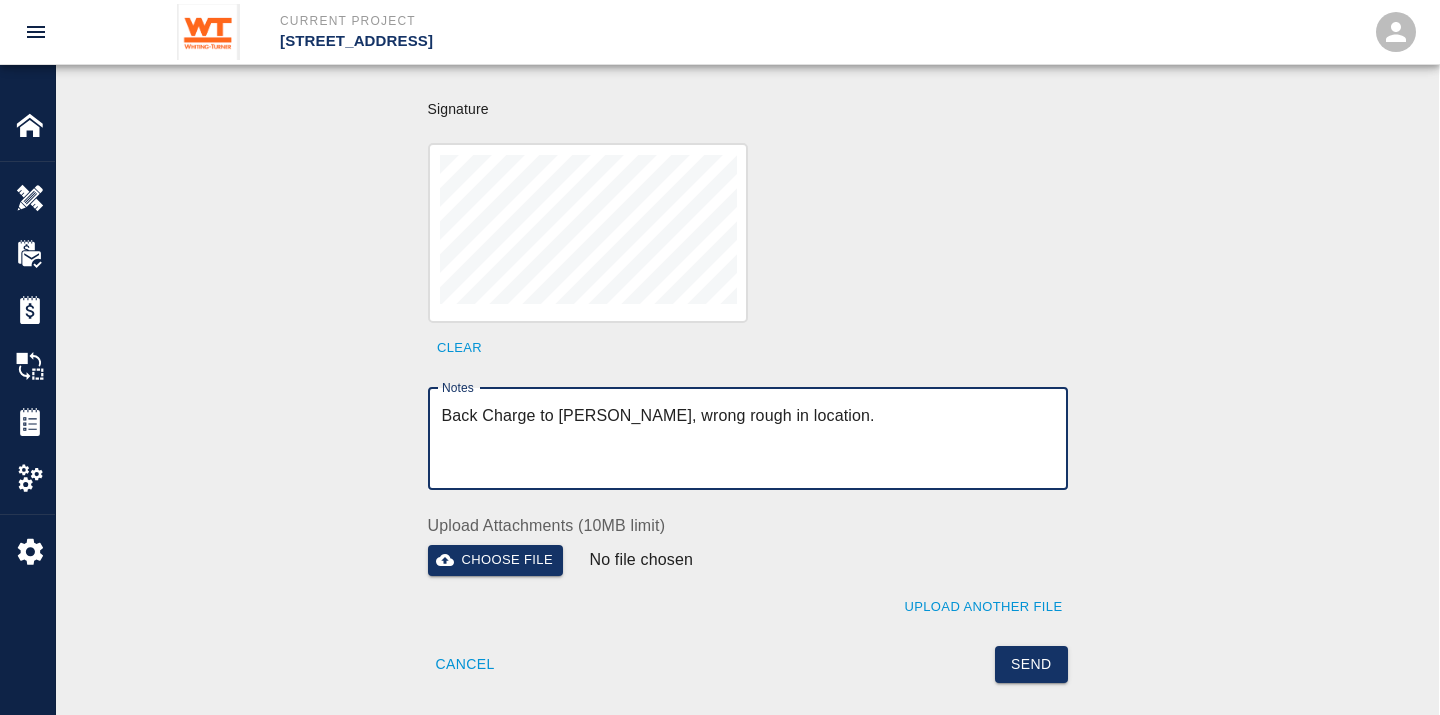 scroll, scrollTop: 888, scrollLeft: 0, axis: vertical 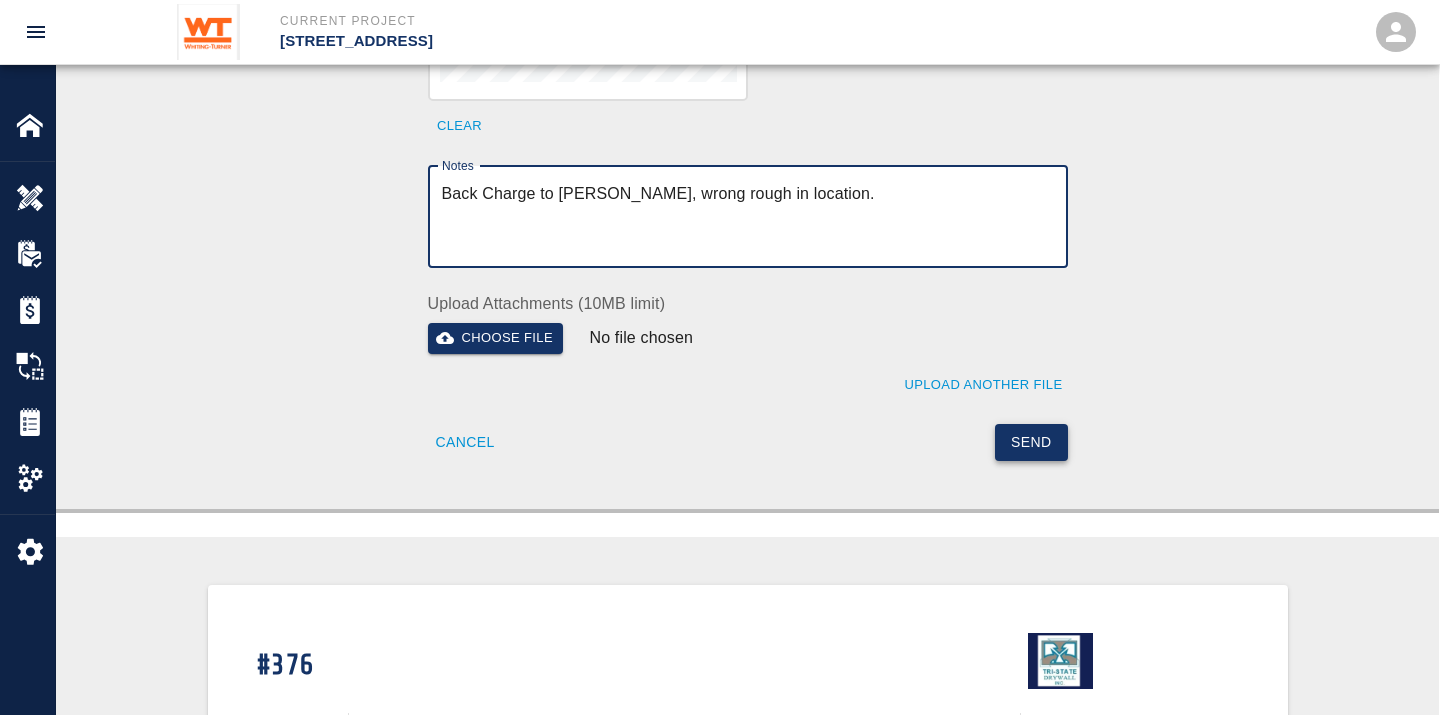 type on "Back Charge to [PERSON_NAME], wrong rough in location." 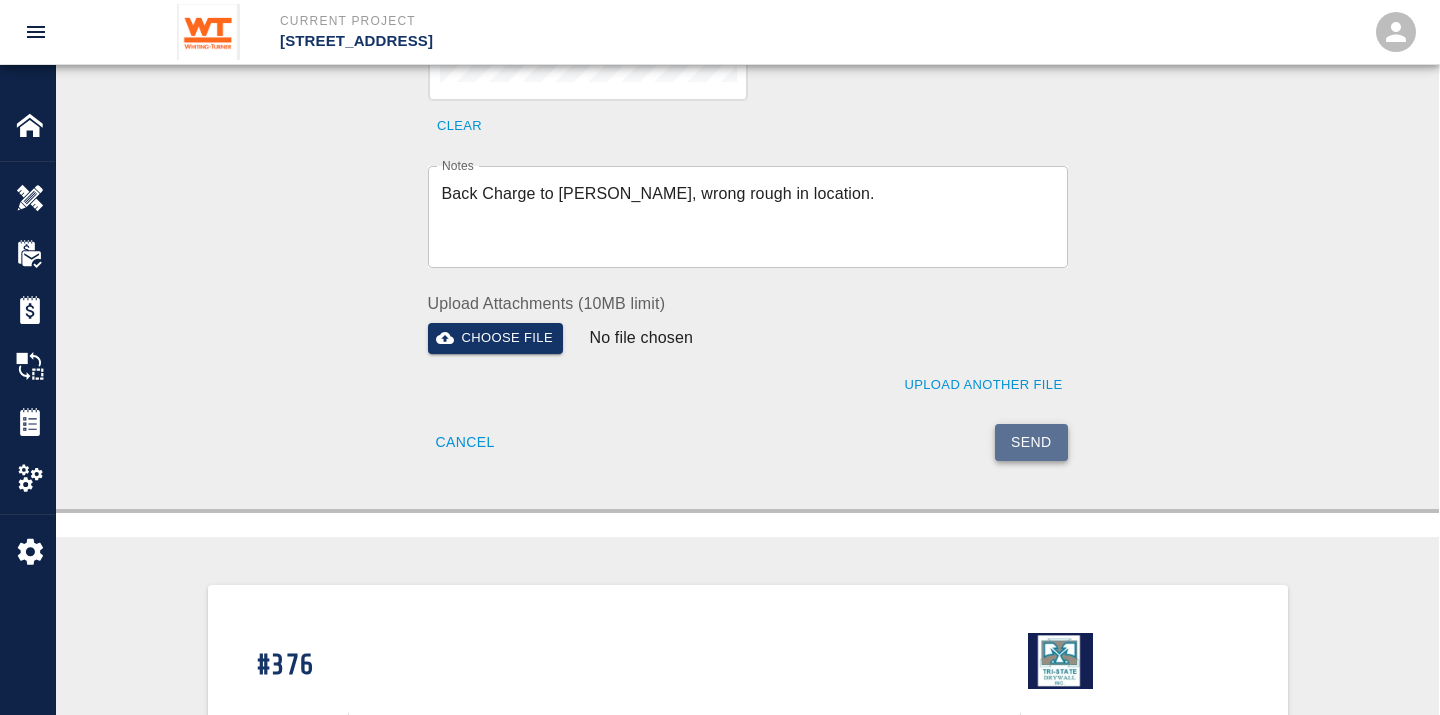 click on "Send" at bounding box center (1031, 442) 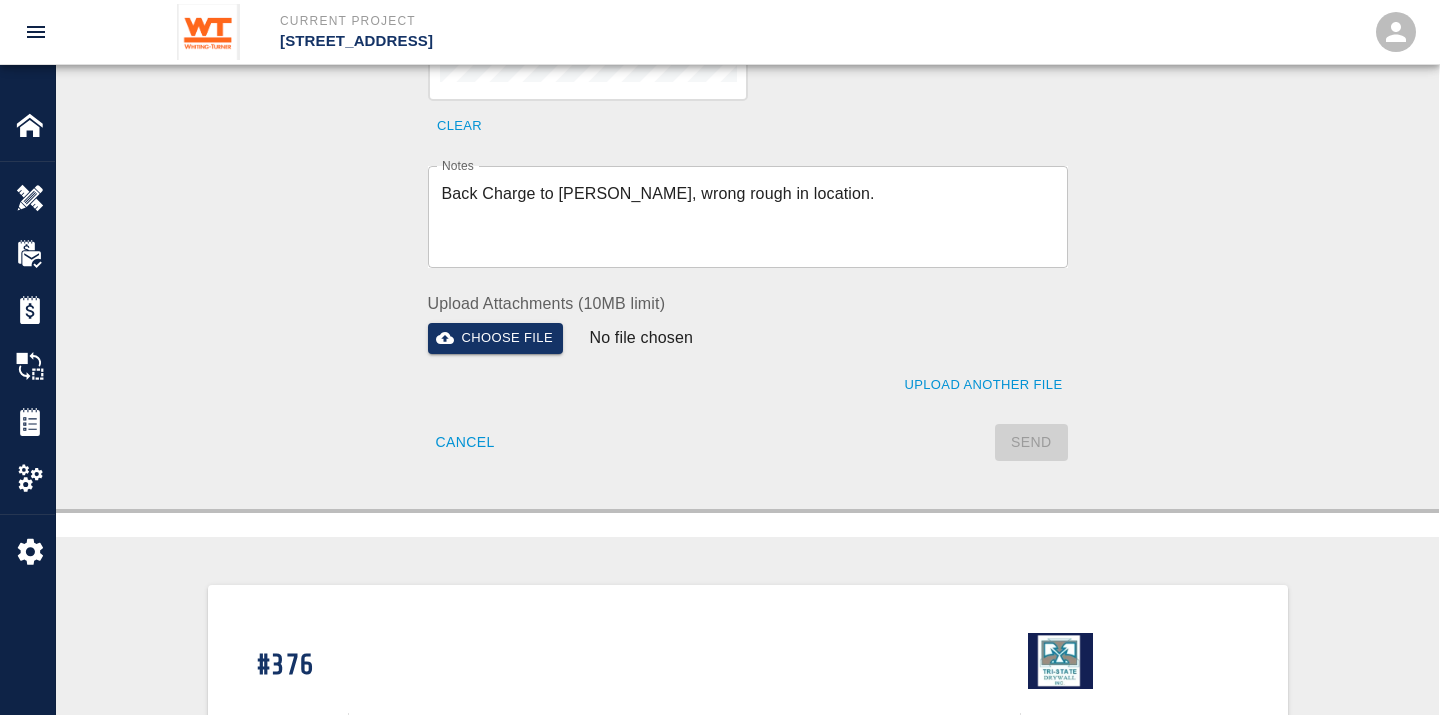 type 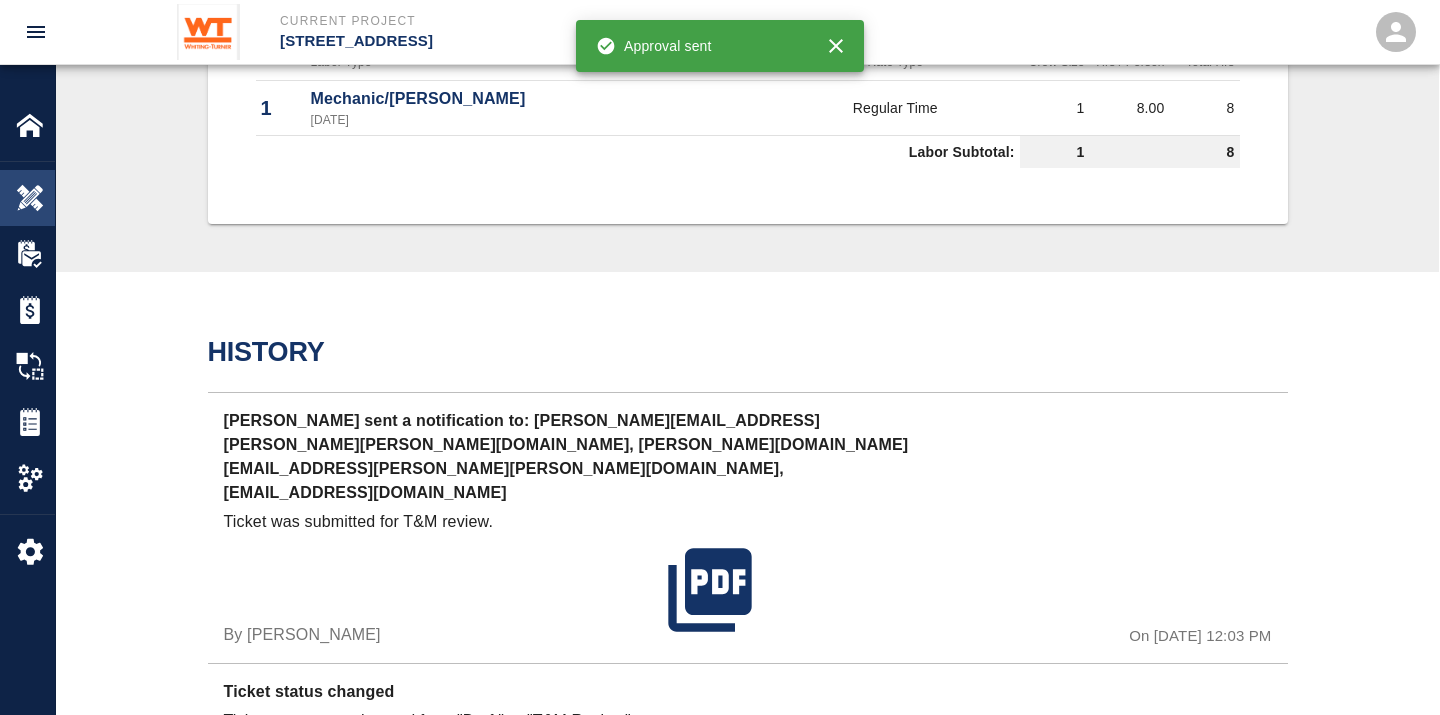 click at bounding box center [30, 198] 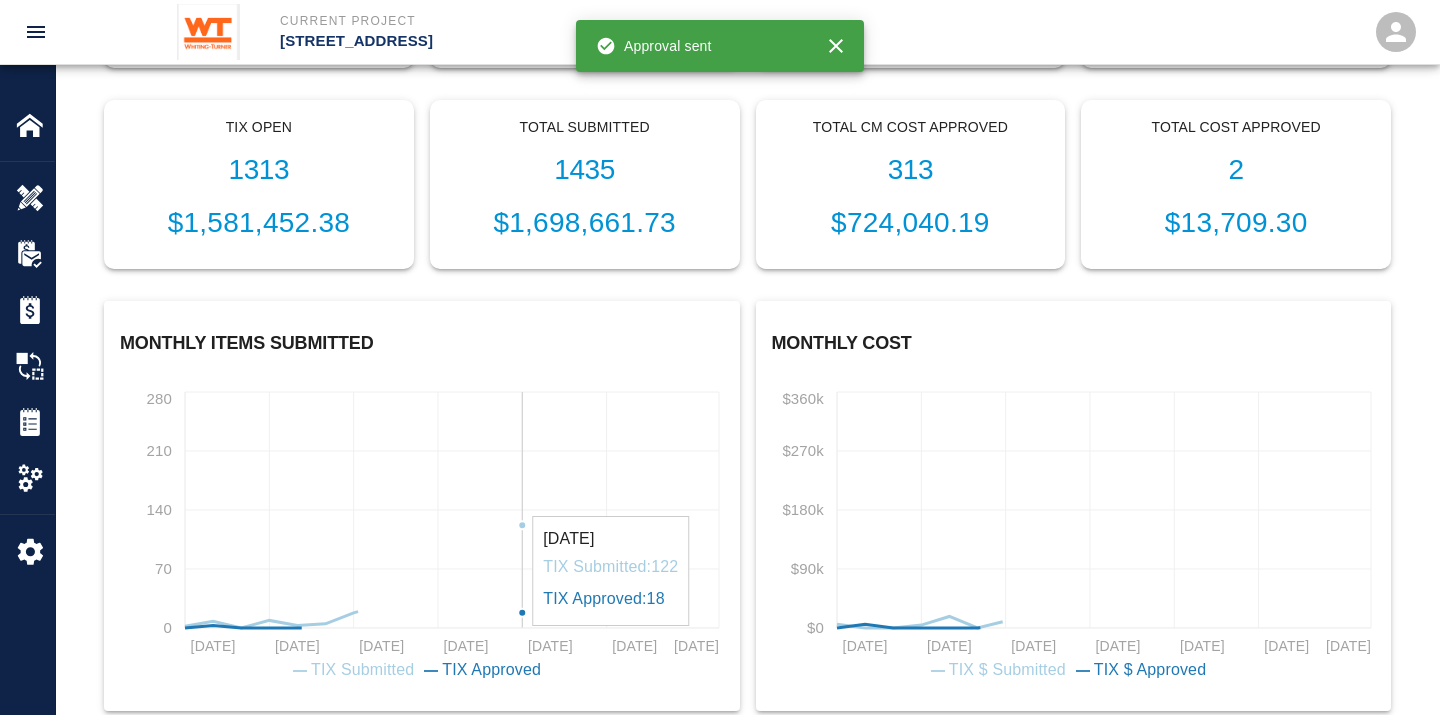 scroll, scrollTop: 0, scrollLeft: 0, axis: both 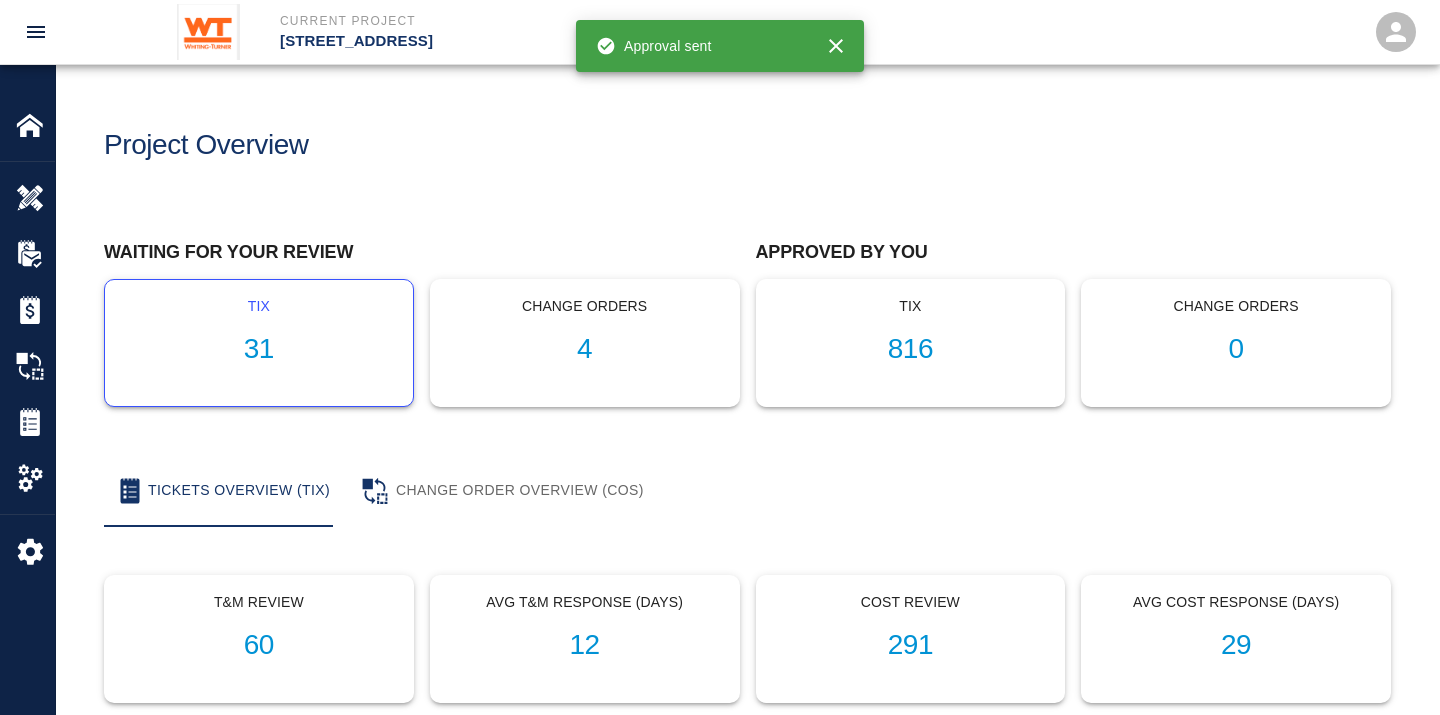 click on "31" at bounding box center (259, 349) 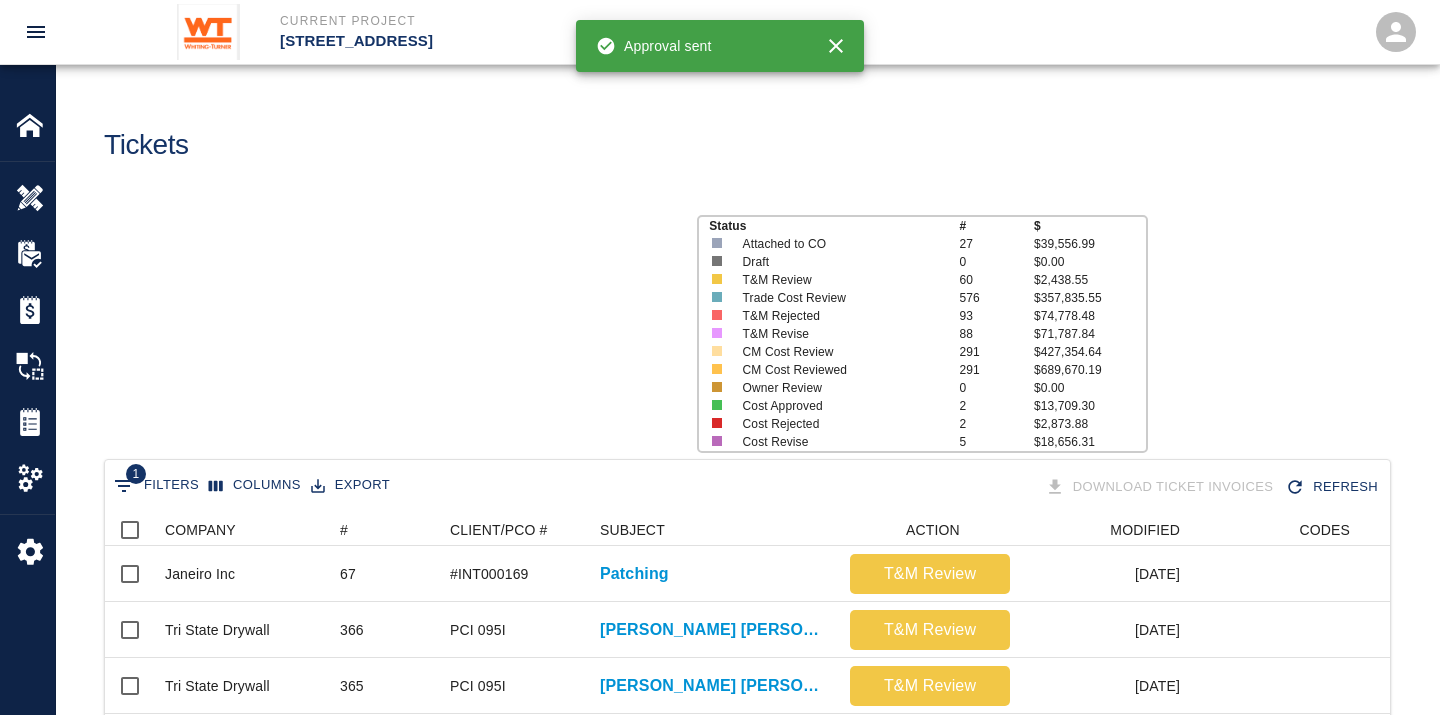 scroll, scrollTop: 17, scrollLeft: 17, axis: both 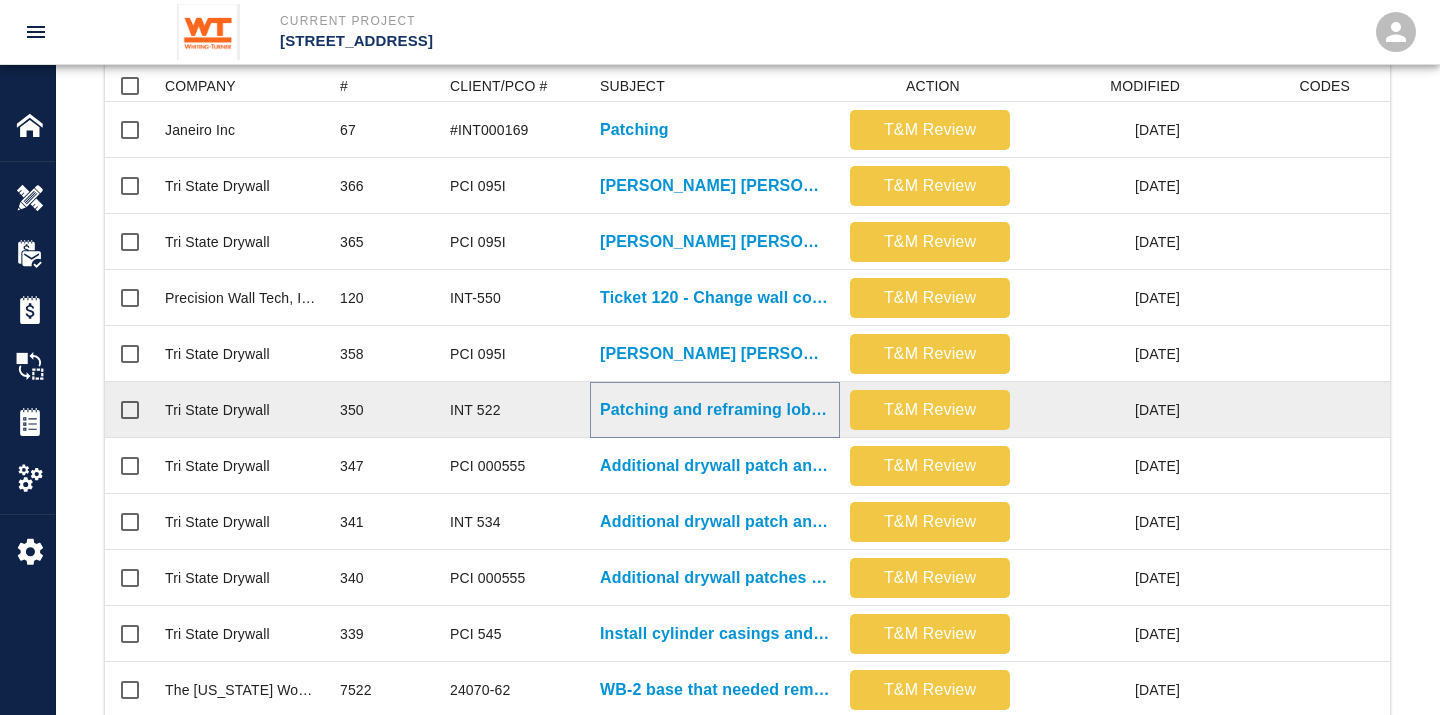 click on "Patching and reframing lobby ceilings around stone work." at bounding box center (715, 410) 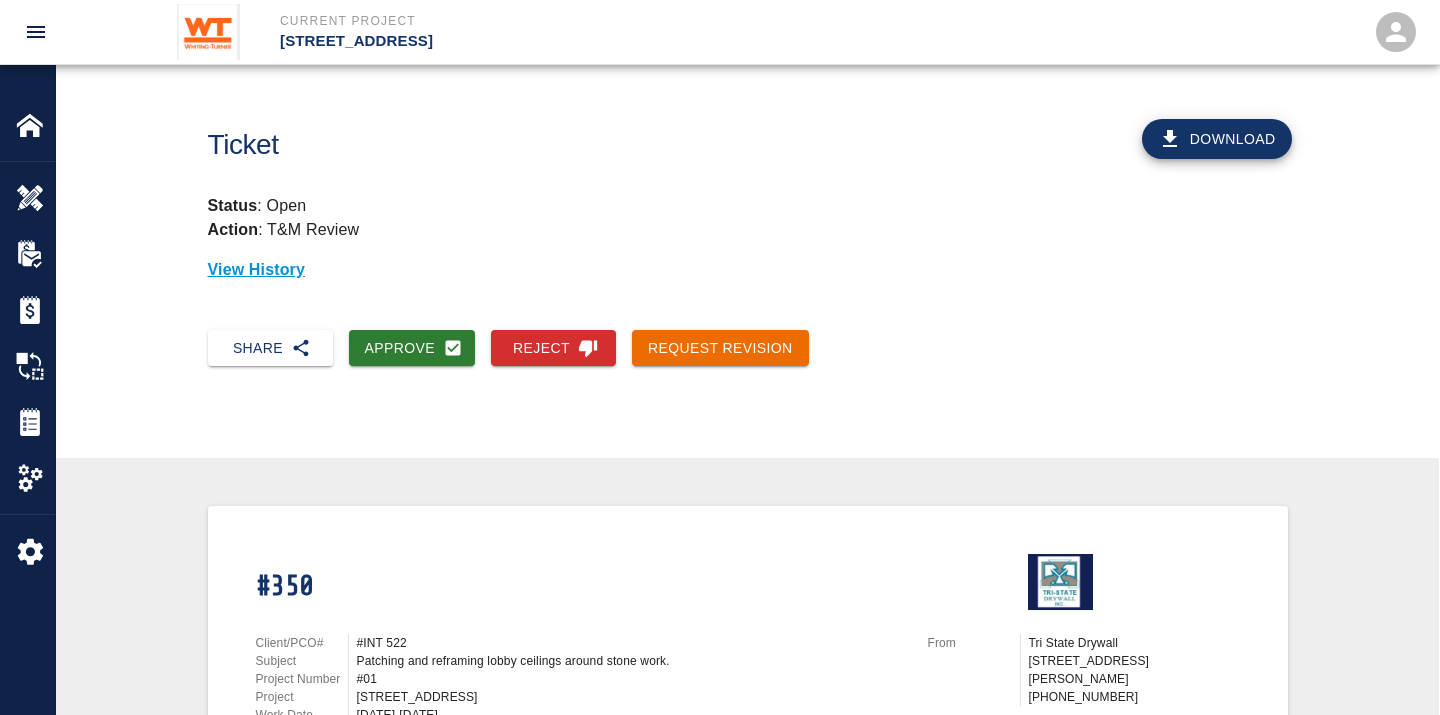 scroll, scrollTop: 111, scrollLeft: 0, axis: vertical 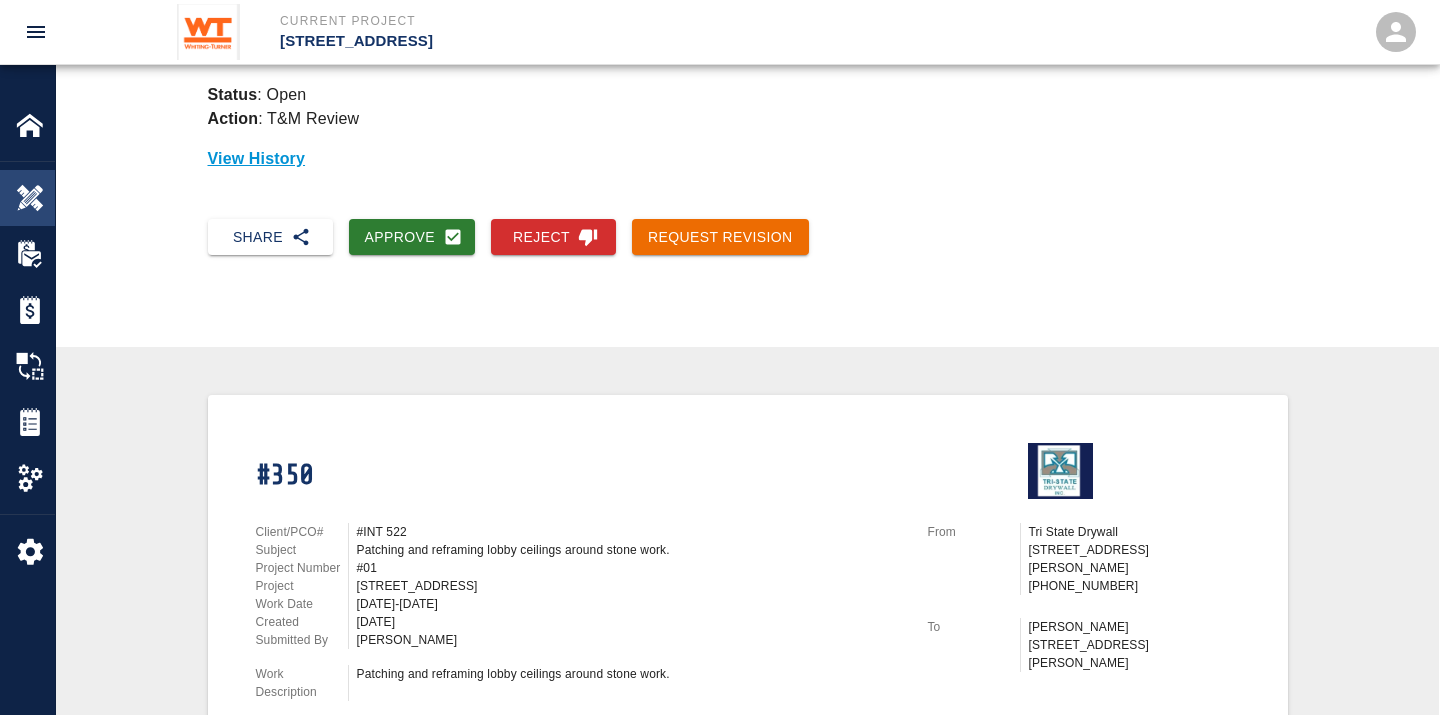 click at bounding box center (30, 198) 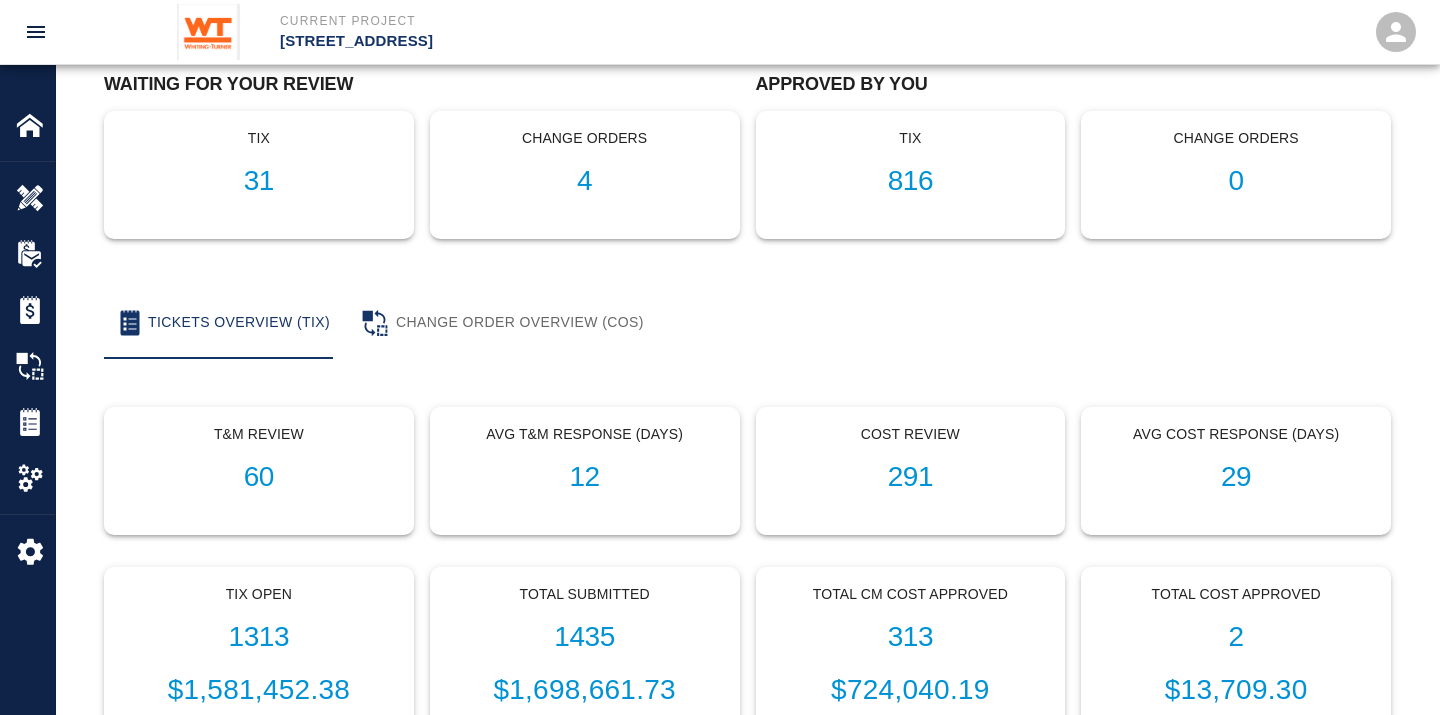 scroll, scrollTop: 0, scrollLeft: 0, axis: both 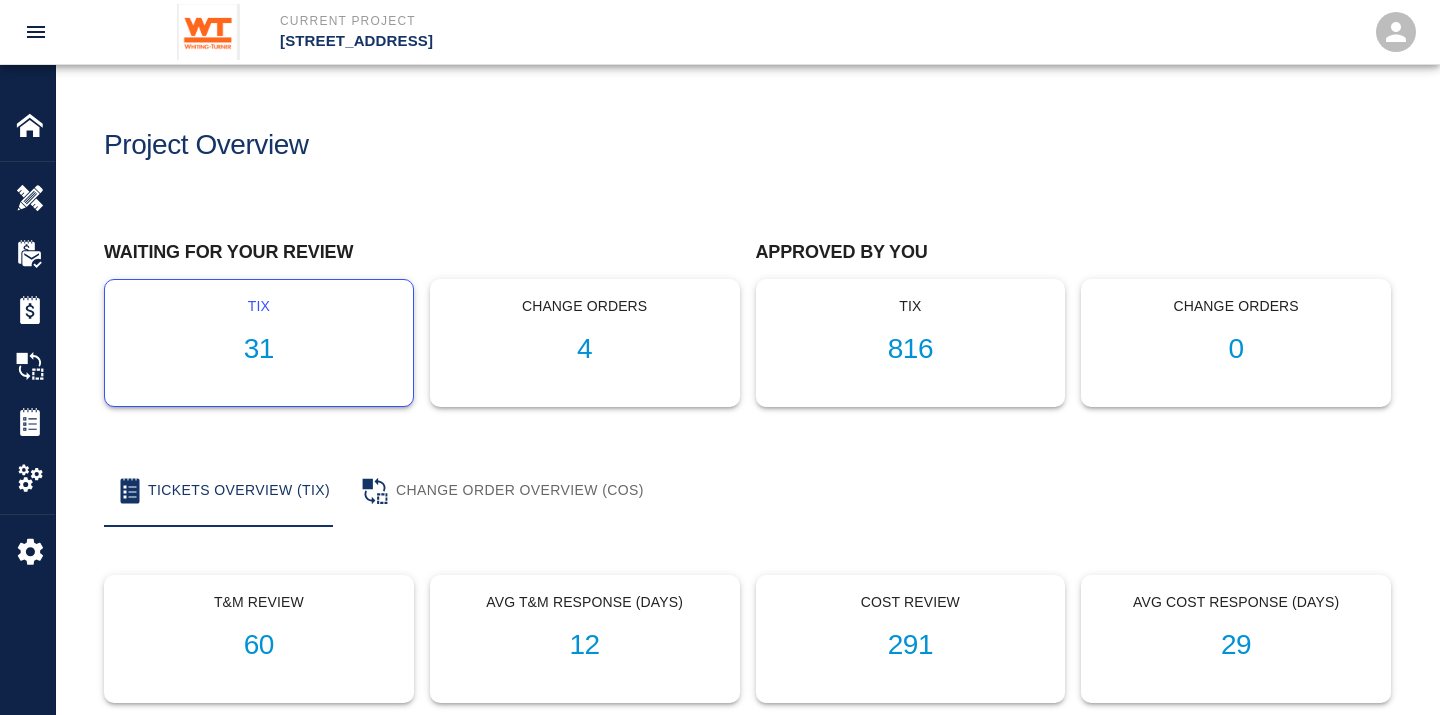 click on "31" at bounding box center (259, 349) 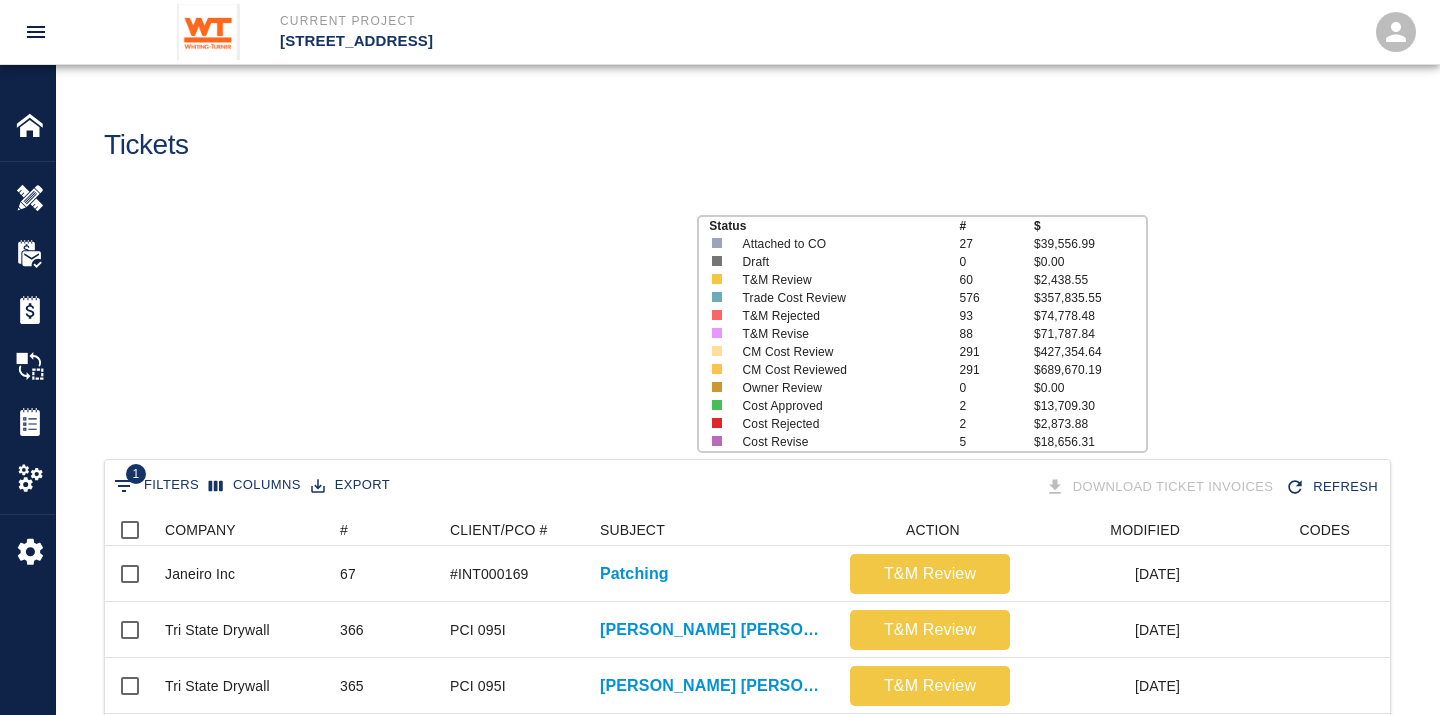scroll, scrollTop: 17, scrollLeft: 17, axis: both 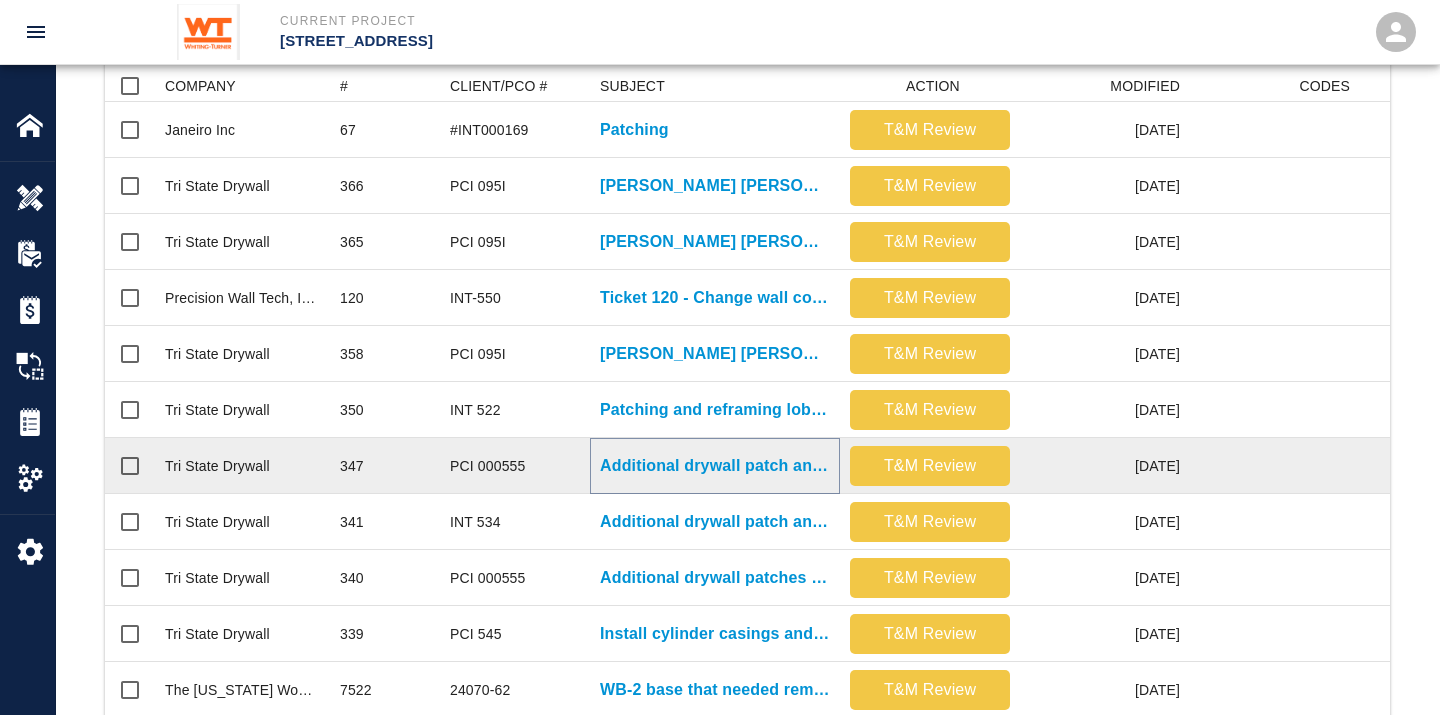 click on "Additional drywall patch and repair due to damage by other..." at bounding box center (715, 466) 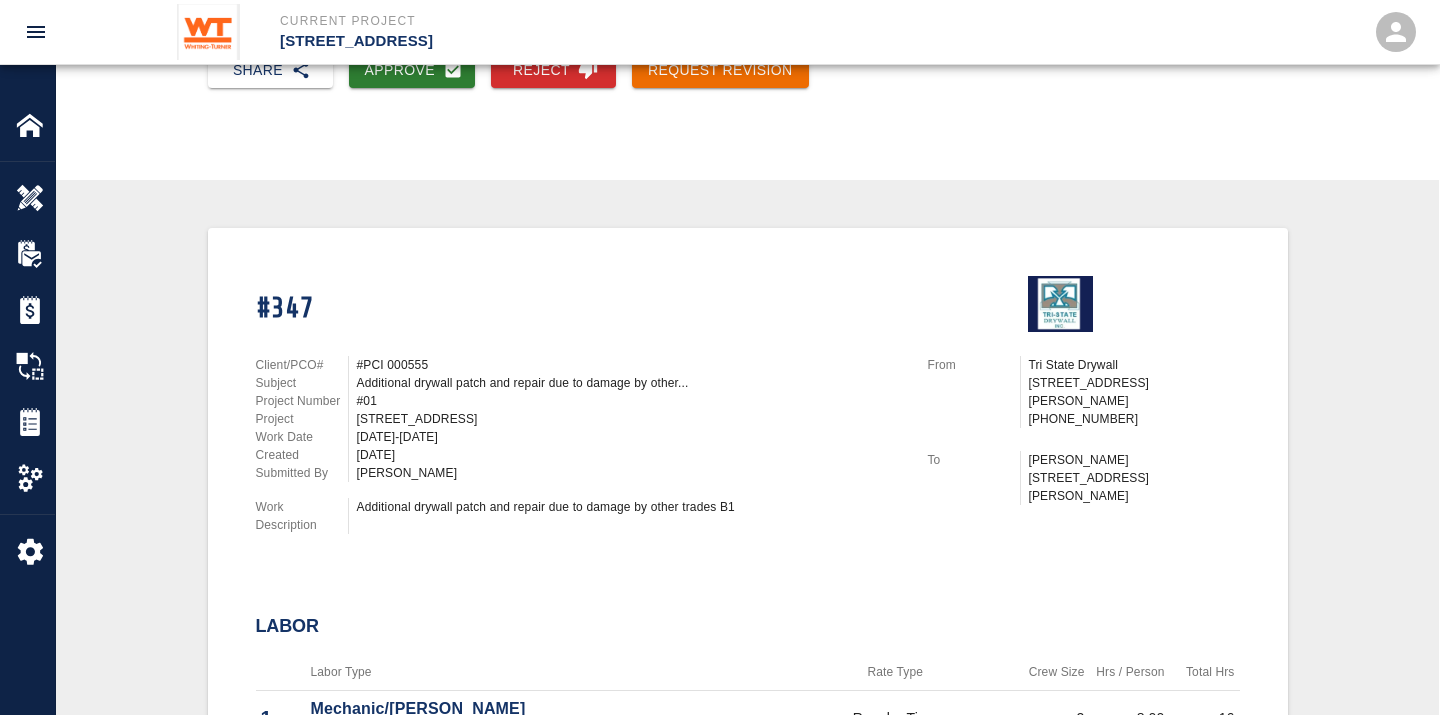 scroll, scrollTop: 333, scrollLeft: 0, axis: vertical 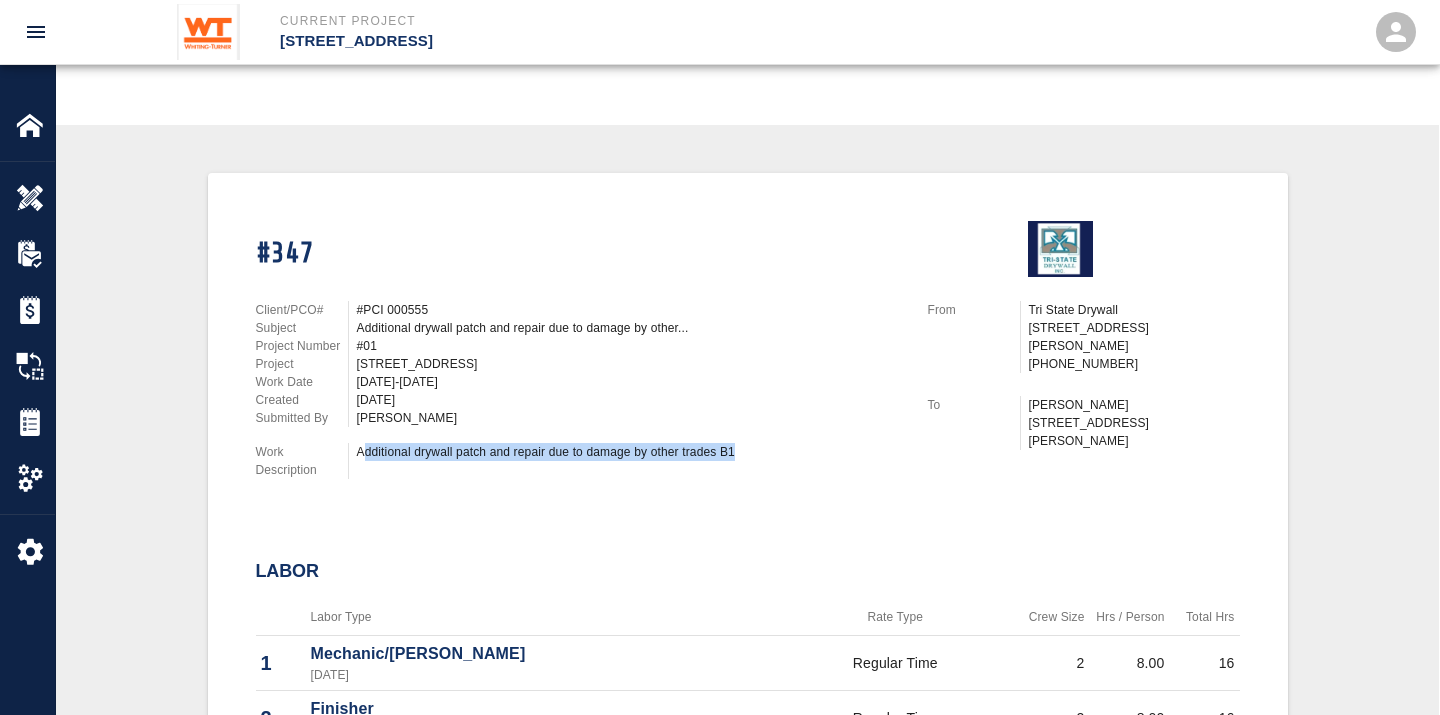 drag, startPoint x: 364, startPoint y: 443, endPoint x: 744, endPoint y: 437, distance: 380.04736 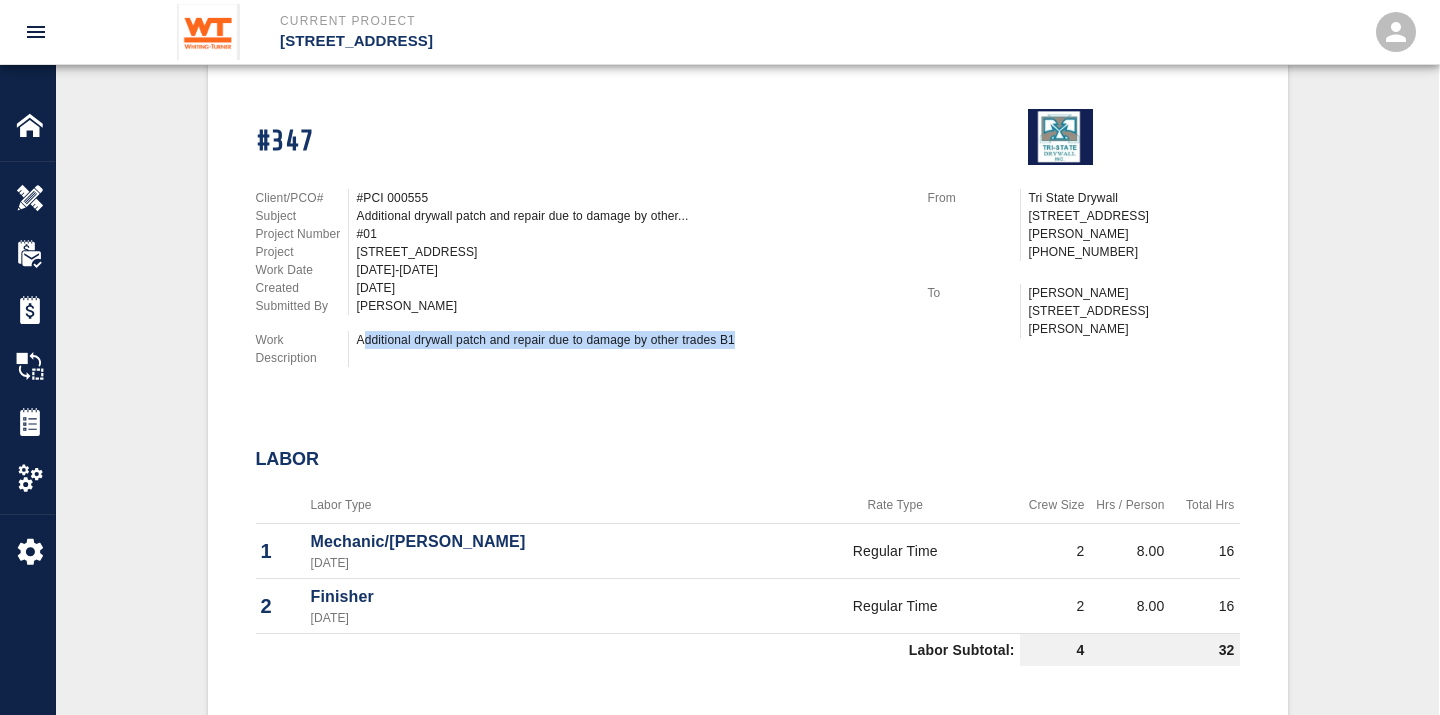 scroll, scrollTop: 666, scrollLeft: 0, axis: vertical 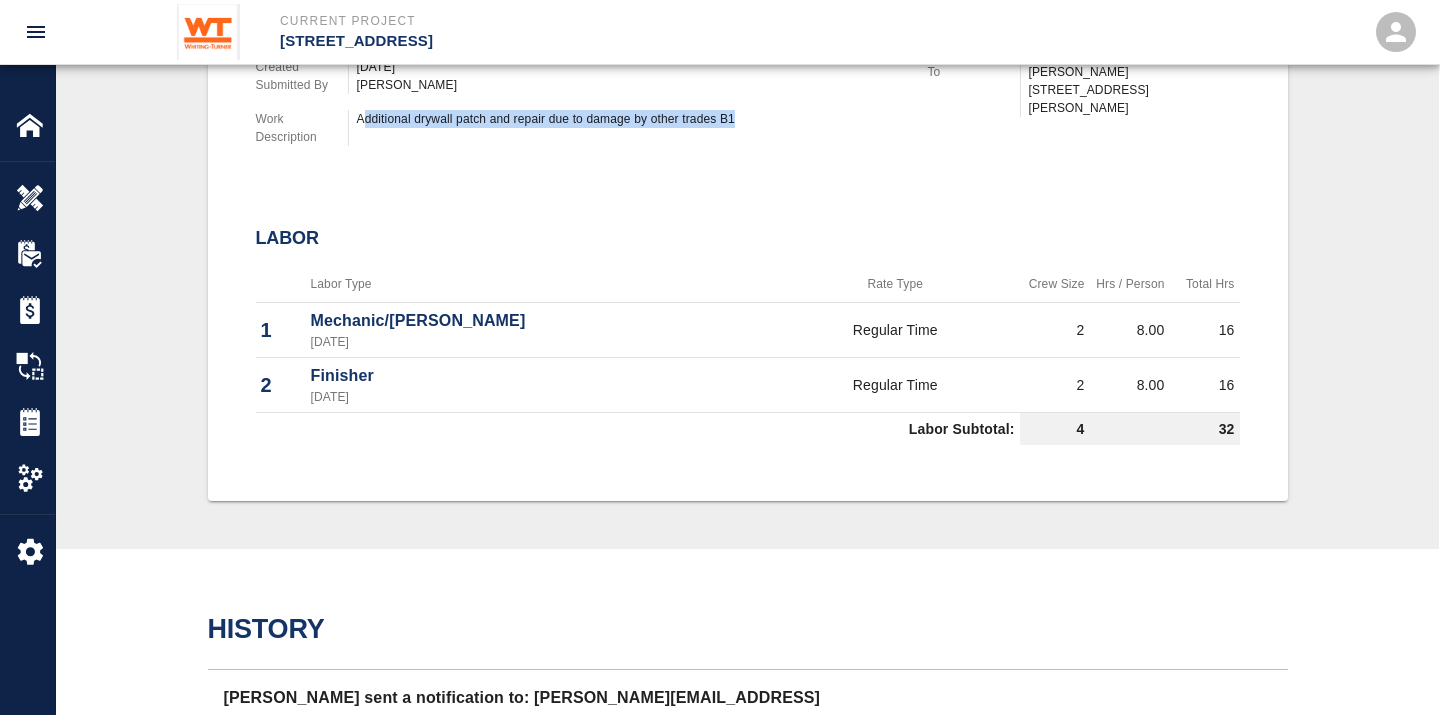 drag, startPoint x: 380, startPoint y: 334, endPoint x: 268, endPoint y: 334, distance: 112 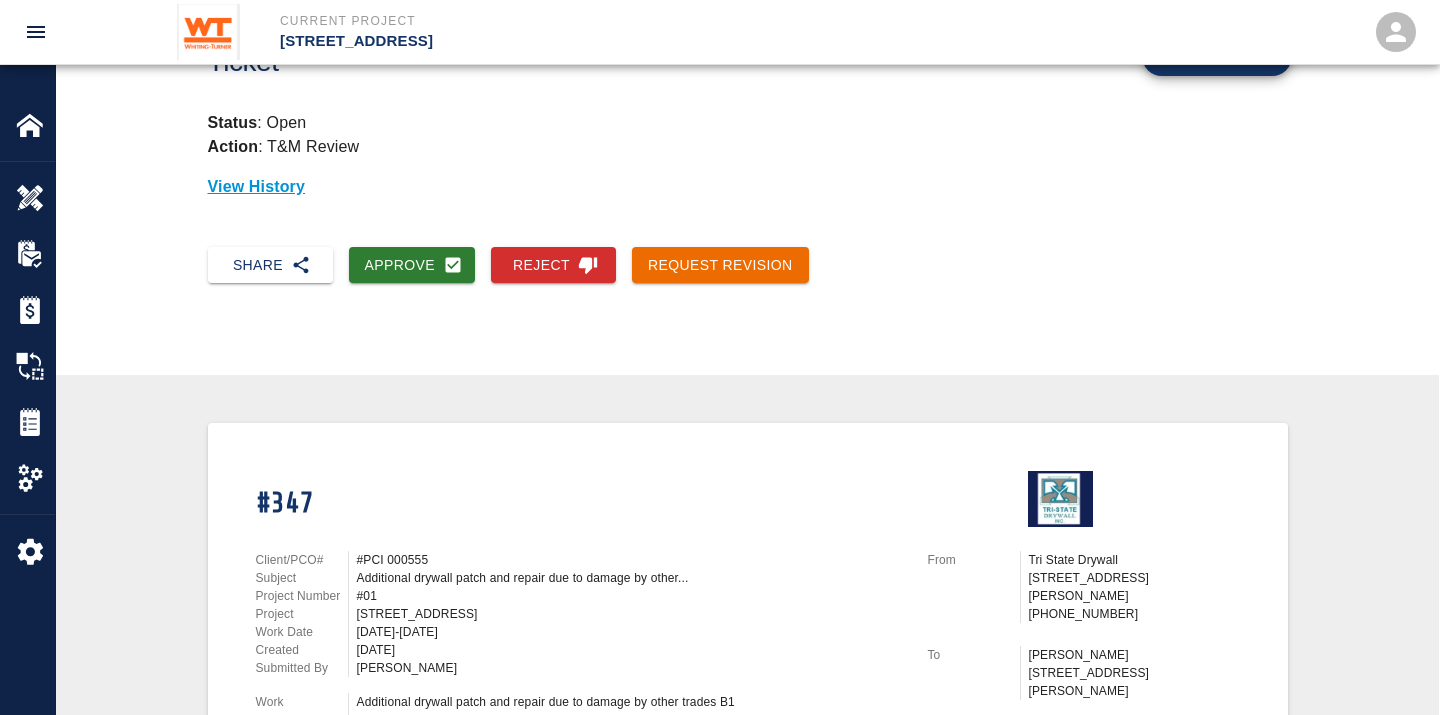 scroll, scrollTop: 80, scrollLeft: 0, axis: vertical 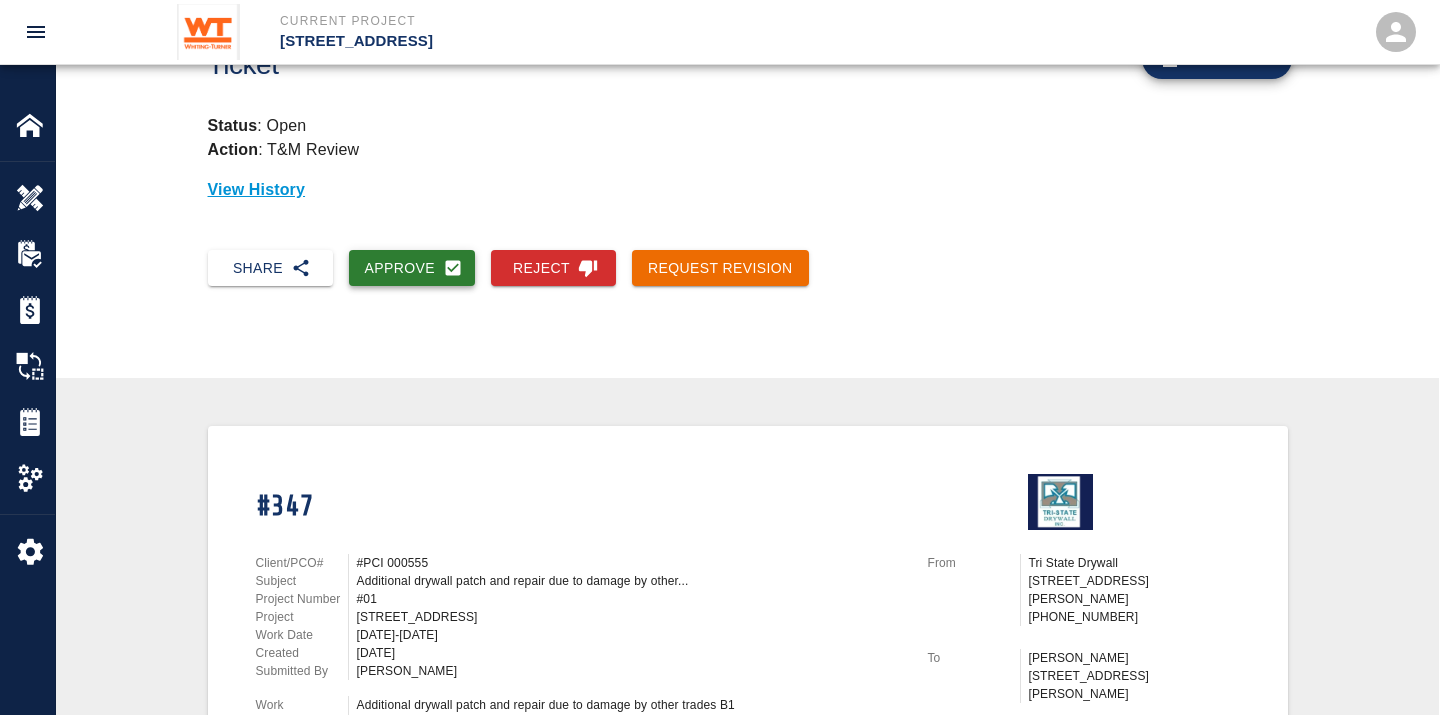 click on "Approve" at bounding box center [412, 268] 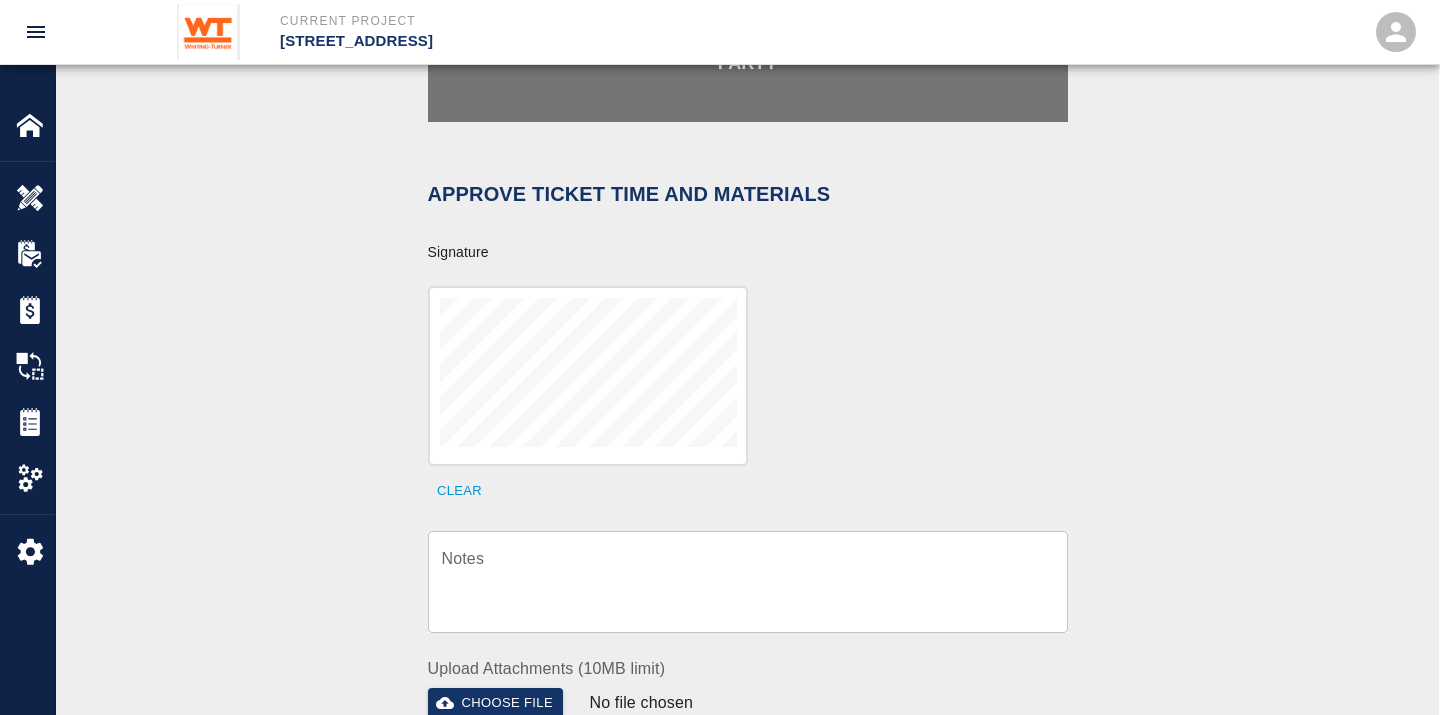 scroll, scrollTop: 524, scrollLeft: 0, axis: vertical 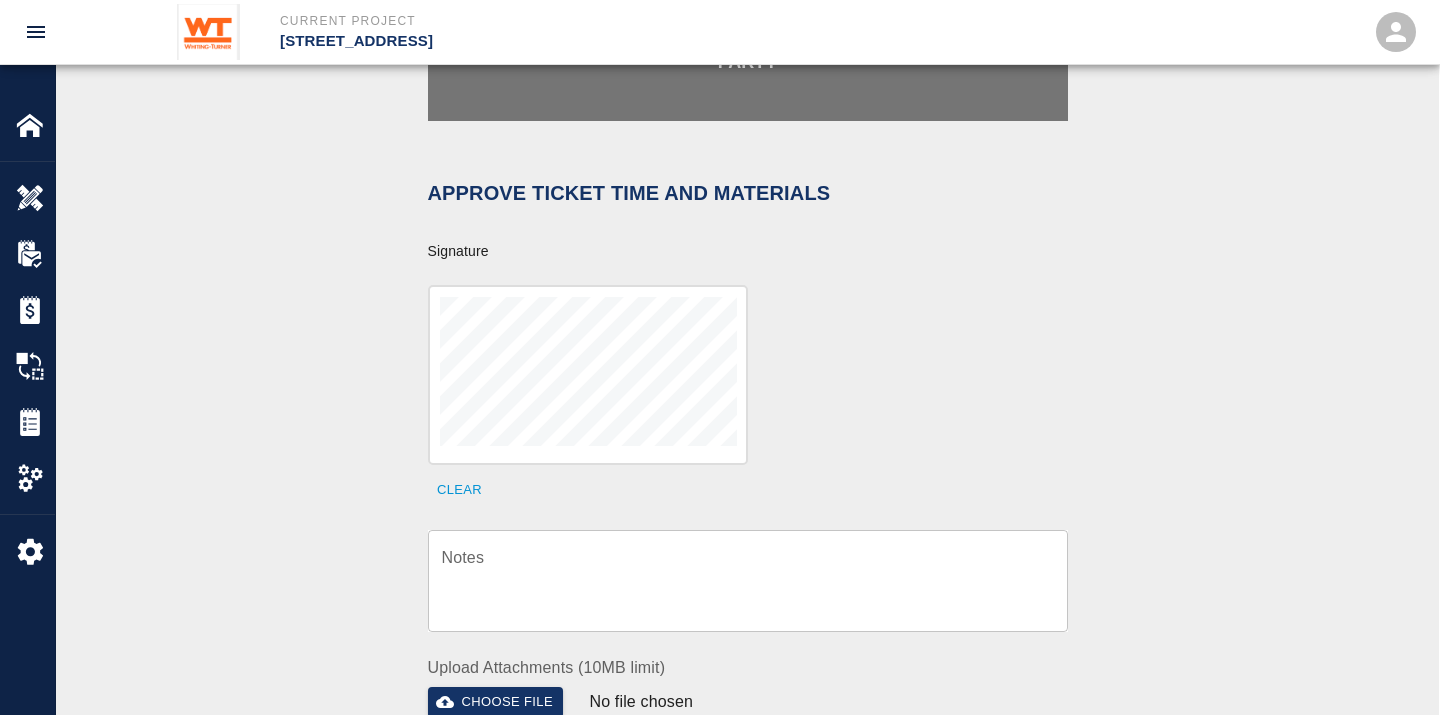 click on "Notes" at bounding box center (748, 580) 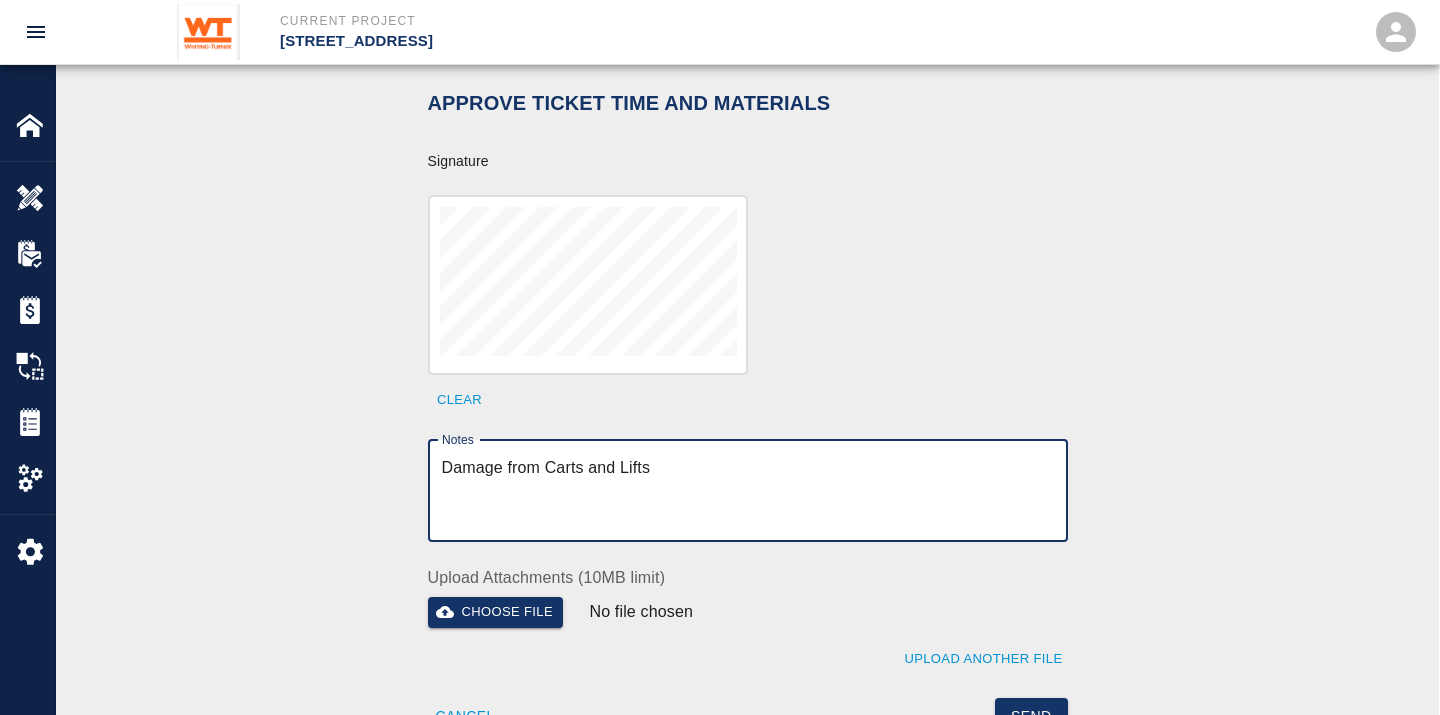 scroll, scrollTop: 746, scrollLeft: 0, axis: vertical 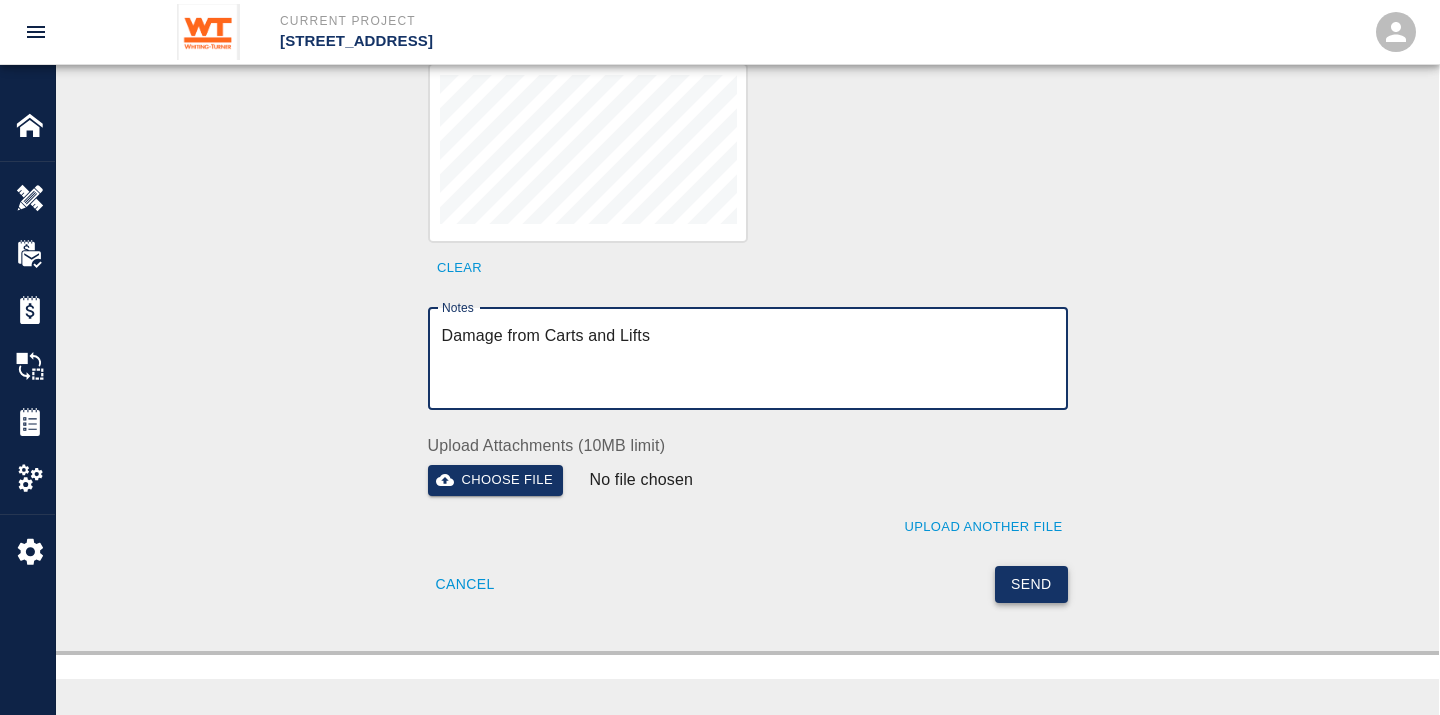 type on "Damage from Carts and Lifts" 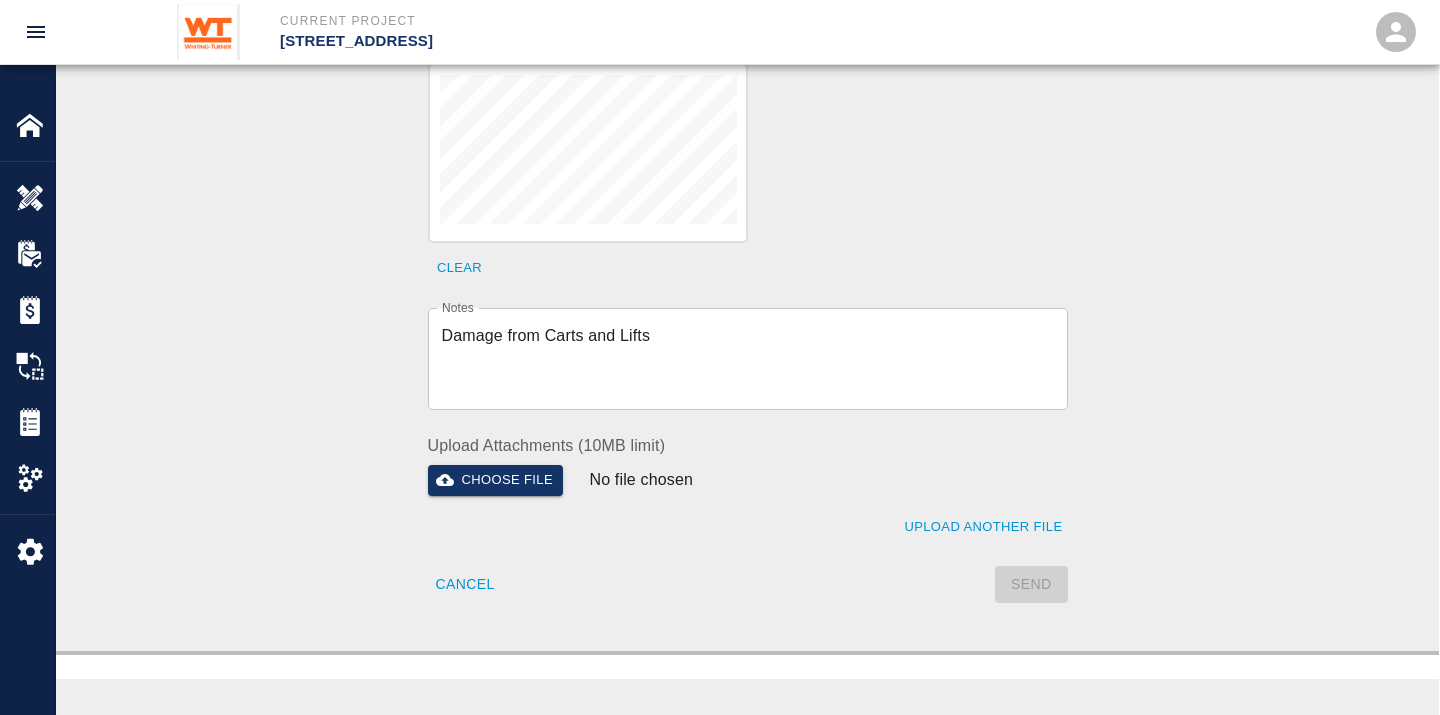 type 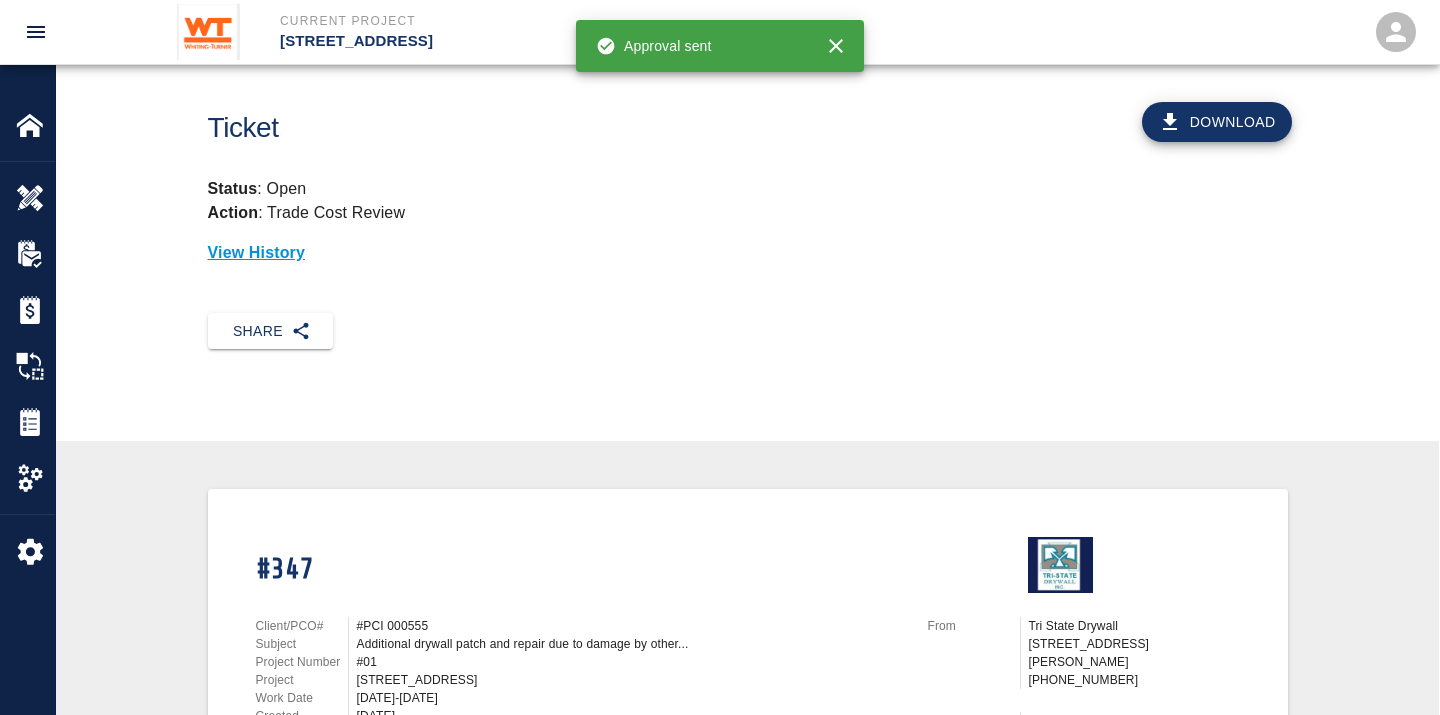 scroll, scrollTop: 0, scrollLeft: 0, axis: both 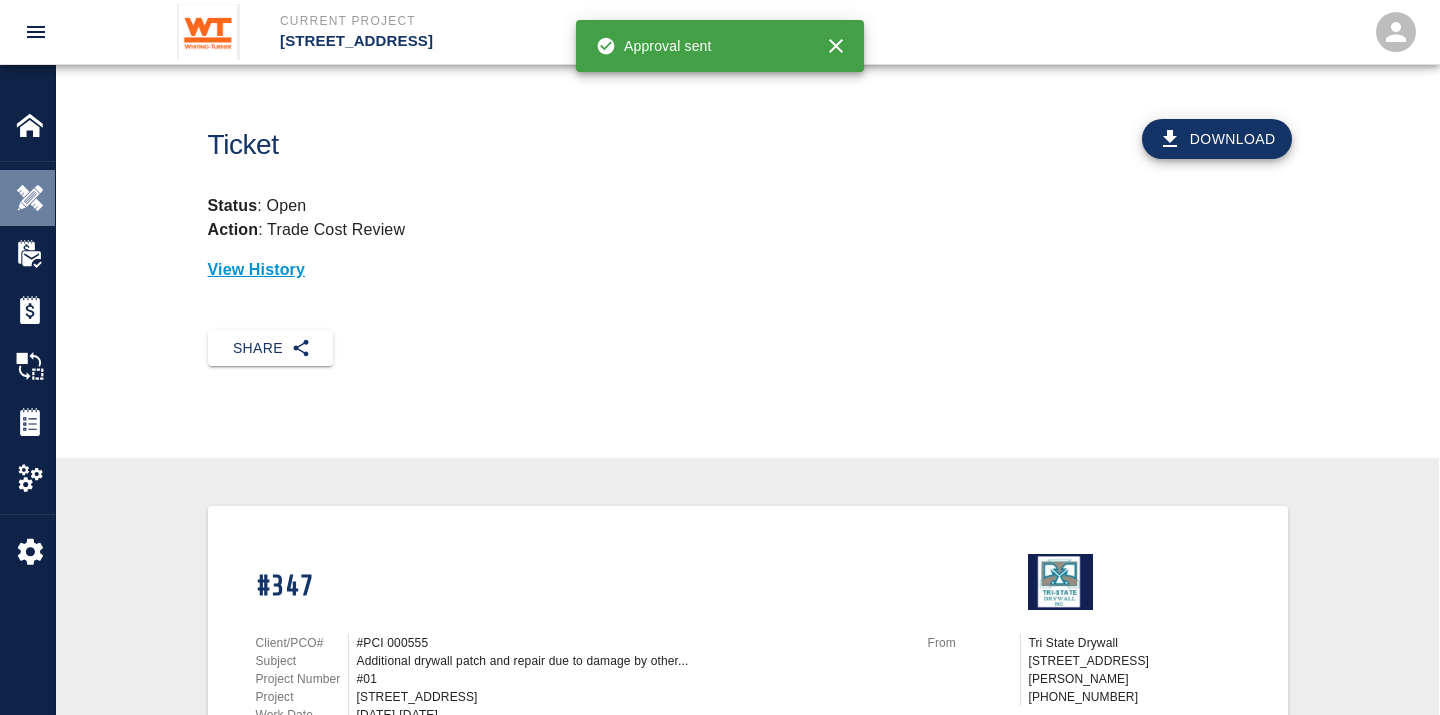 click at bounding box center (30, 198) 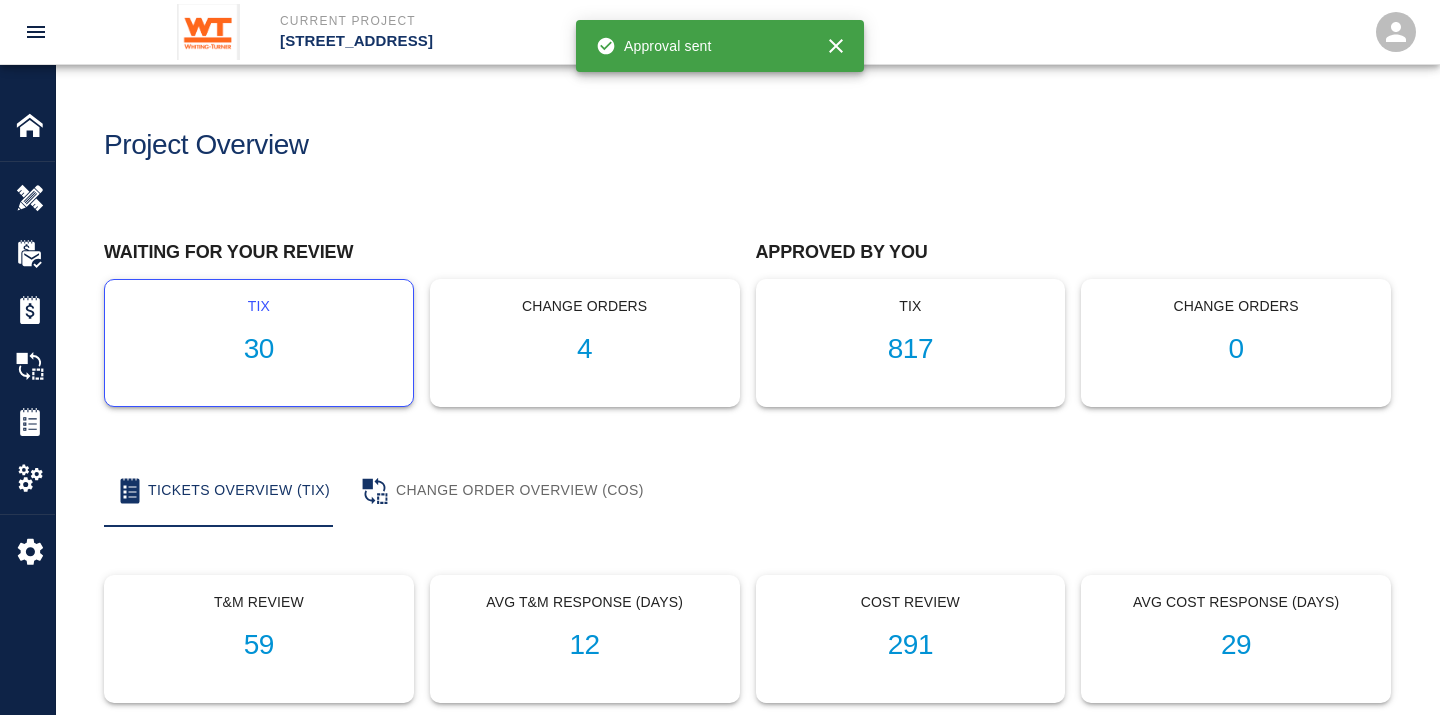 click on "30" at bounding box center [259, 349] 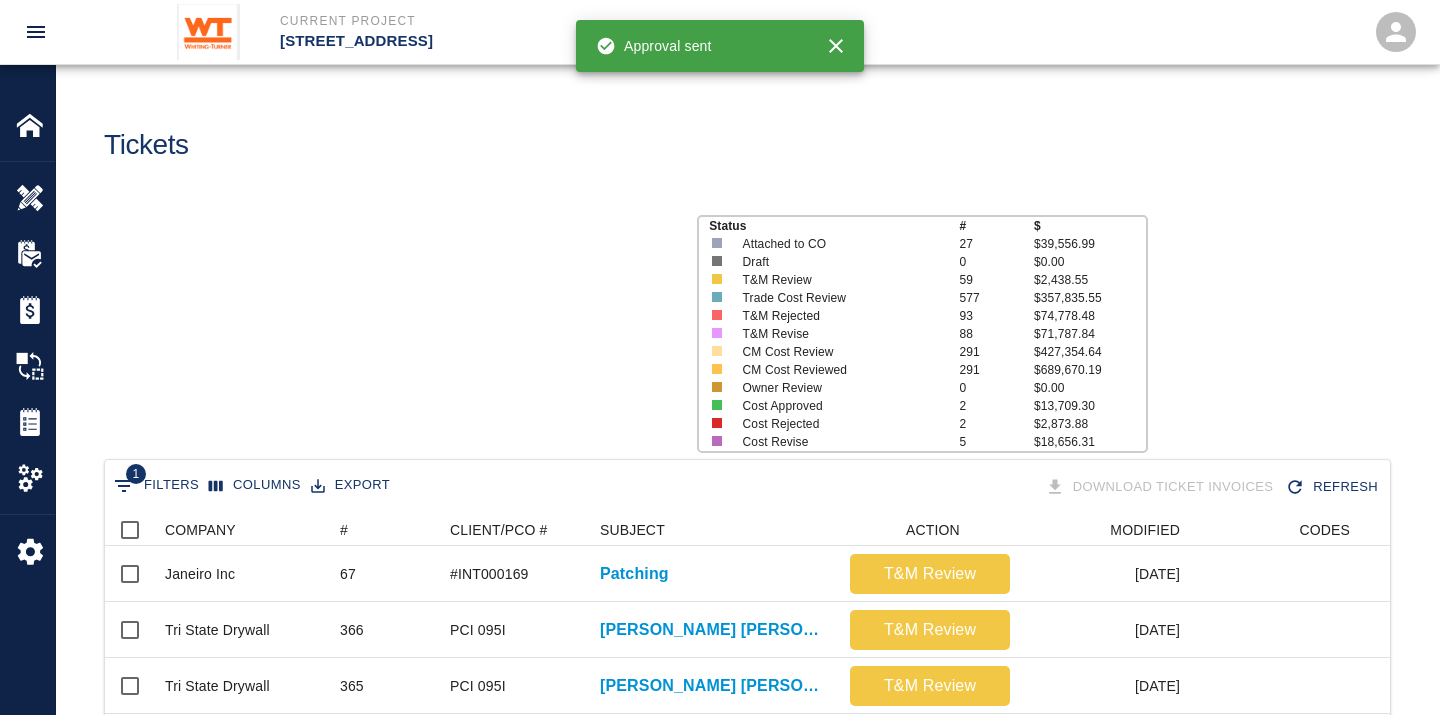 scroll, scrollTop: 17, scrollLeft: 17, axis: both 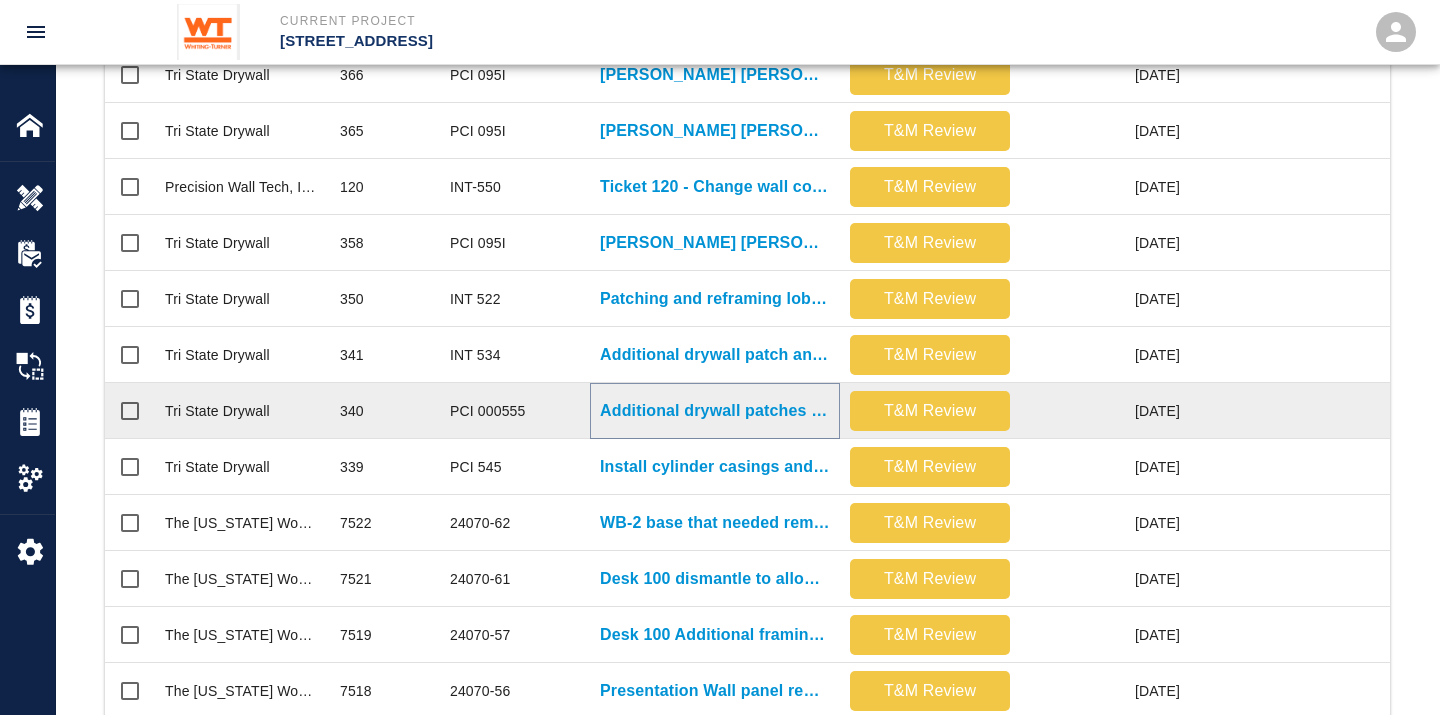 click on "Additional drywall patches above ceiling B1. 2 Mechanics patching, 4..." at bounding box center (715, 411) 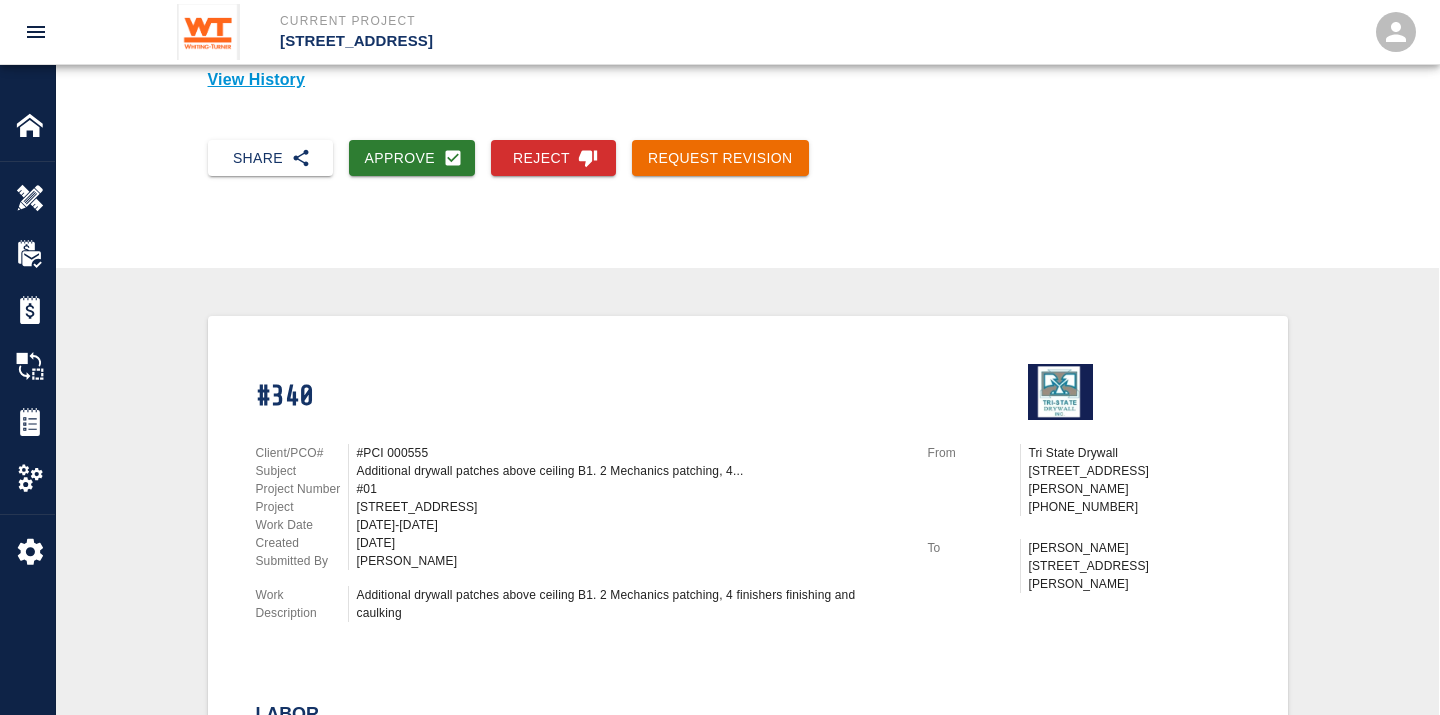 scroll, scrollTop: 222, scrollLeft: 0, axis: vertical 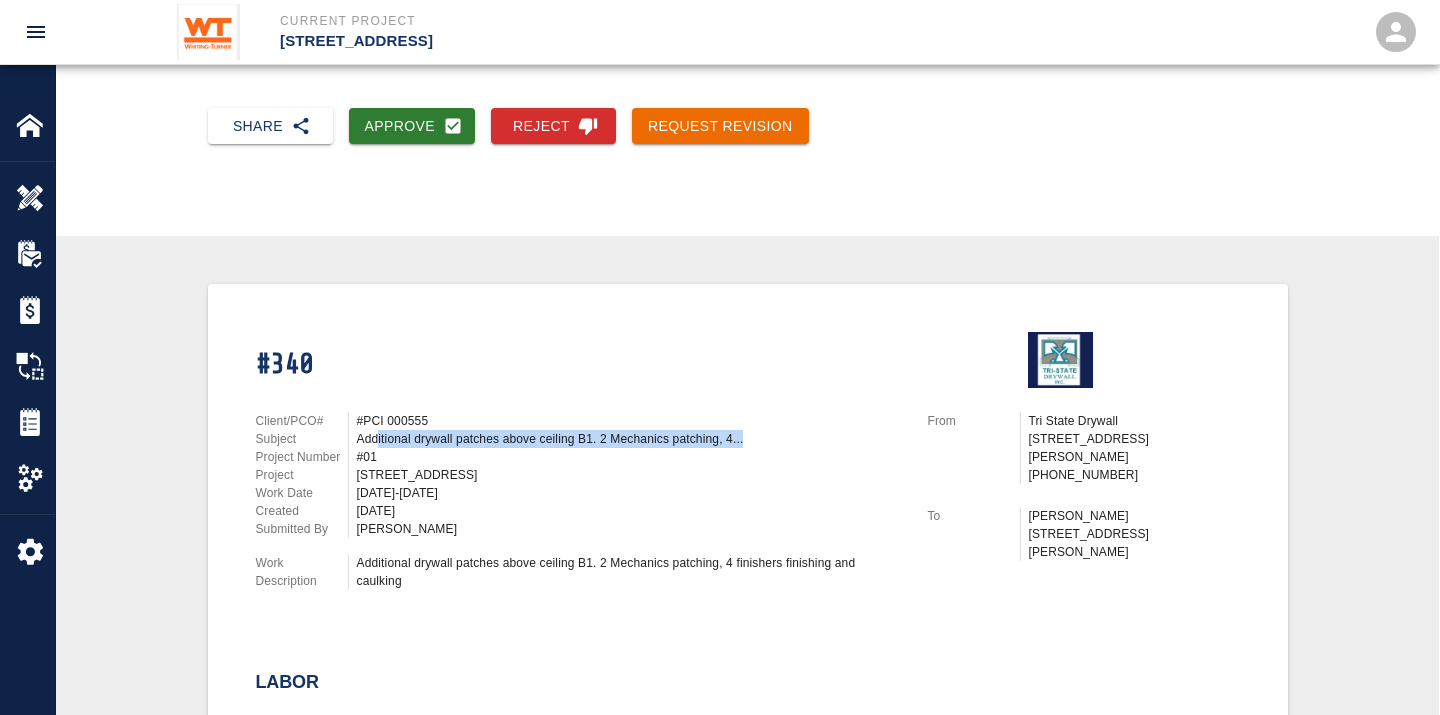 drag, startPoint x: 377, startPoint y: 433, endPoint x: 748, endPoint y: 432, distance: 371.00134 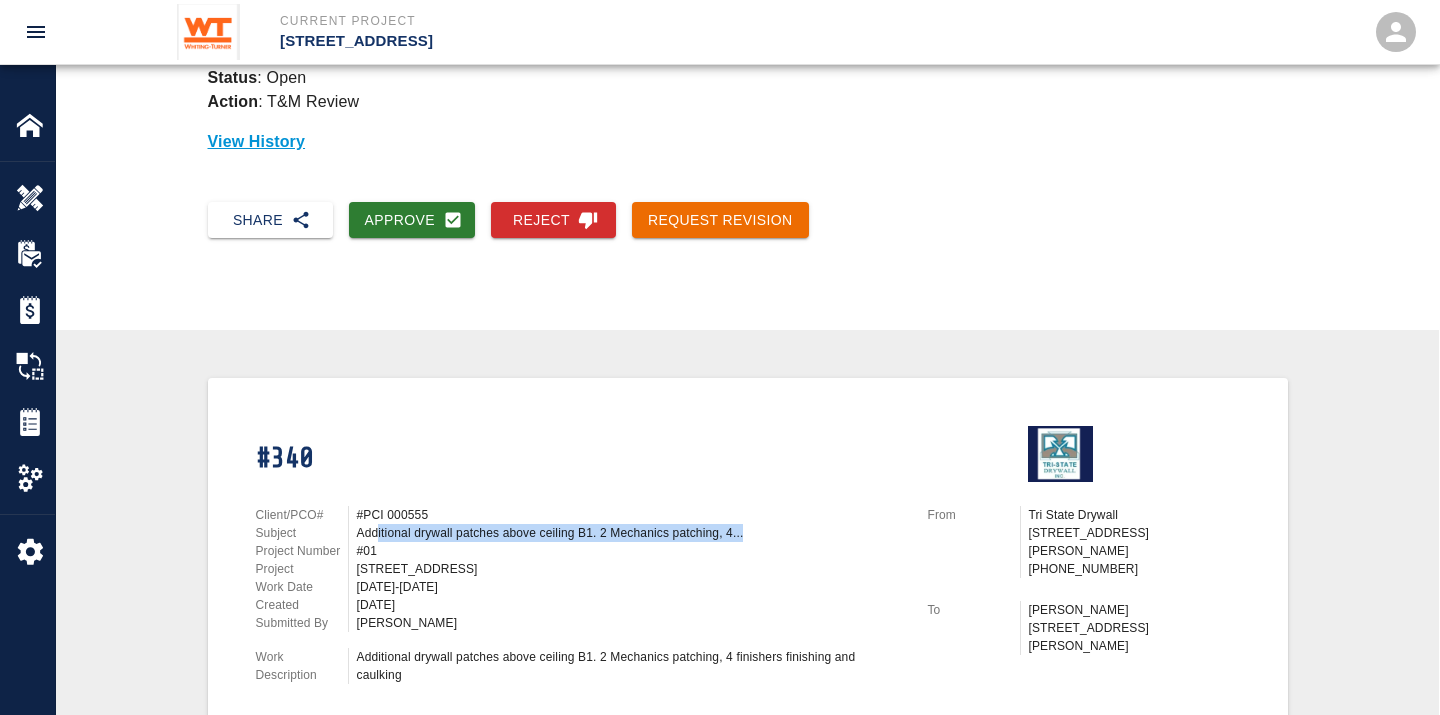 scroll, scrollTop: 111, scrollLeft: 0, axis: vertical 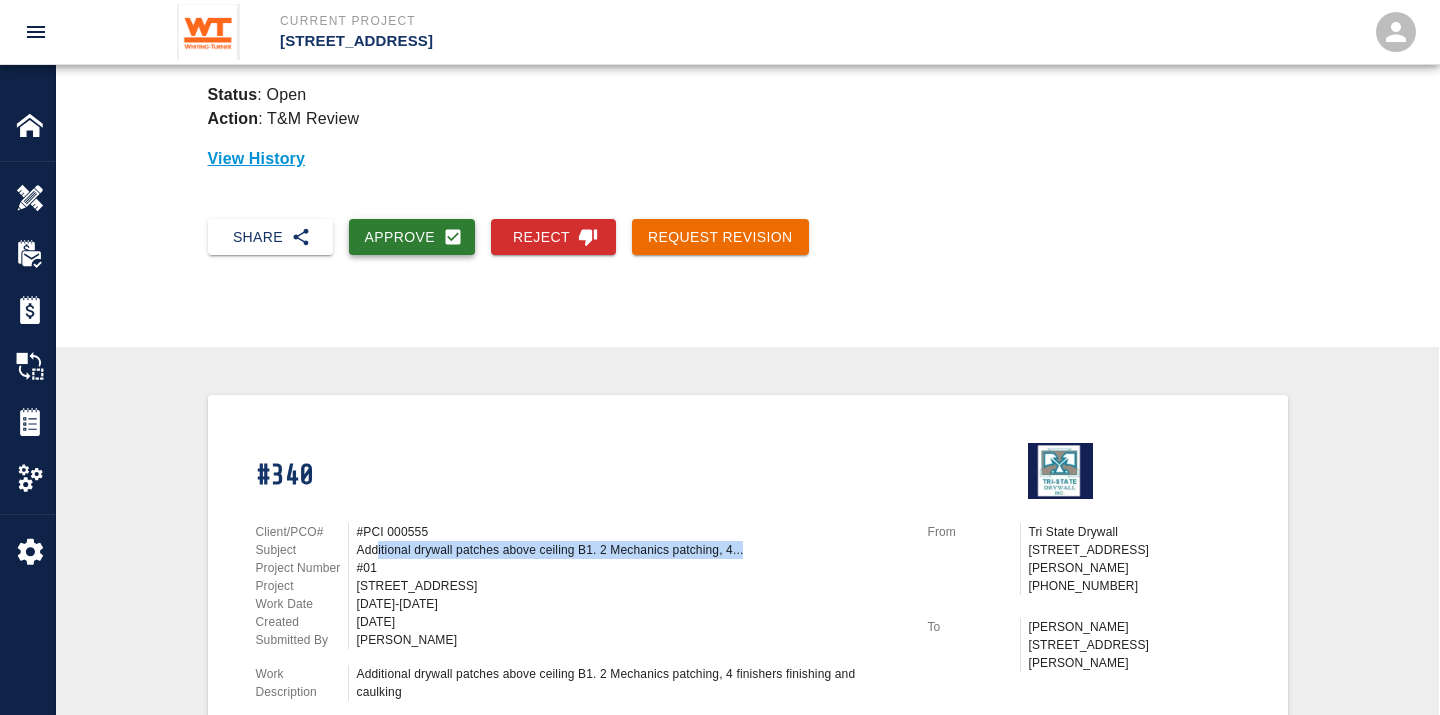 click on "Approve" at bounding box center [412, 237] 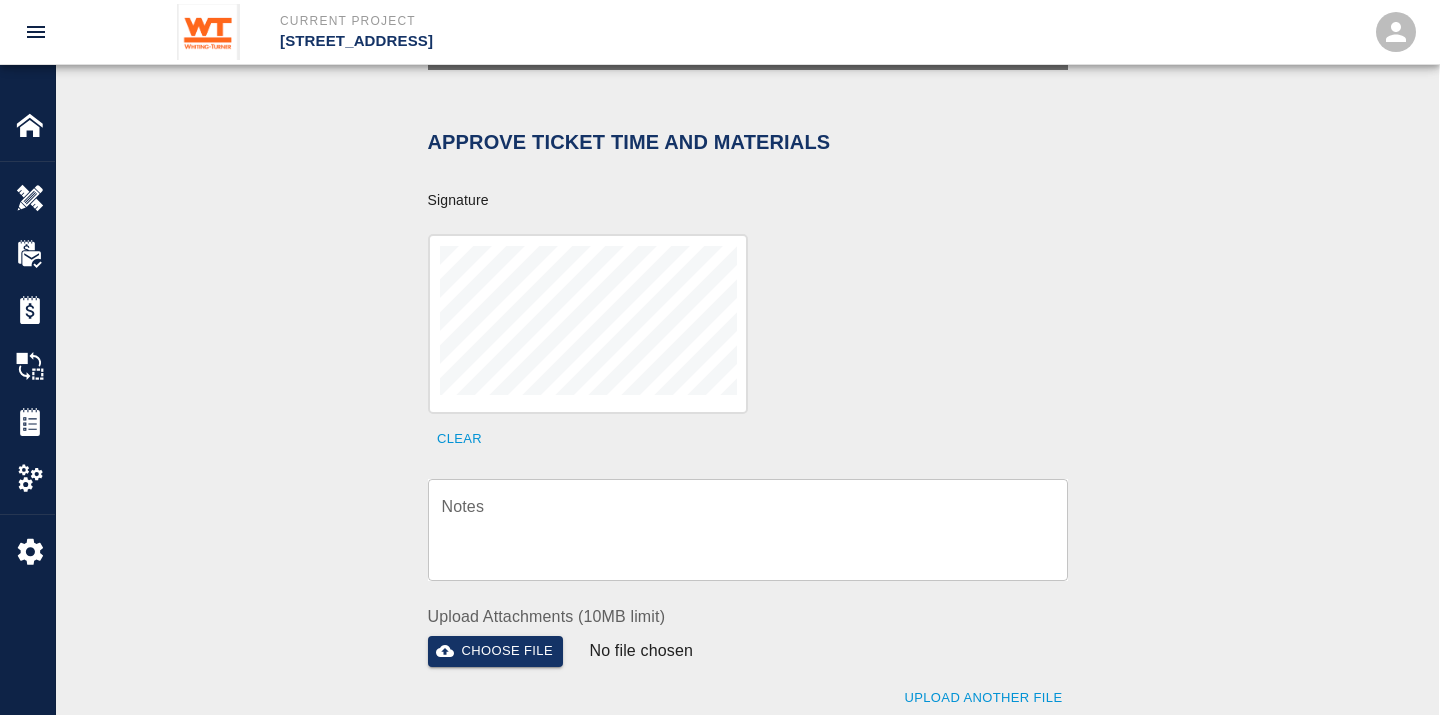 scroll, scrollTop: 666, scrollLeft: 0, axis: vertical 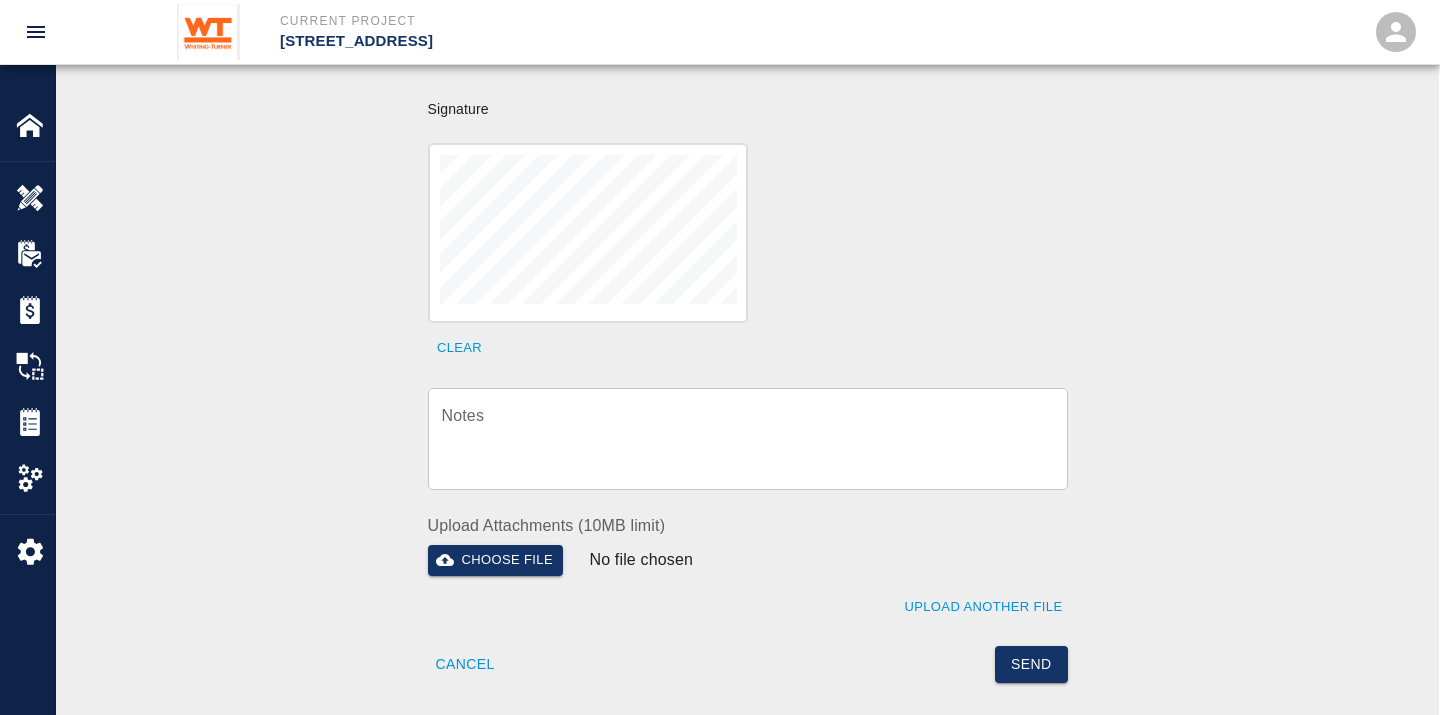 click on "Notes" at bounding box center (748, 438) 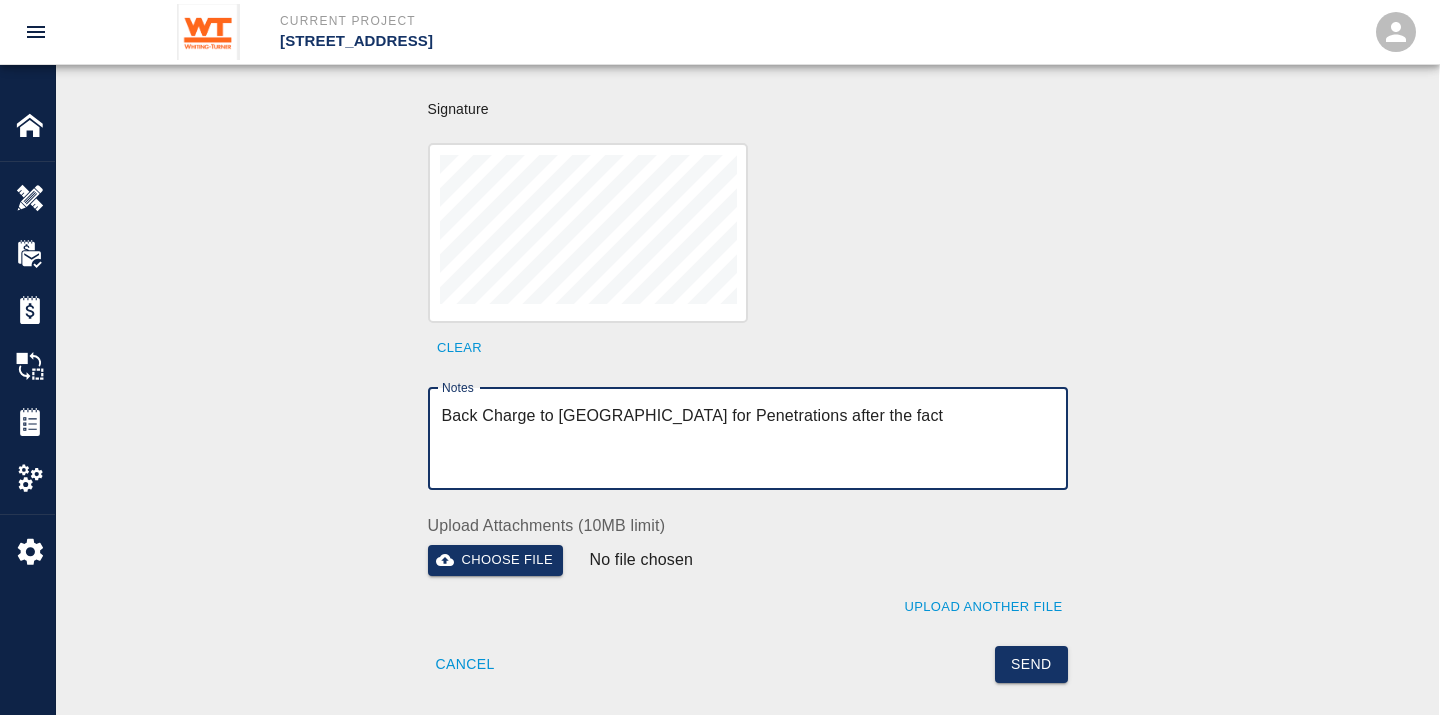 click on "Back Charge to [GEOGRAPHIC_DATA] for Penetrations after the fact" at bounding box center [748, 438] 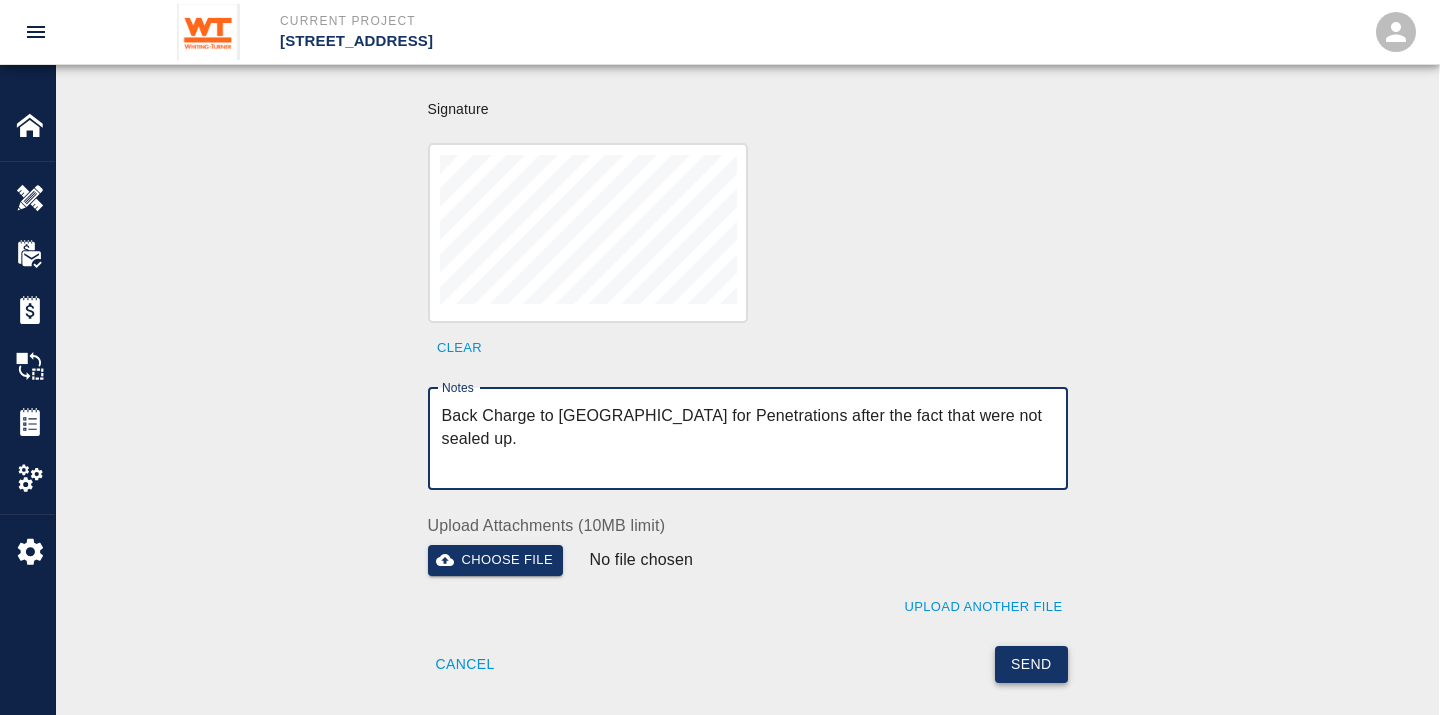 type on "Back Charge to [GEOGRAPHIC_DATA] for Penetrations after the fact that were not sealed up." 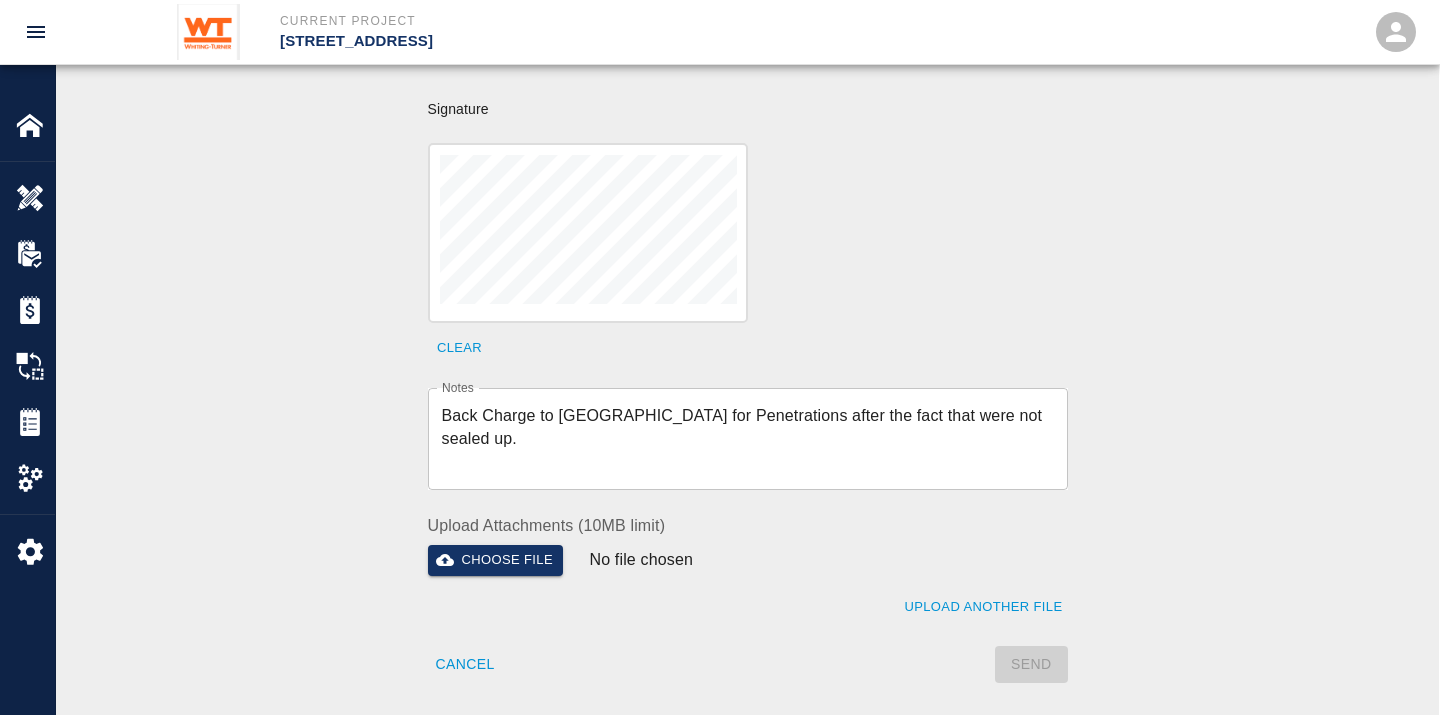 type 